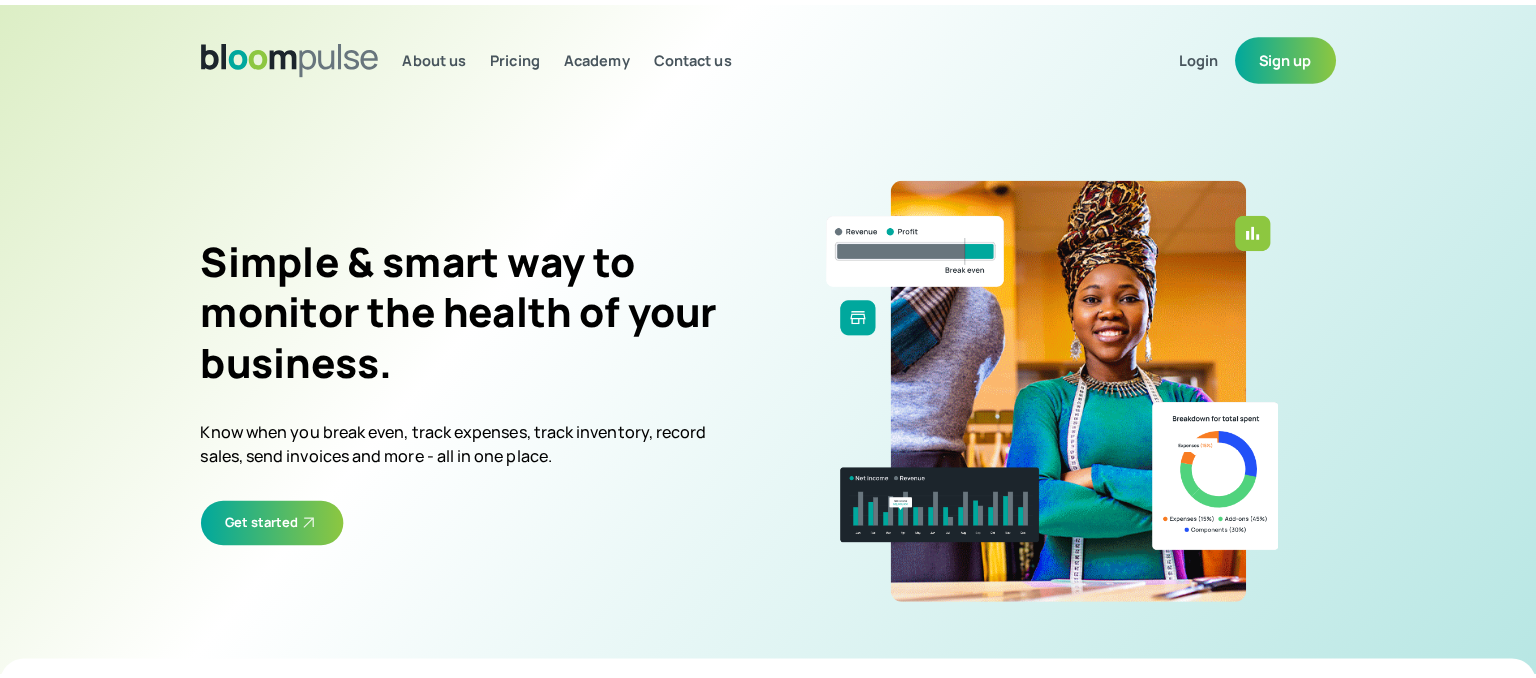 scroll, scrollTop: 0, scrollLeft: 0, axis: both 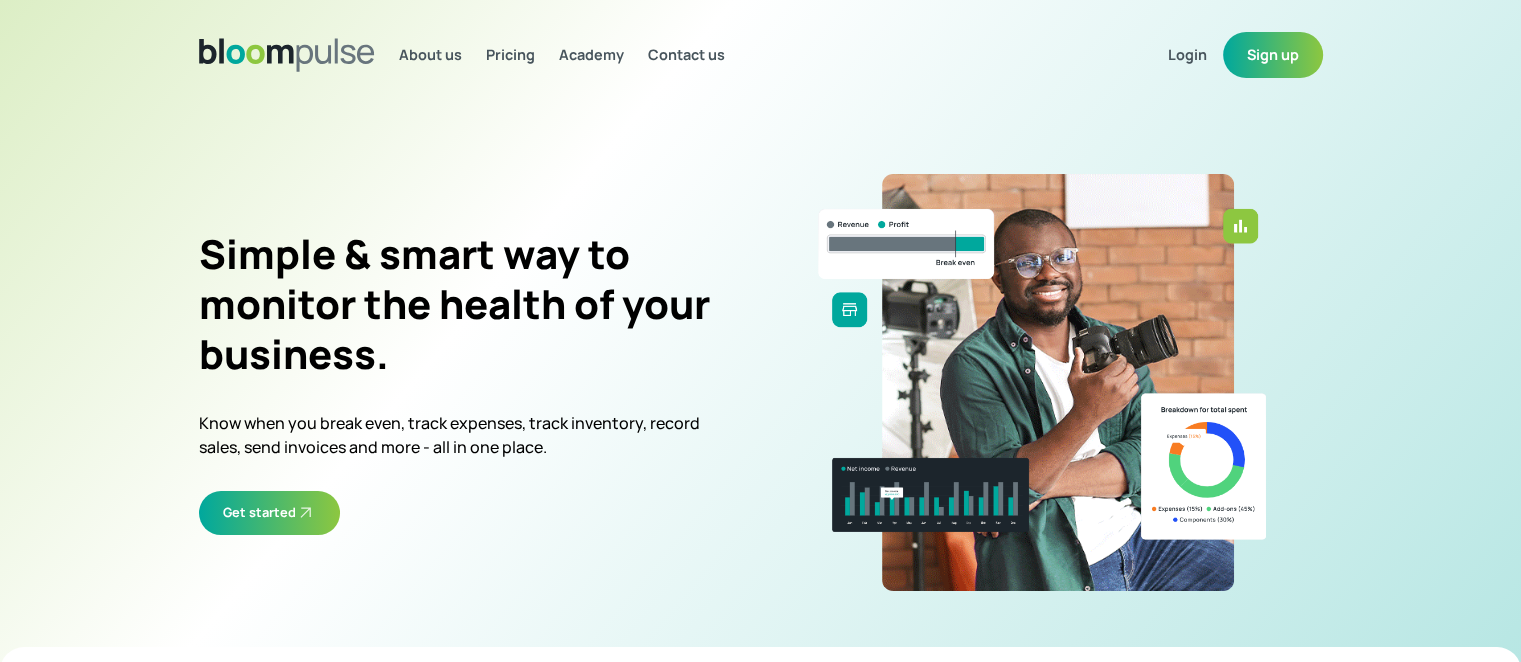 click on "Sign up" at bounding box center (1273, 55) 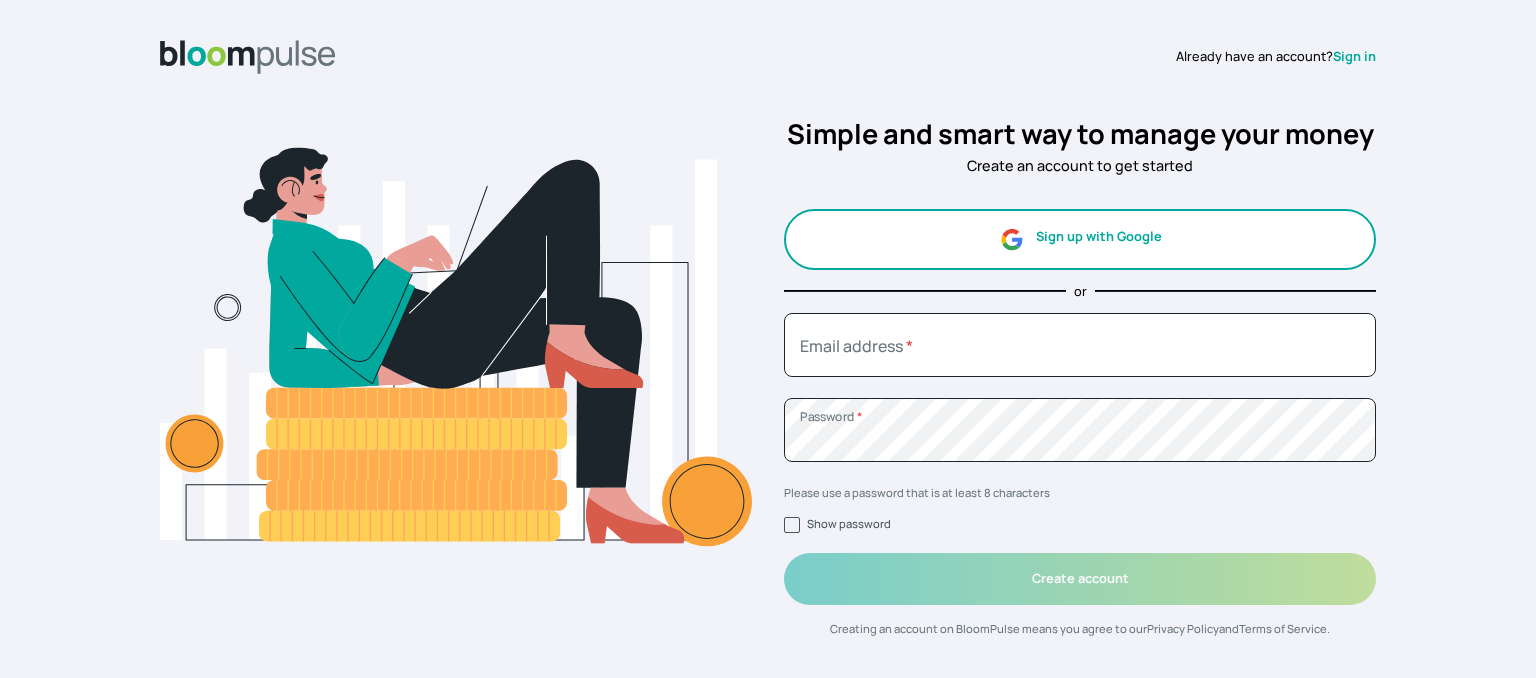 click on "Sign up with Google" at bounding box center (1080, 239) 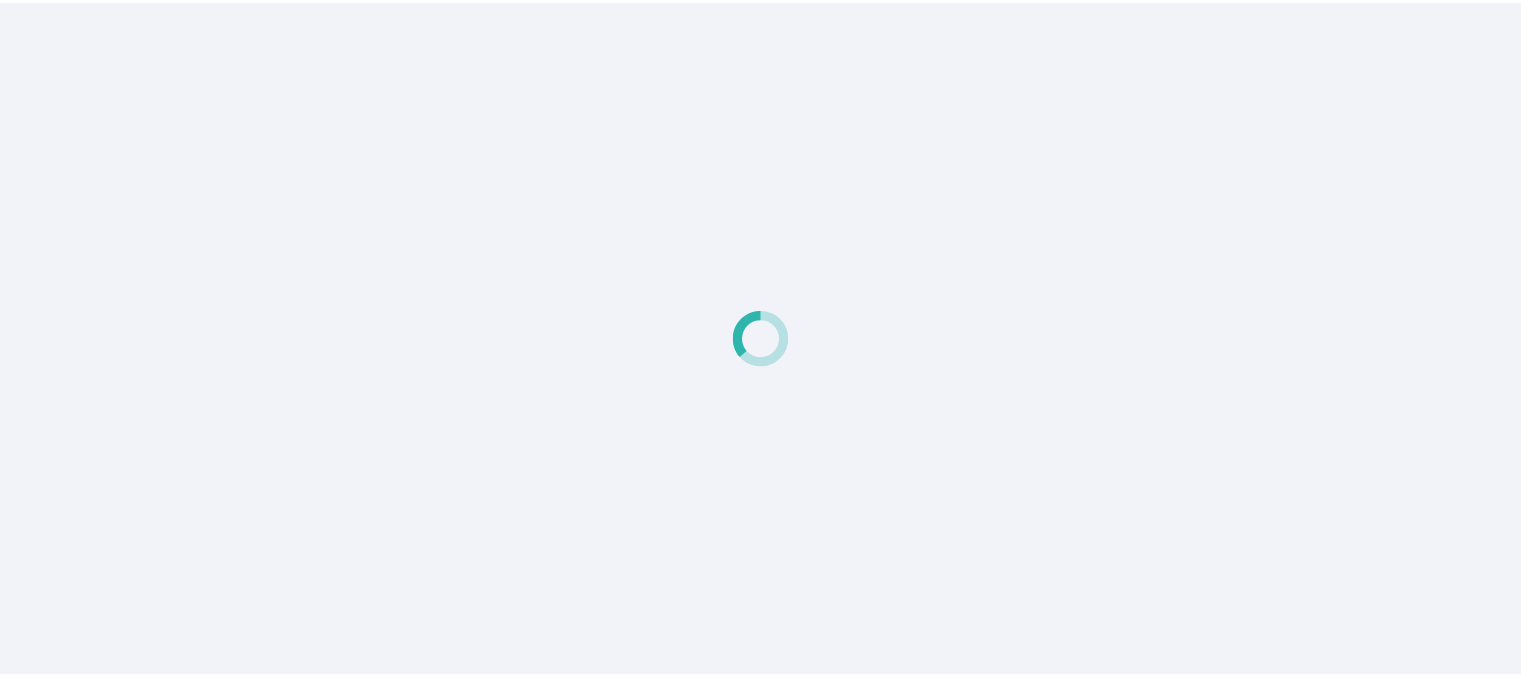 scroll, scrollTop: 0, scrollLeft: 0, axis: both 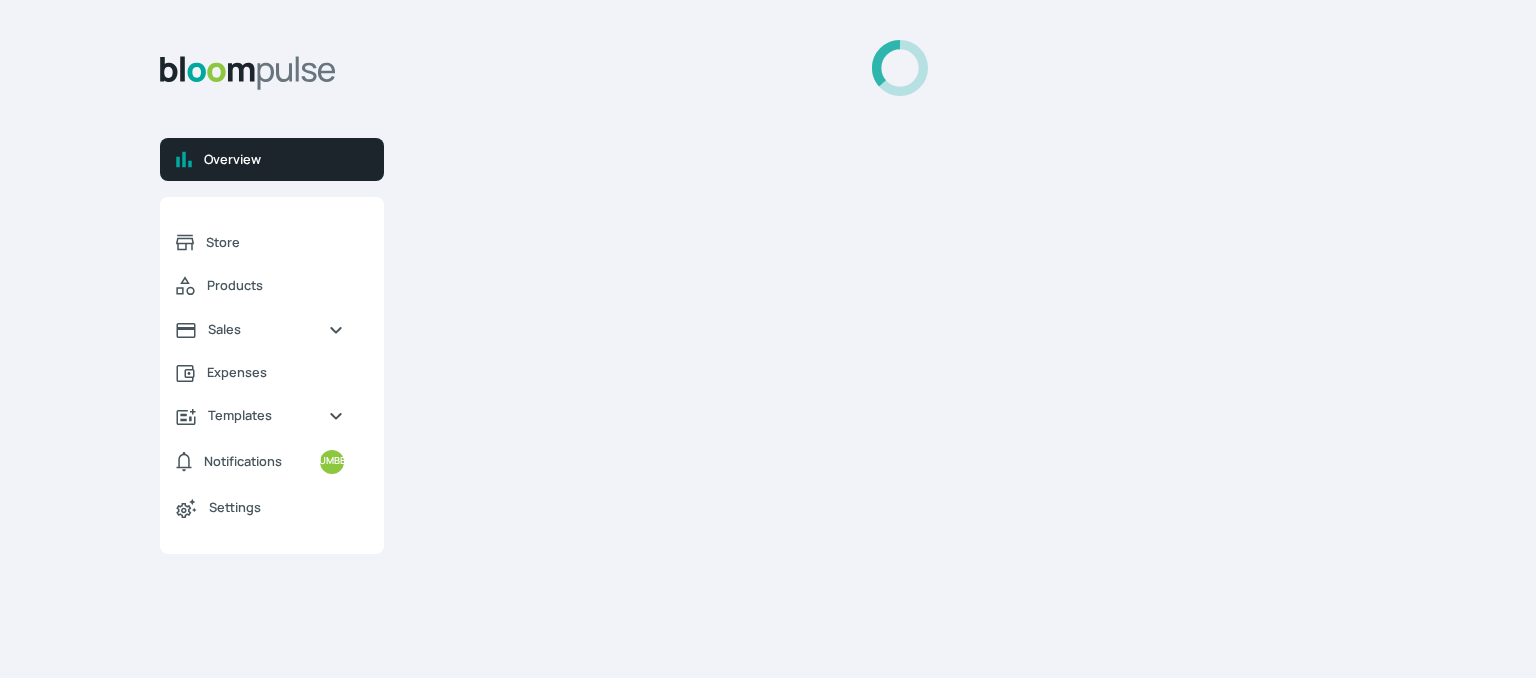 select on "2025" 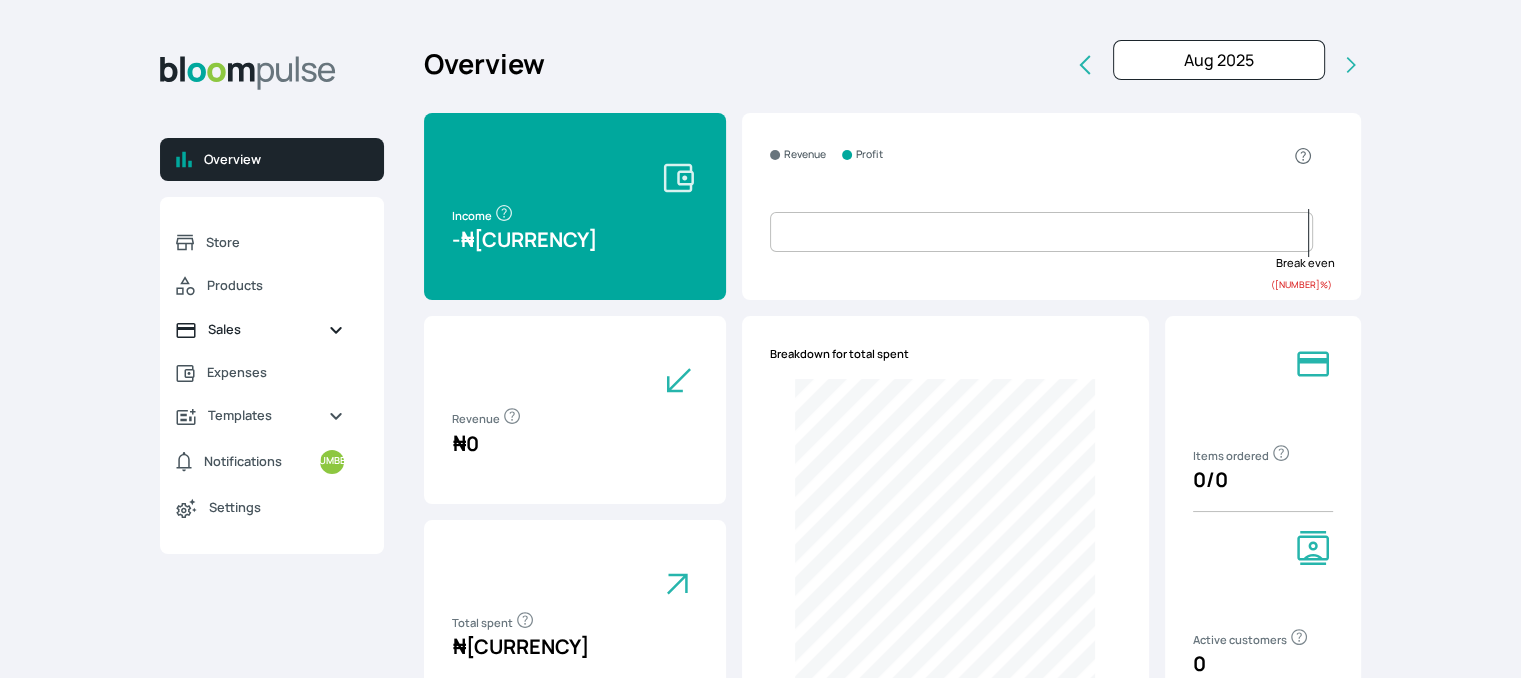 click on "Sales" at bounding box center (260, 329) 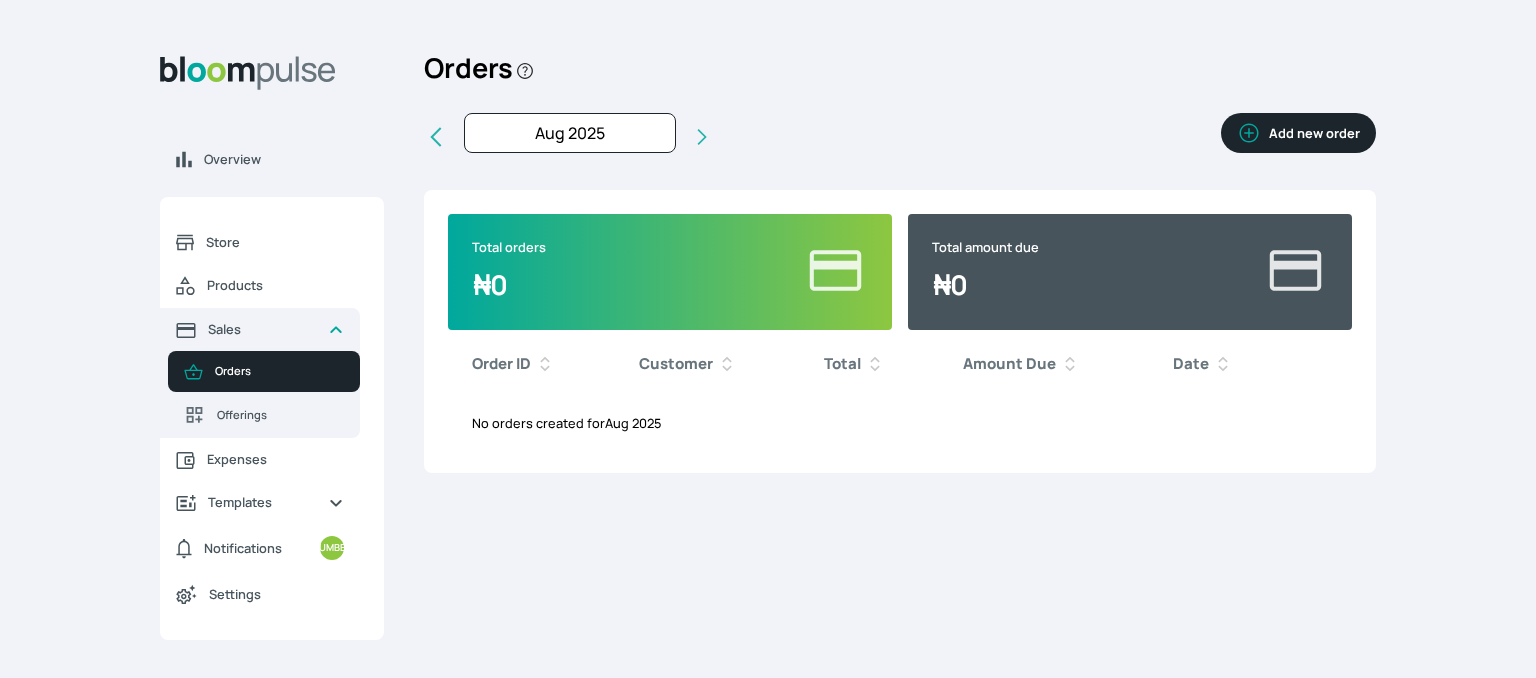click on "Add new order" at bounding box center [1298, 133] 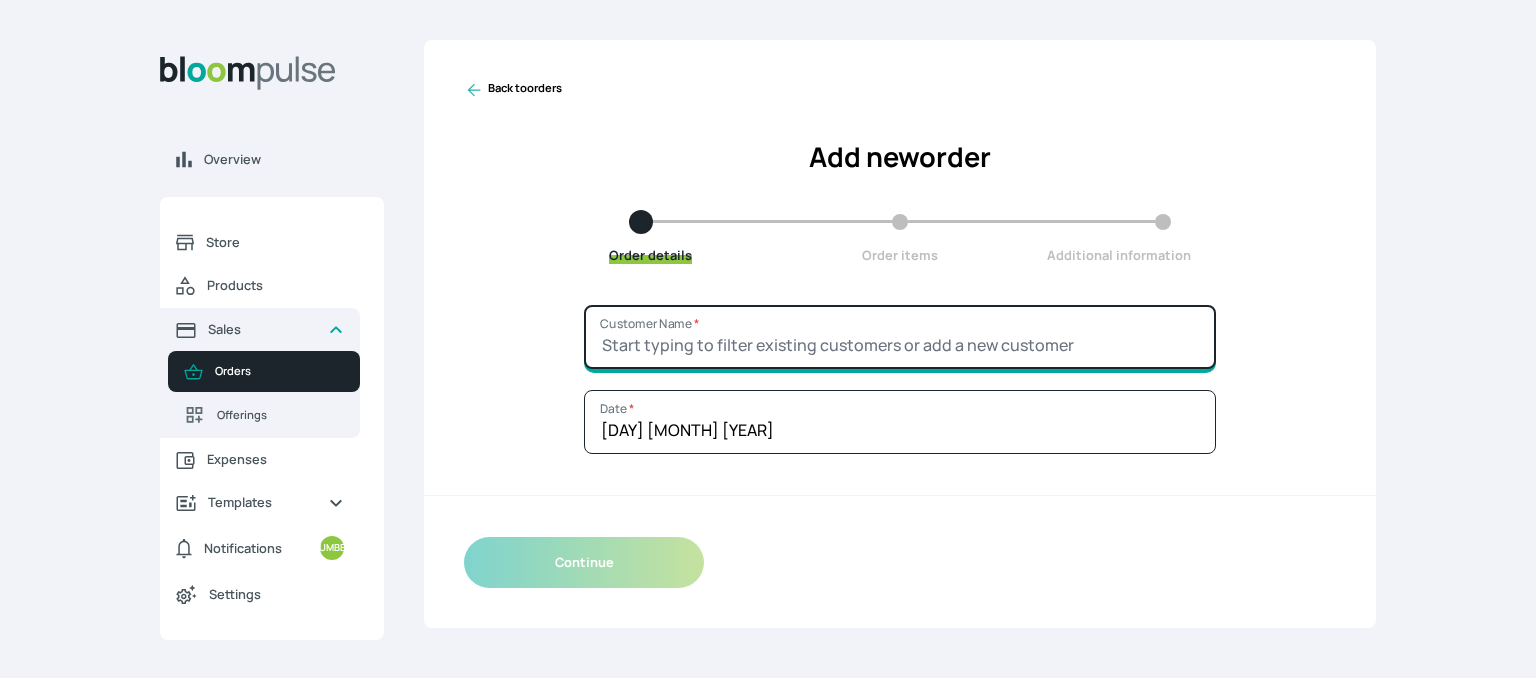 click on "Customer Name    *" at bounding box center [900, 337] 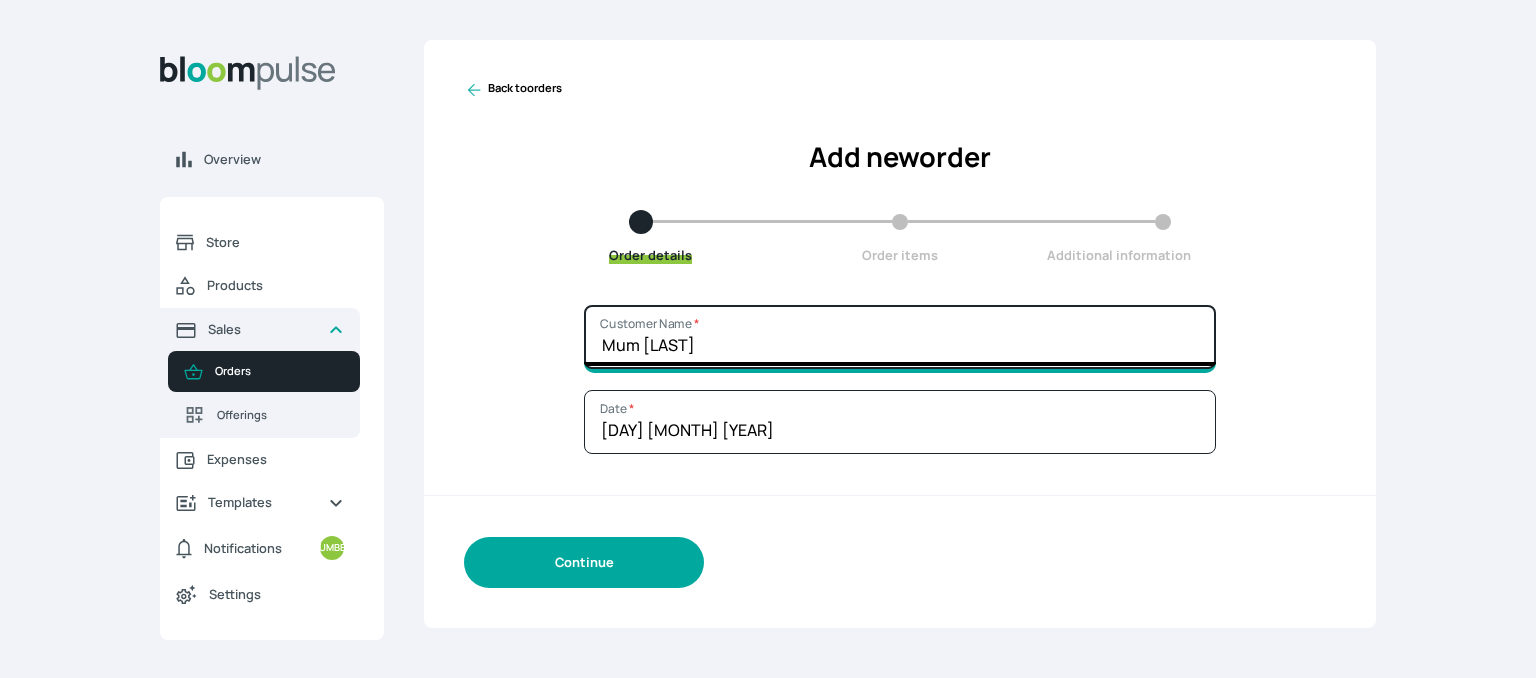 type on "Mum [LAST]" 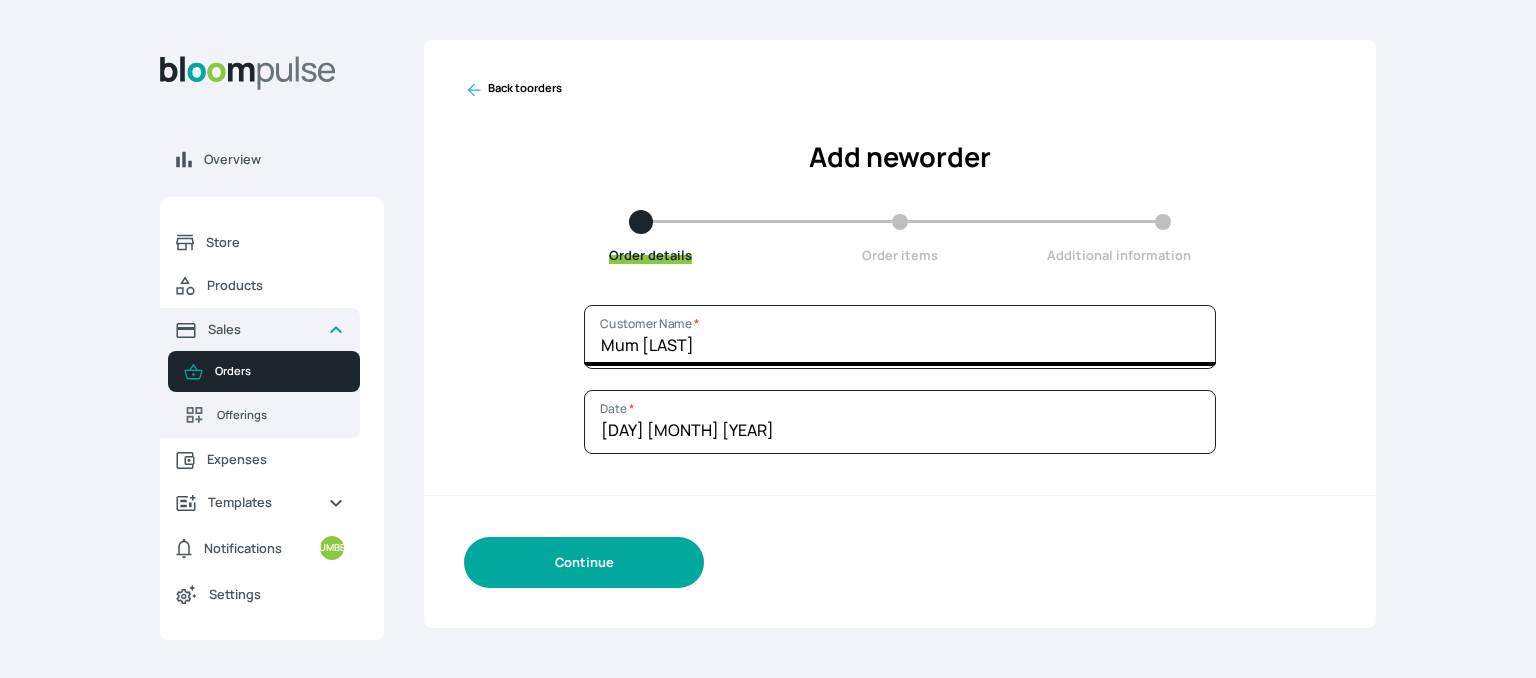 click on "Continue" at bounding box center (584, 562) 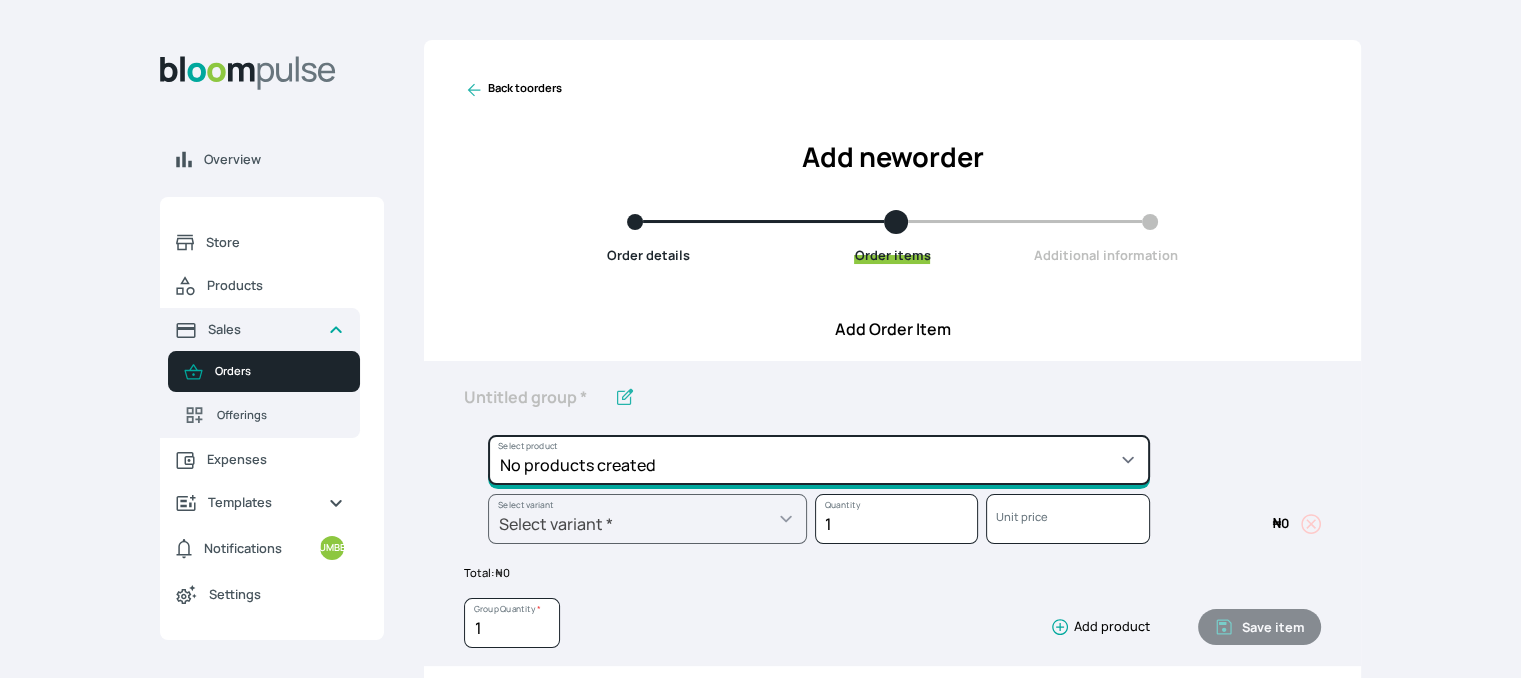 click on "No products created" at bounding box center (819, 460) 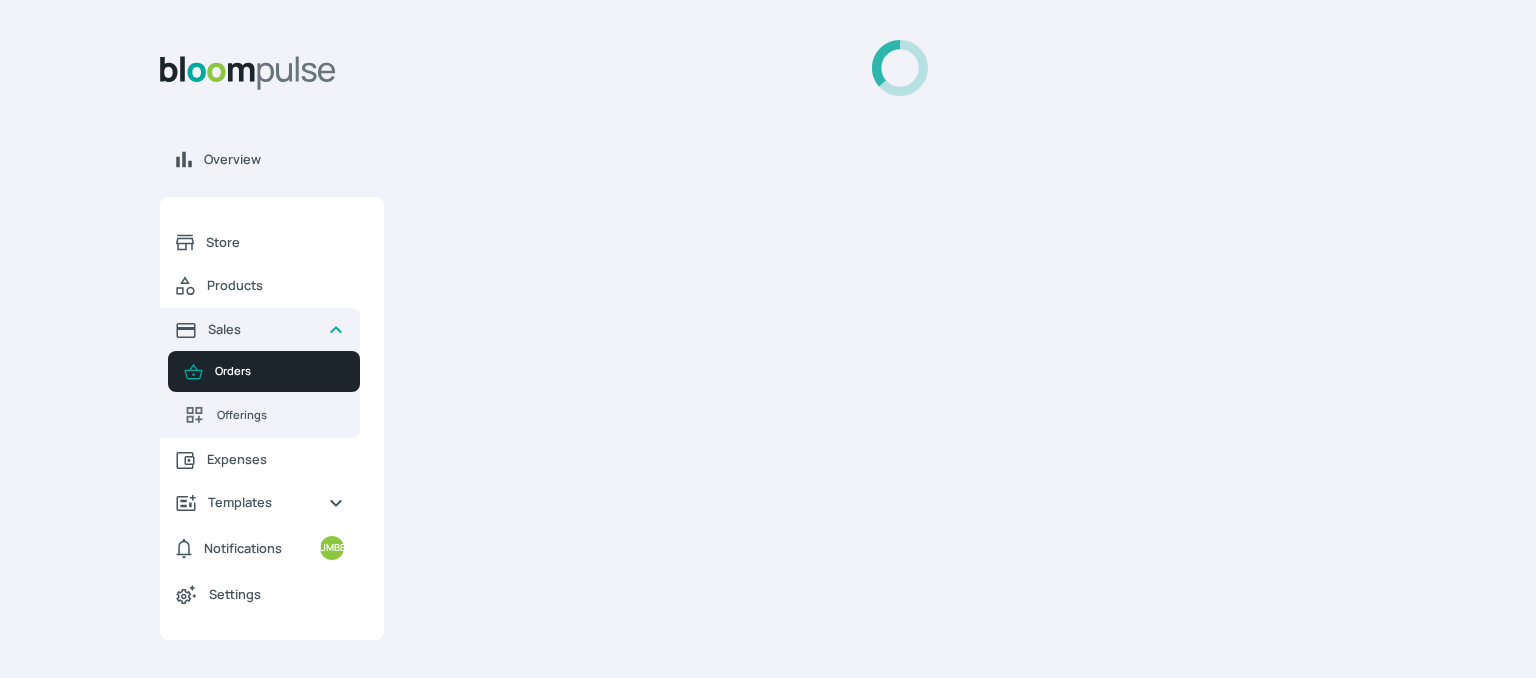 scroll, scrollTop: 0, scrollLeft: 0, axis: both 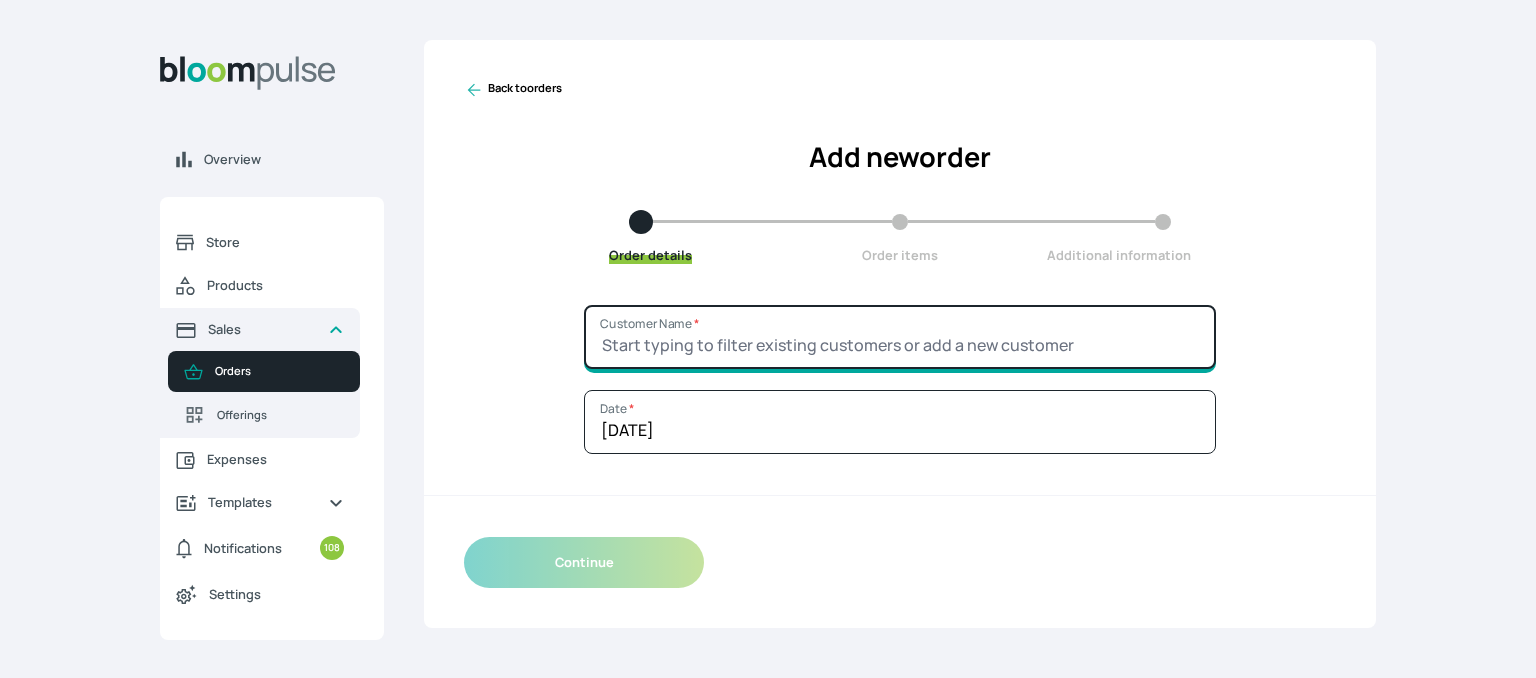 click on "Customer Name    *" at bounding box center [900, 337] 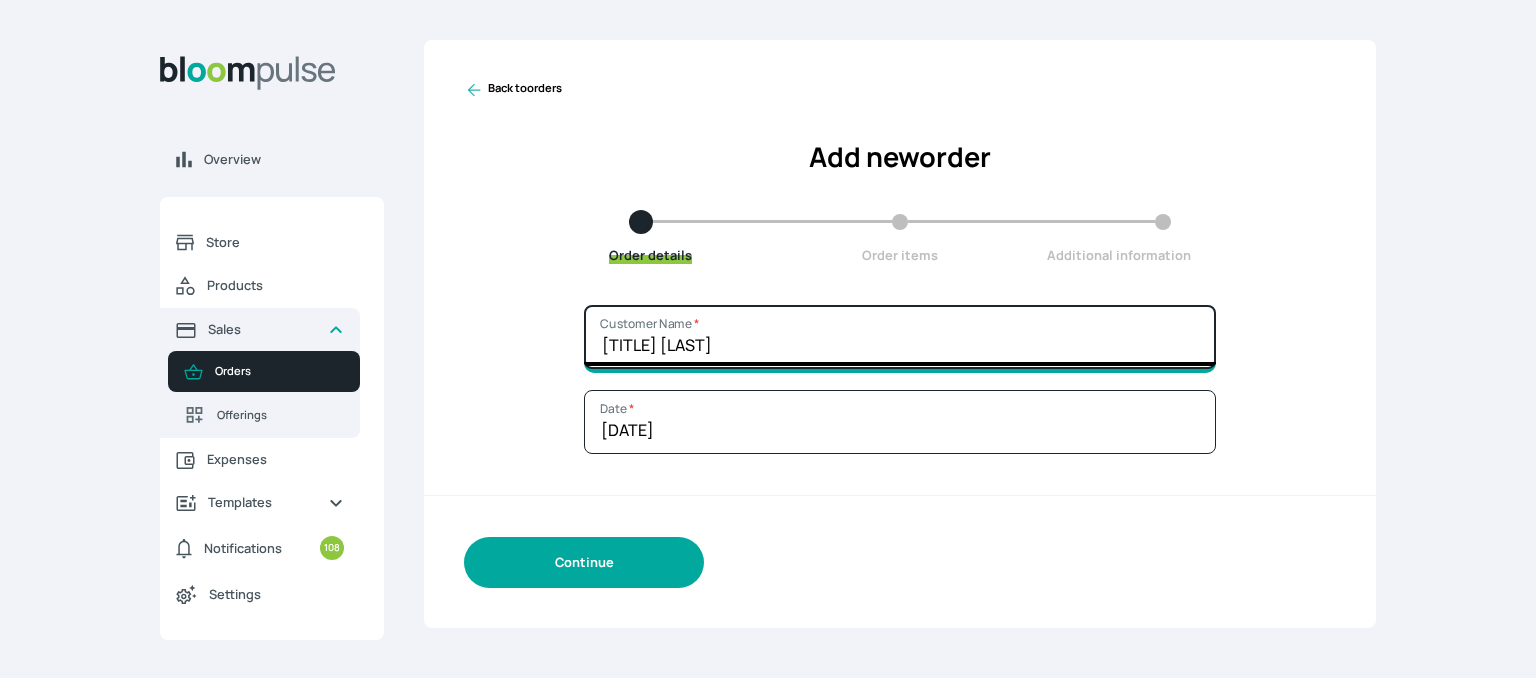 type on "[TITLE] [LAST]" 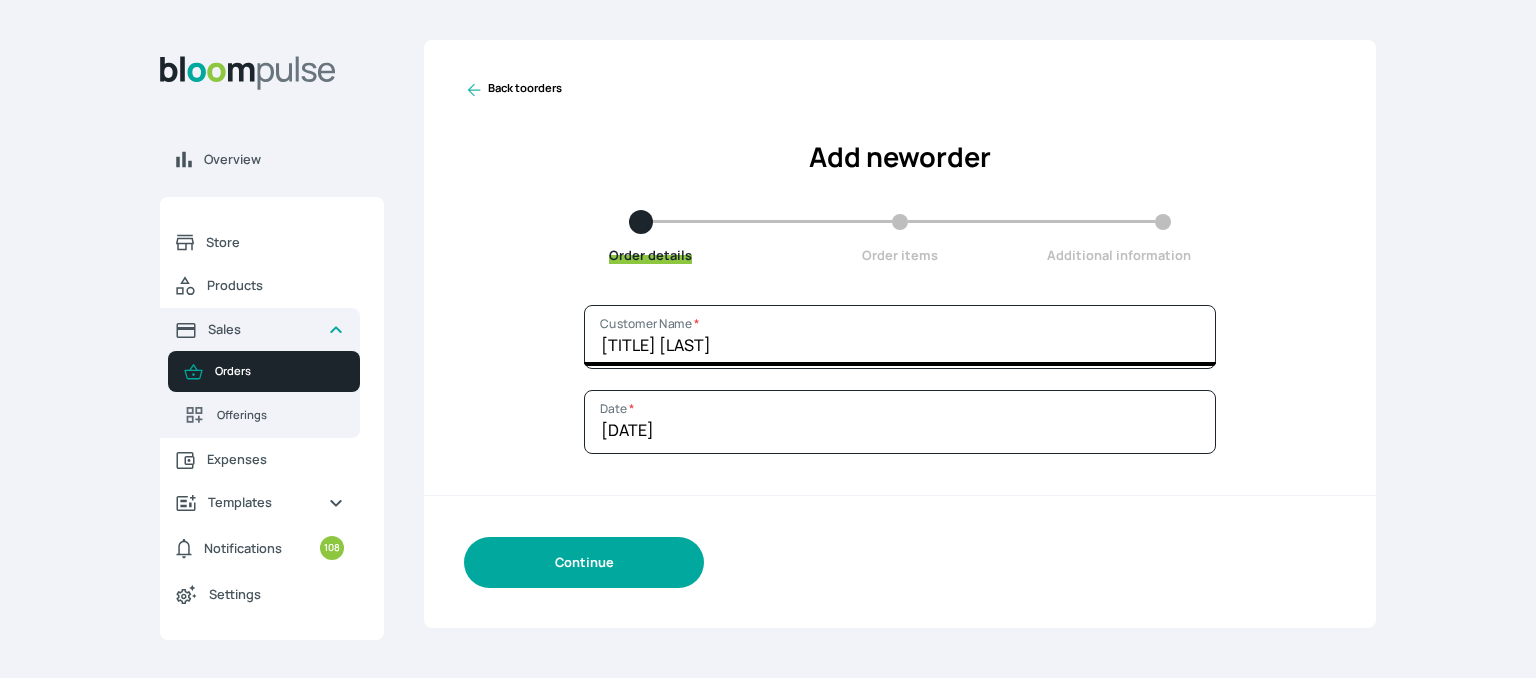 click on "Continue" at bounding box center [584, 562] 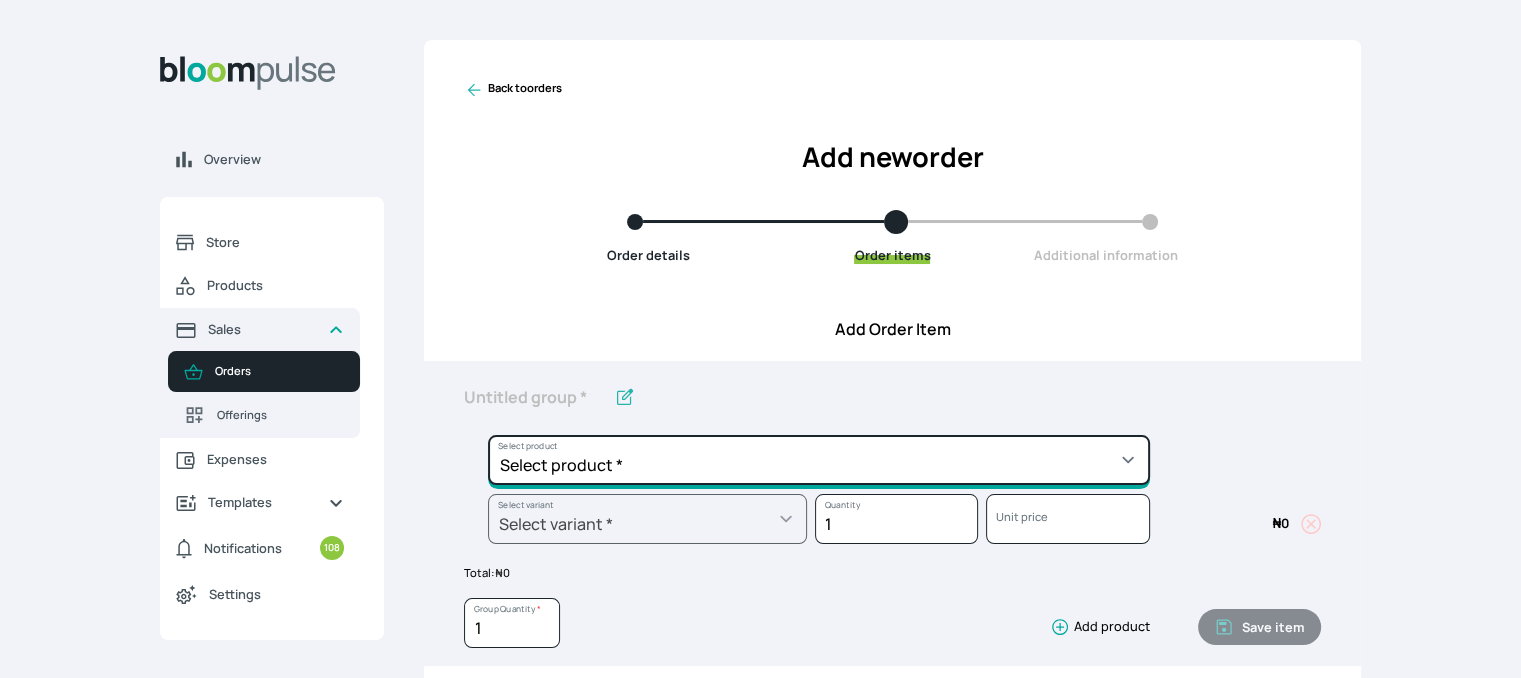 click on "Select product *  Cake Decoration for 8inches High  Chocolate oil based Round Cake  Geneose Sponge square Cake  Pound Square Cake  35cl zobo Mocktail  Banana Bread Batter BBQ Chicken  Bento Cake Budget Friendly Whippedcream Decoration Cake Decoration for 6inches High Cake Decoration for 6inches Low Cake loaf Chocolate Cake Batter Chocolate Ganache Chocolate oil based Batter Chocolate oil based square Cake Chocolate Round Cake Chop Life Package 2 Classic Banana Bread Loaf Coconut Banana Bread Loaf Cookies and Cream oil based Batter Cookies and cream oil based Round Cake Cupcakes Custom Made Whippedcream Decoration Doughnut Batter Fondant 1 Recipe  Fruit Cake Fruit Cake Batter Geneose Sponge Cake Batter Geneose Sponge Round Cake Meat Pie Meat Pie per 1 Mini puff Pound Cake Batter Pound Round Cake  Puff puff Redvelvet Cake Batter Redvelvet oil based Batter Redvelvet oil based Round Cake Redvelvet Round Cake Royal Buttercream  Small chops Stick Meat Sugar Doughnut  Swiss Meringue Buttercream  Valentine Love Box" at bounding box center (819, 460) 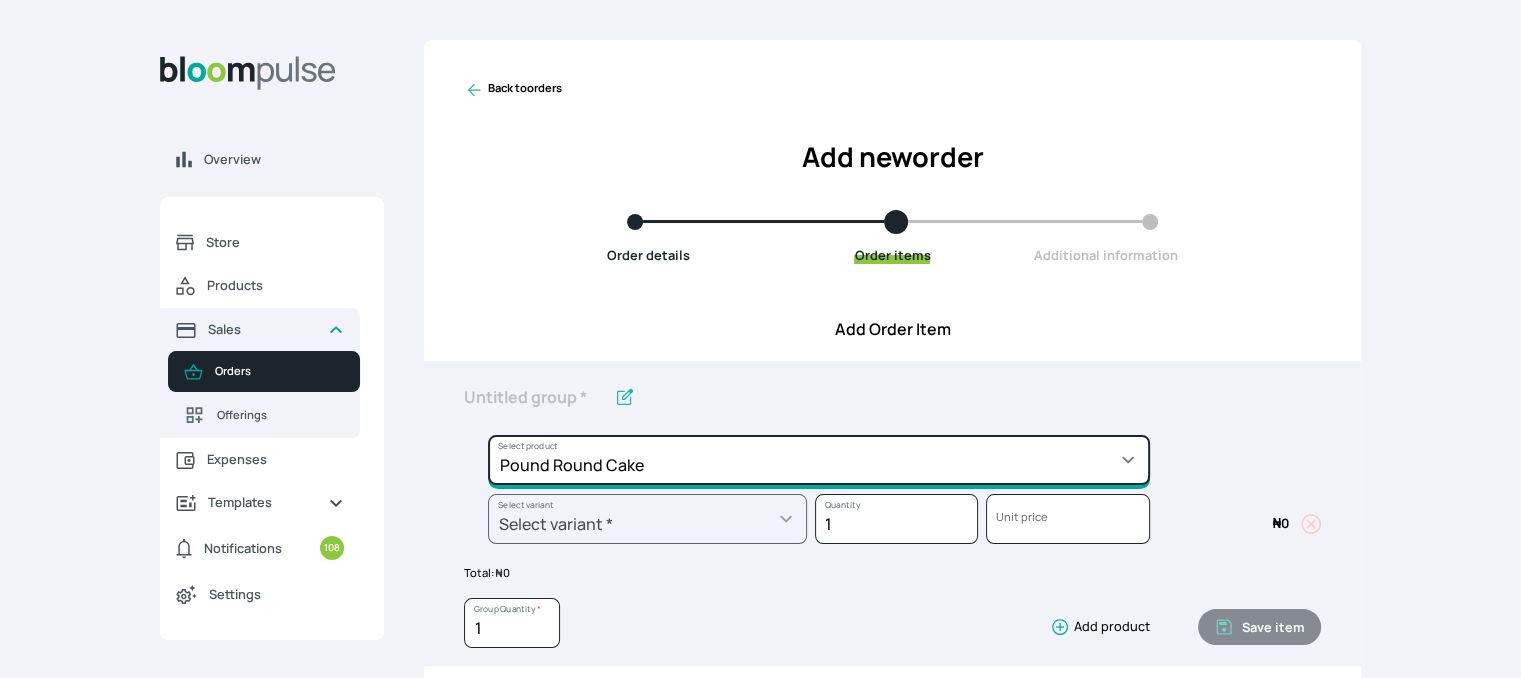 click on "Select product *  Cake Decoration for 8inches High  Chocolate oil based Round Cake  Geneose Sponge square Cake  Pound Square Cake  35cl zobo Mocktail  Banana Bread Batter BBQ Chicken  Bento Cake Budget Friendly Whippedcream Decoration Cake Decoration for 6inches High Cake Decoration for 6inches Low Cake loaf Chocolate Cake Batter Chocolate Ganache Chocolate oil based Batter Chocolate oil based square Cake Chocolate Round Cake Chop Life Package 2 Classic Banana Bread Loaf Coconut Banana Bread Loaf Cookies and Cream oil based Batter Cookies and cream oil based Round Cake Cupcakes Custom Made Whippedcream Decoration Doughnut Batter Fondant 1 Recipe  Fruit Cake Fruit Cake Batter Geneose Sponge Cake Batter Geneose Sponge Round Cake Meat Pie Meat Pie per 1 Mini puff Pound Cake Batter Pound Round Cake  Puff puff Redvelvet Cake Batter Redvelvet oil based Batter Redvelvet oil based Round Cake Redvelvet Round Cake Royal Buttercream  Small chops Stick Meat Sugar Doughnut  Swiss Meringue Buttercream  Valentine Love Box" at bounding box center (819, 460) 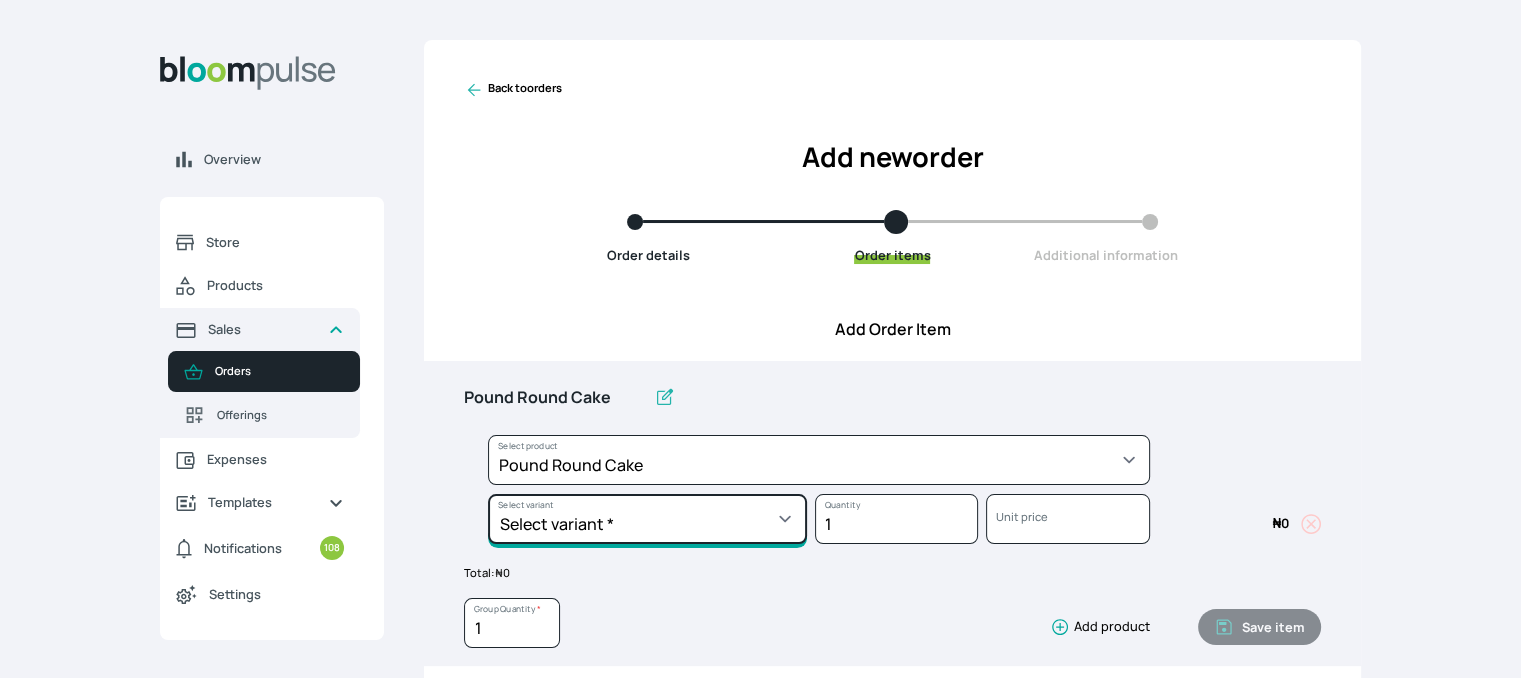 click on "Select variant * 10inches 11inches 12inches 13inches 14inches 6inches 7inches 8inches 9inches" at bounding box center (647, 519) 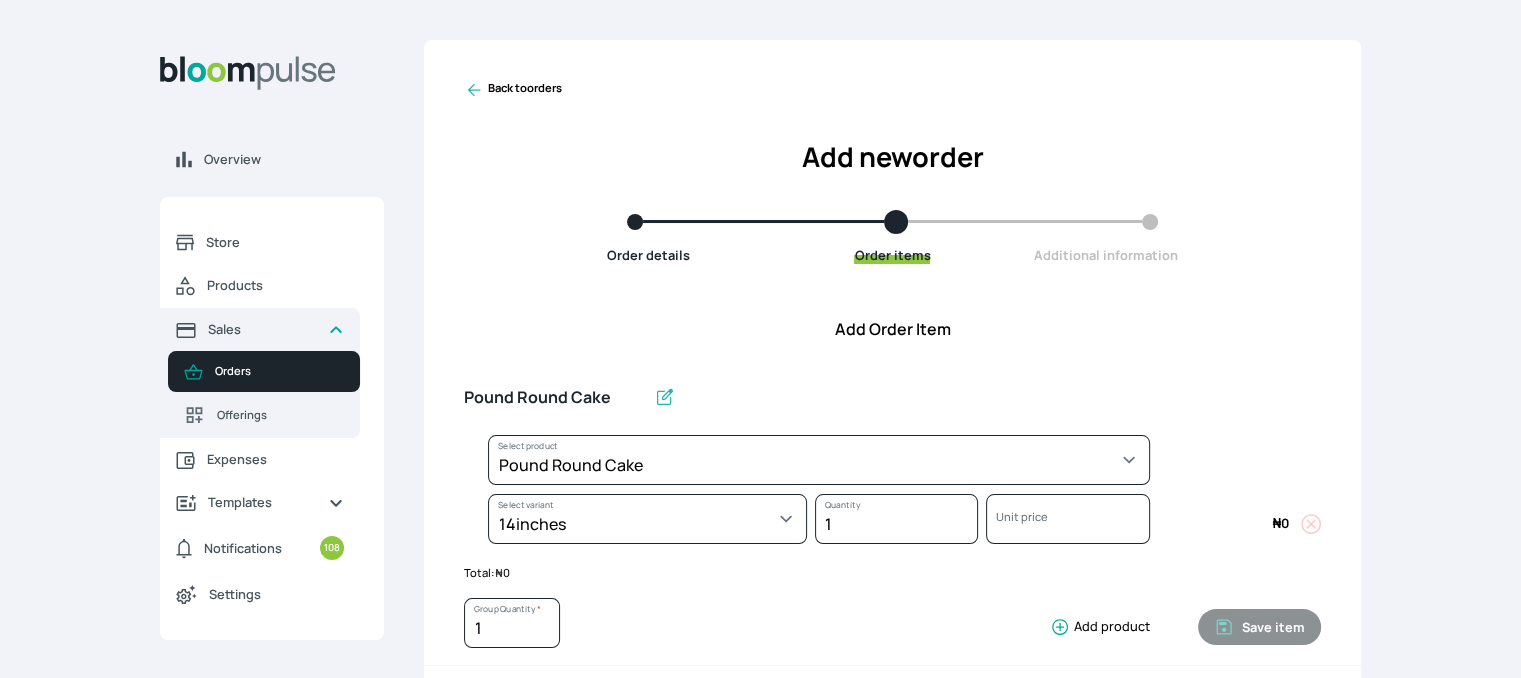 select on "a288c6ae-7a33-4d48-9e4d-feb53a4d1c56" 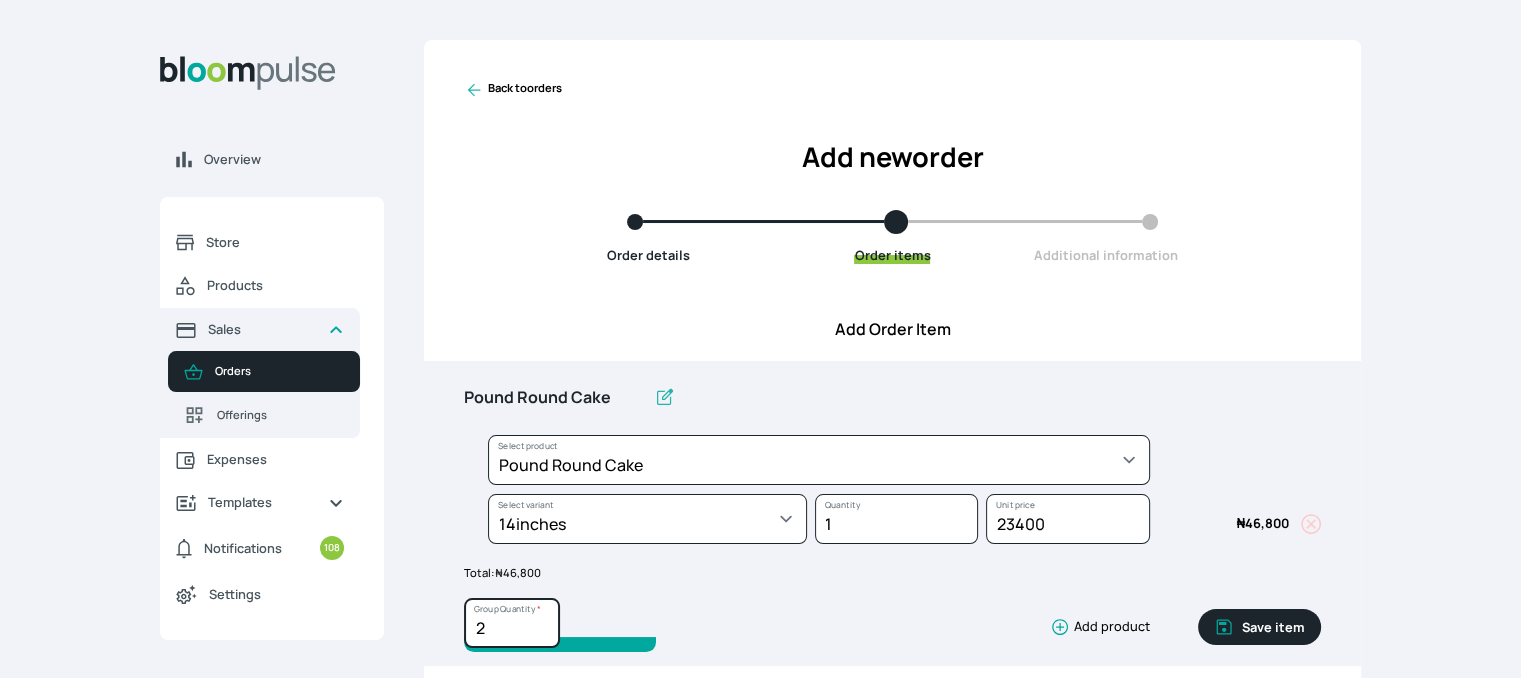 click on "2" at bounding box center (512, 623) 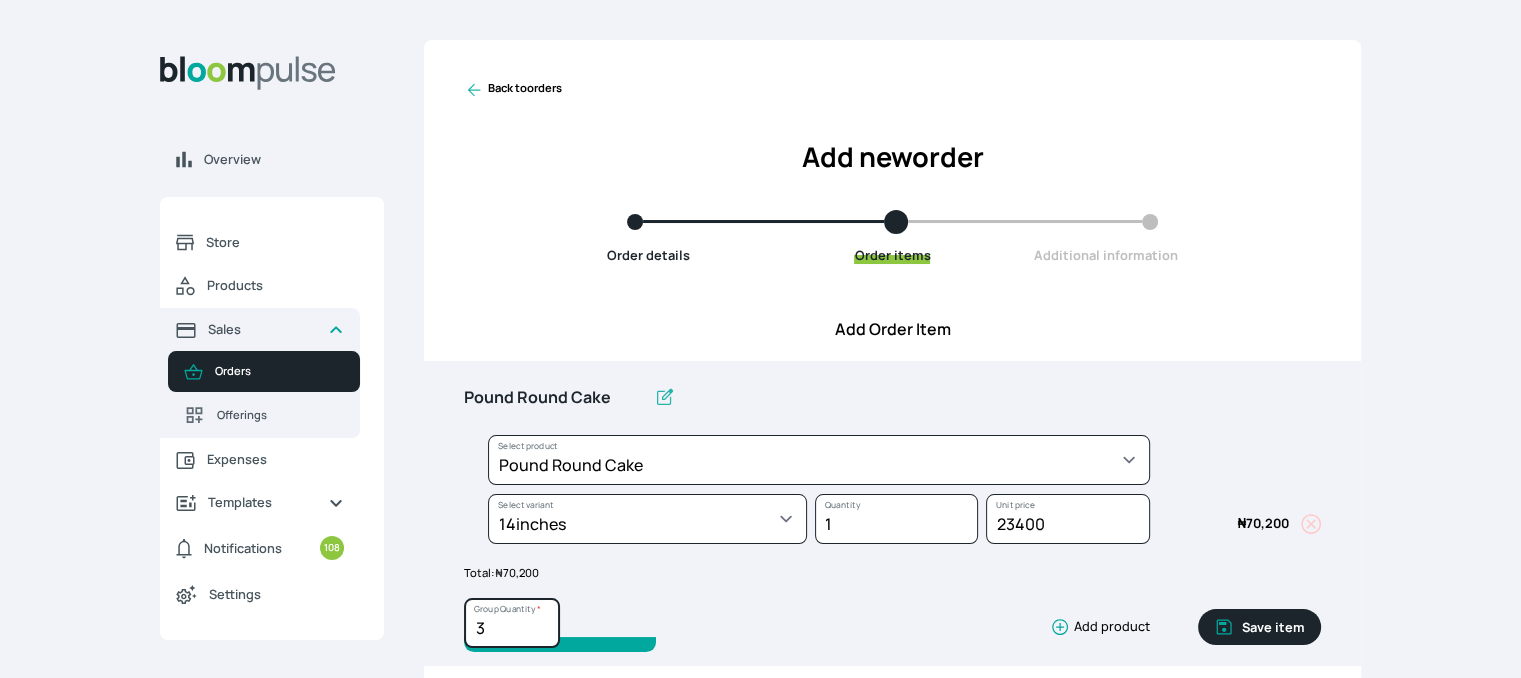 type on "3" 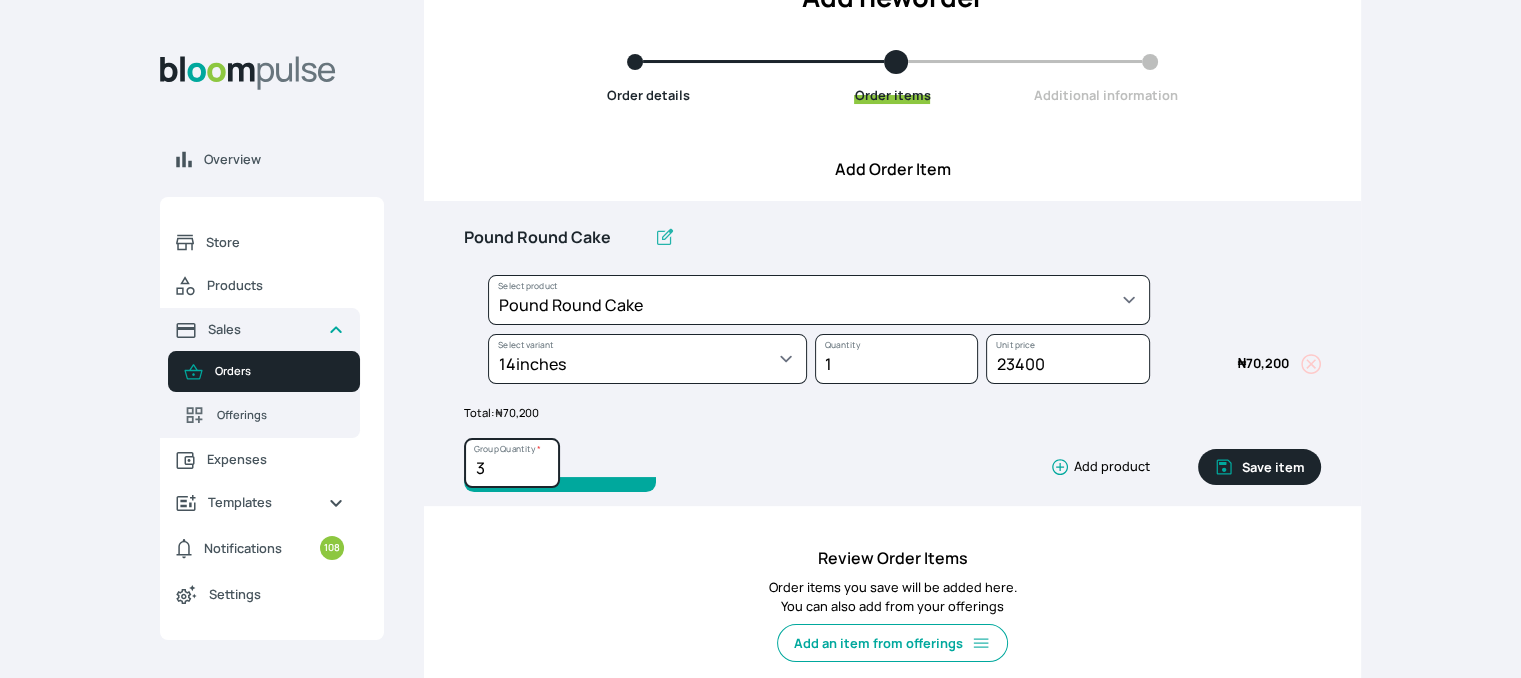 scroll, scrollTop: 200, scrollLeft: 0, axis: vertical 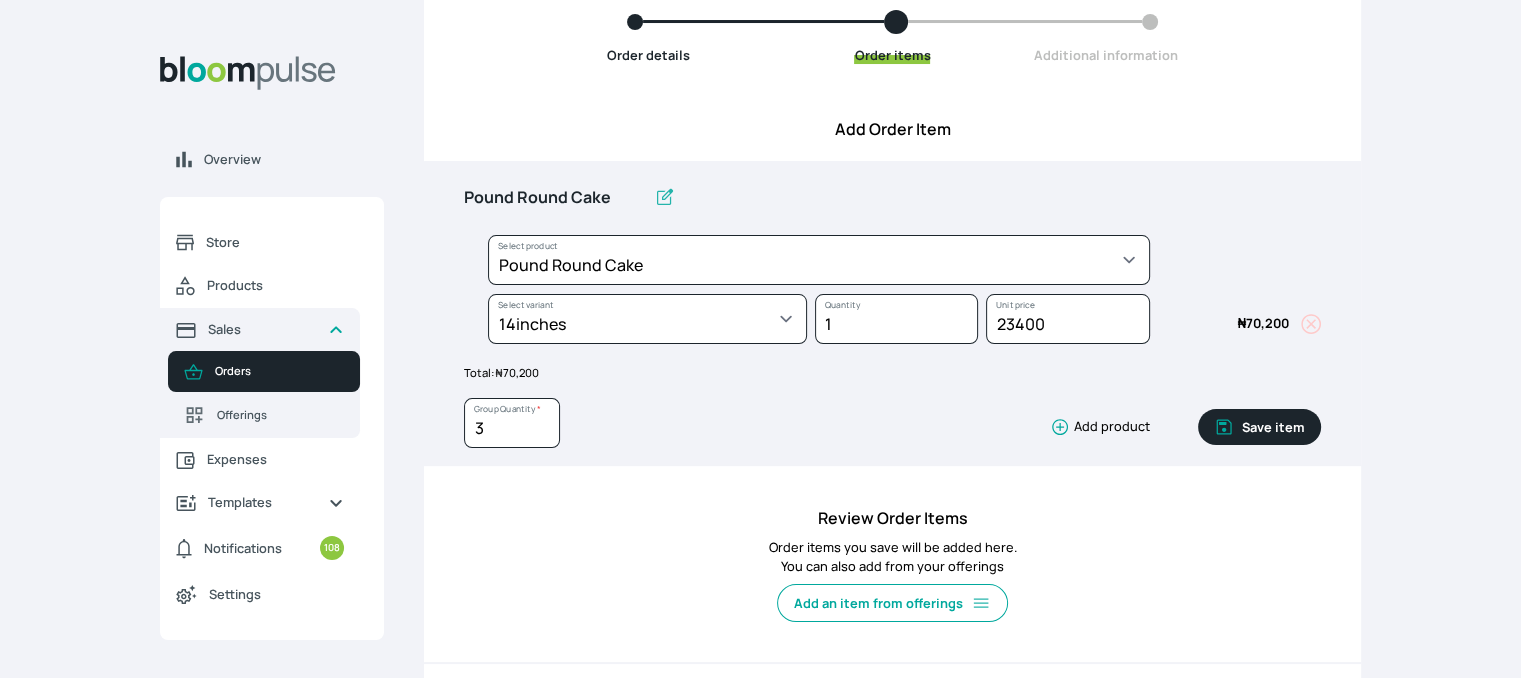 click on "Save item" at bounding box center [1259, 427] 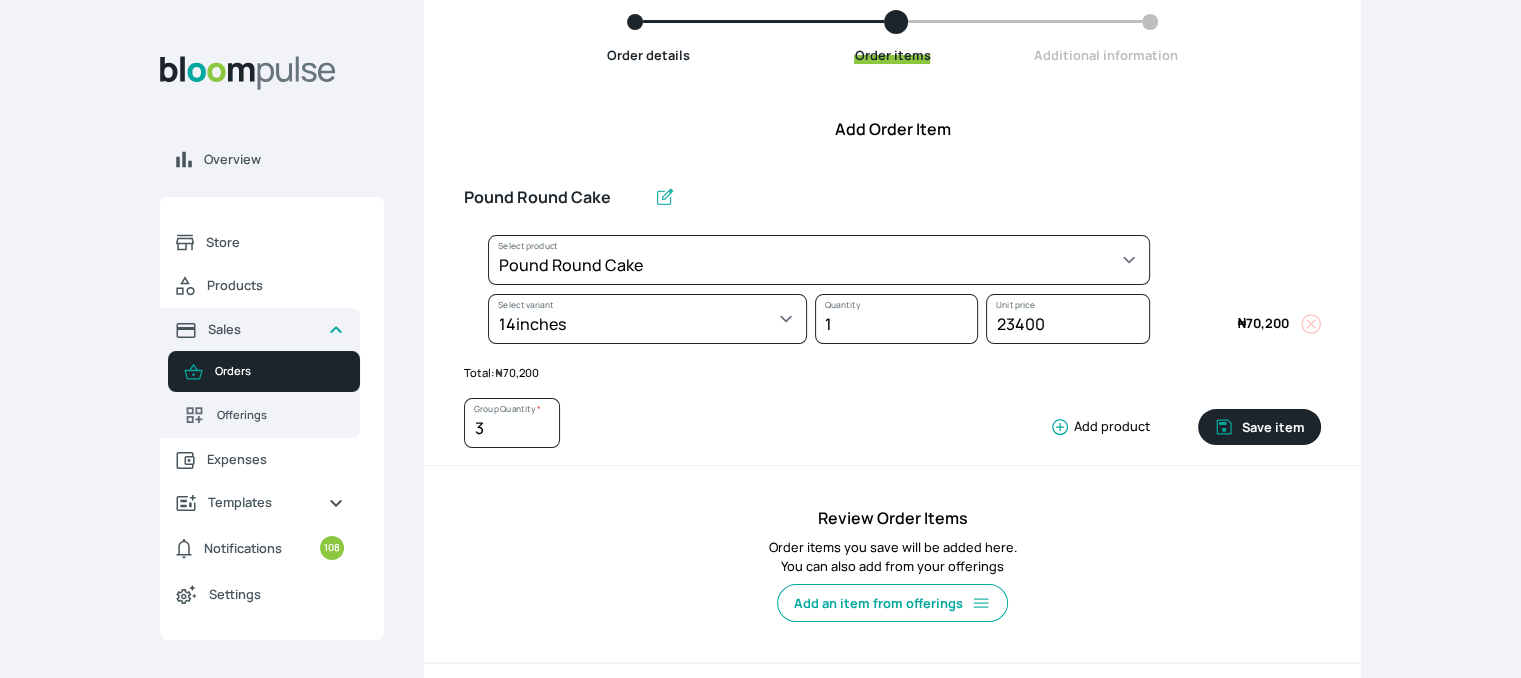 type 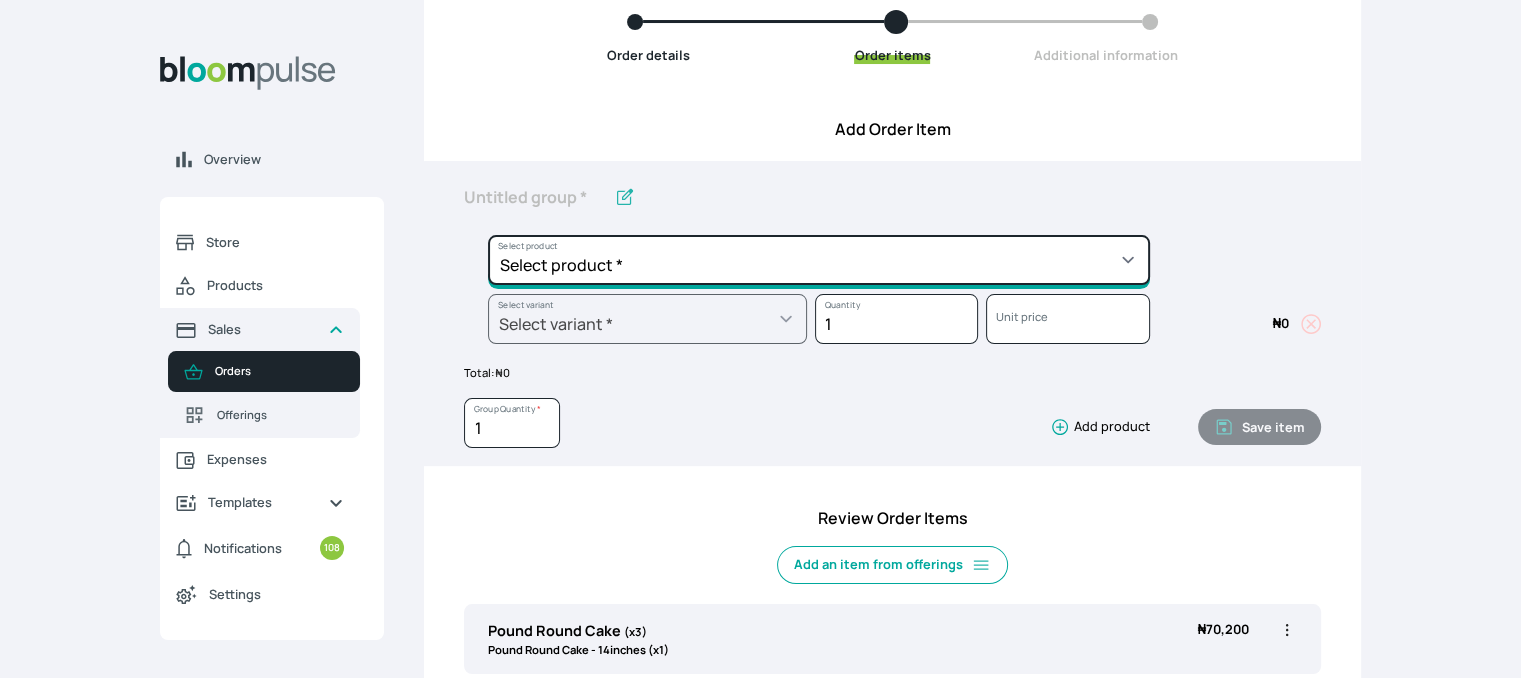 click on "Select product *  Cake Decoration for 8inches High  Chocolate oil based Round Cake  Geneose Sponge square Cake  Pound Square Cake  35cl zobo Mocktail  Banana Bread Batter BBQ Chicken  Bento Cake Budget Friendly Whippedcream Decoration Cake Decoration for 6inches High Cake Decoration for 6inches Low Cake loaf Chocolate Cake Batter Chocolate Ganache Chocolate oil based Batter Chocolate oil based square Cake Chocolate Round Cake Chop Life Package 2 Classic Banana Bread Loaf Coconut Banana Bread Loaf Cookies and Cream oil based Batter Cookies and cream oil based Round Cake Cupcakes Custom Made Whippedcream Decoration Doughnut Batter Fondant 1 Recipe  Fruit Cake Fruit Cake Batter Geneose Sponge Cake Batter Geneose Sponge Round Cake Meat Pie Meat Pie per 1 Mini puff Pound Cake Batter Pound Round Cake  Puff puff Redvelvet Cake Batter Redvelvet oil based Batter Redvelvet oil based Round Cake Redvelvet Round Cake Royal Buttercream  Small chops Stick Meat Sugar Doughnut  Swiss Meringue Buttercream  Valentine Love Box" at bounding box center [819, 260] 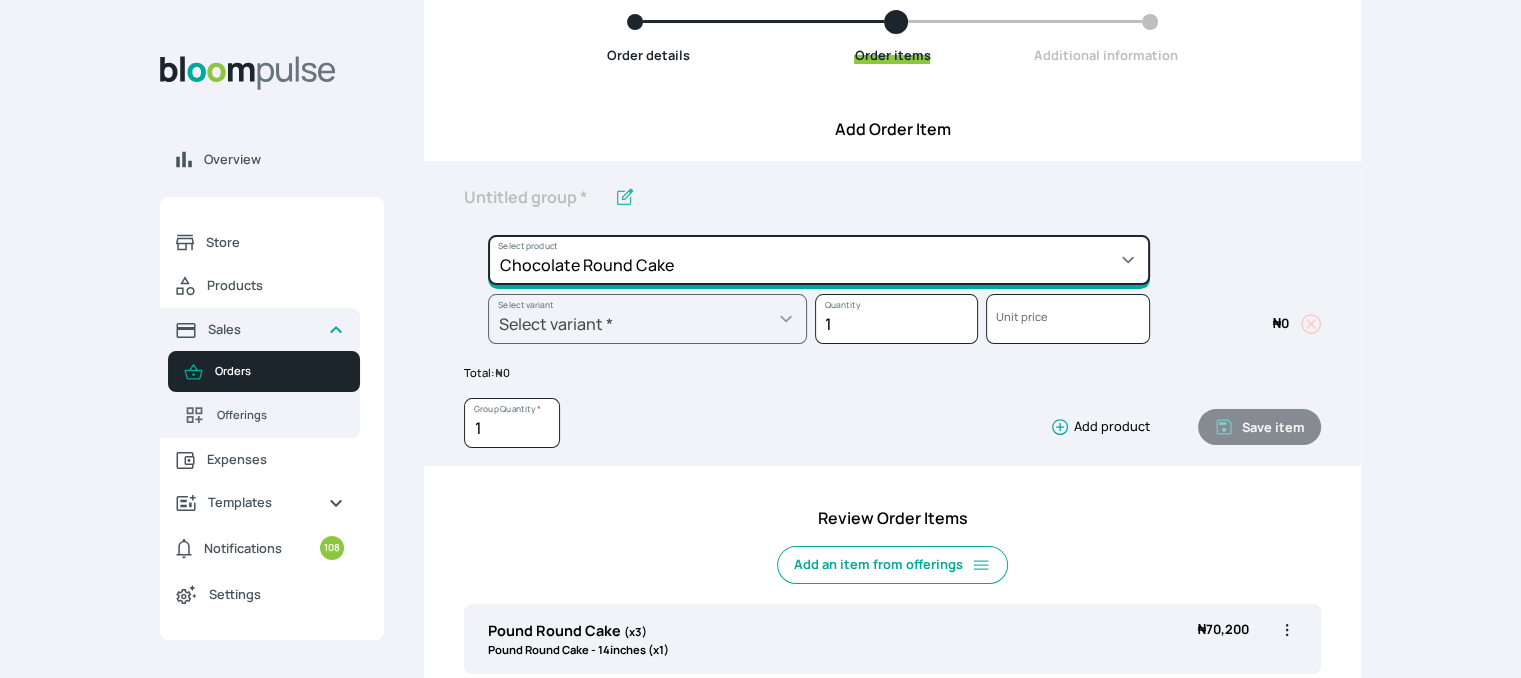 click on "Select product *  Cake Decoration for 8inches High  Chocolate oil based Round Cake  Geneose Sponge square Cake  Pound Square Cake  35cl zobo Mocktail  Banana Bread Batter BBQ Chicken  Bento Cake Budget Friendly Whippedcream Decoration Cake Decoration for 6inches High Cake Decoration for 6inches Low Cake loaf Chocolate Cake Batter Chocolate Ganache Chocolate oil based Batter Chocolate oil based square Cake Chocolate Round Cake Chop Life Package 2 Classic Banana Bread Loaf Coconut Banana Bread Loaf Cookies and Cream oil based Batter Cookies and cream oil based Round Cake Cupcakes Custom Made Whippedcream Decoration Doughnut Batter Fondant 1 Recipe  Fruit Cake Fruit Cake Batter Geneose Sponge Cake Batter Geneose Sponge Round Cake Meat Pie Meat Pie per 1 Mini puff Pound Cake Batter Pound Round Cake  Puff puff Redvelvet Cake Batter Redvelvet oil based Batter Redvelvet oil based Round Cake Redvelvet Round Cake Royal Buttercream  Small chops Stick Meat Sugar Doughnut  Swiss Meringue Buttercream  Valentine Love Box" at bounding box center (819, 260) 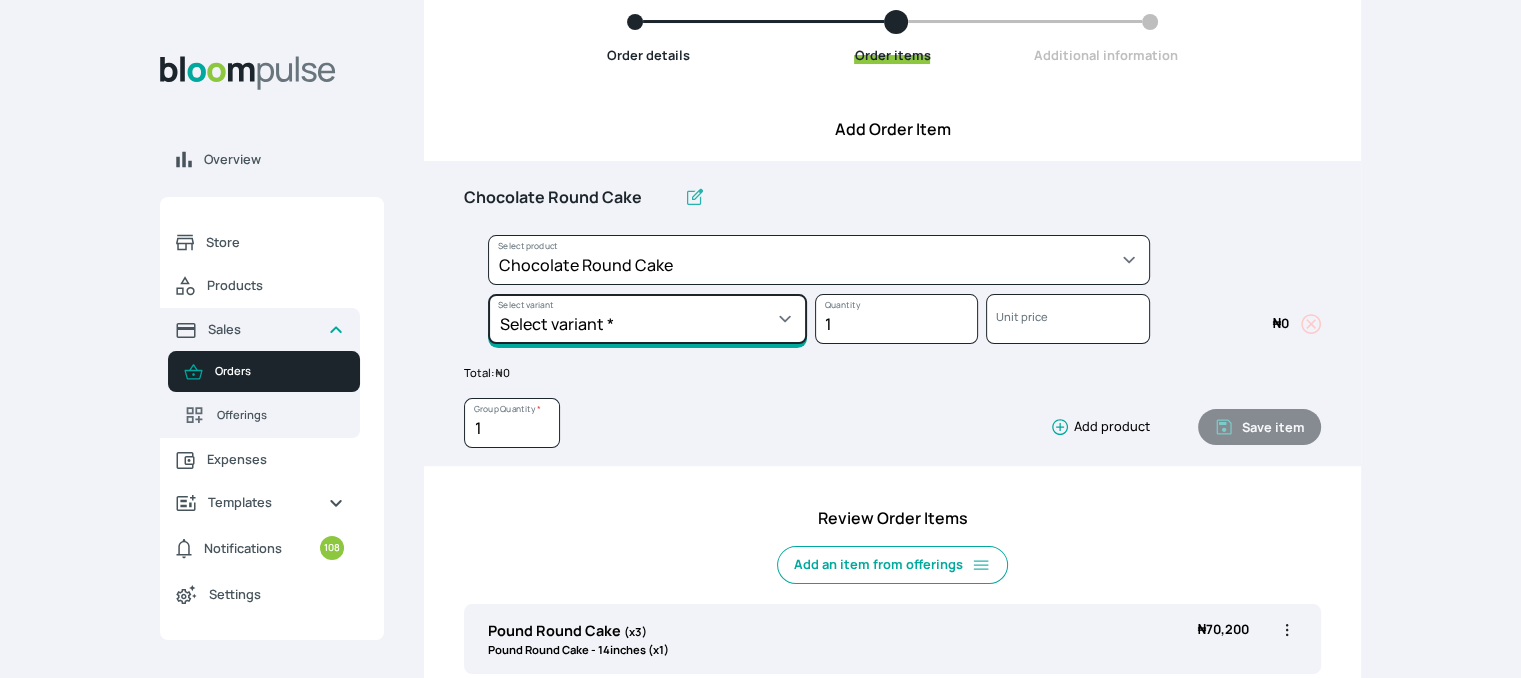 click on "Select variant * 10inches  11inches 12inches 13inches 14inches 6inches  7inches 8inches  9inches" at bounding box center [647, 319] 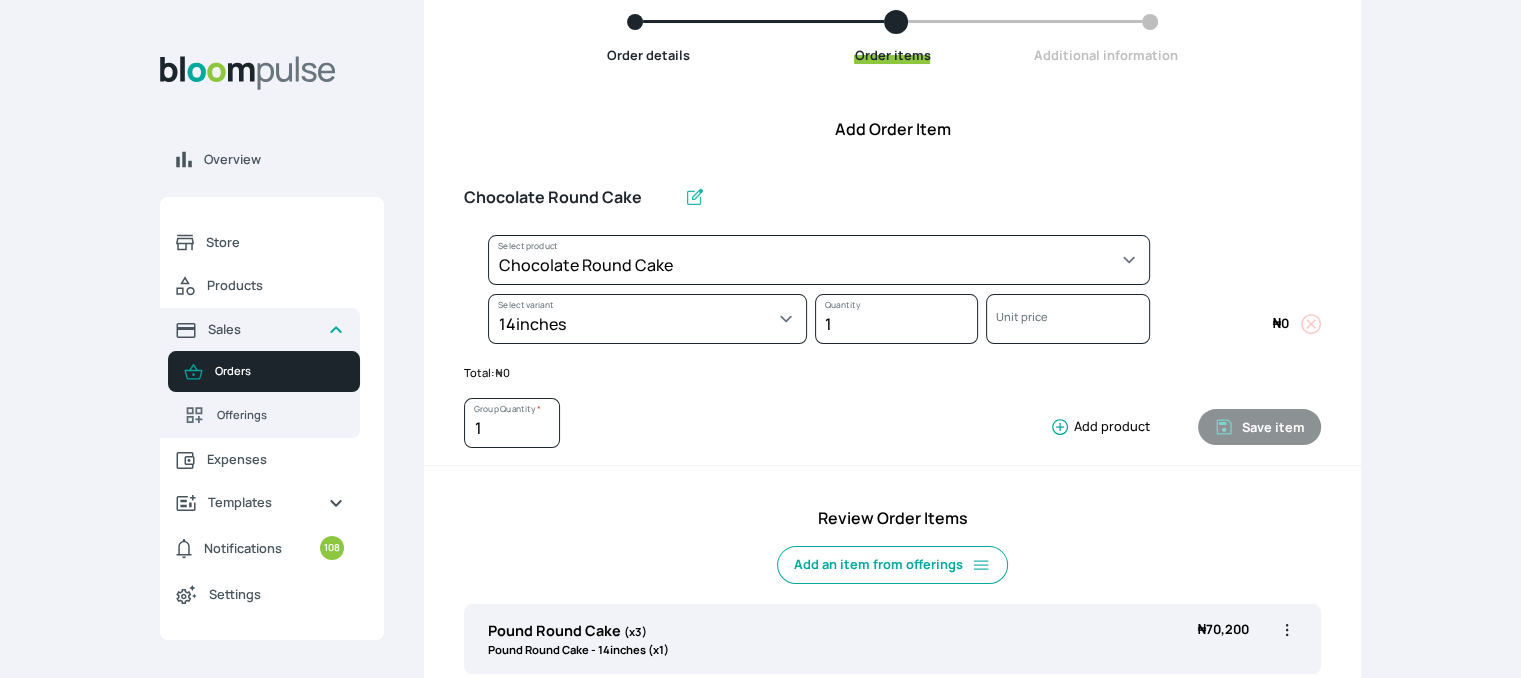 select on "be455cf8-7bfd-466e-9032-5e752029ab19" 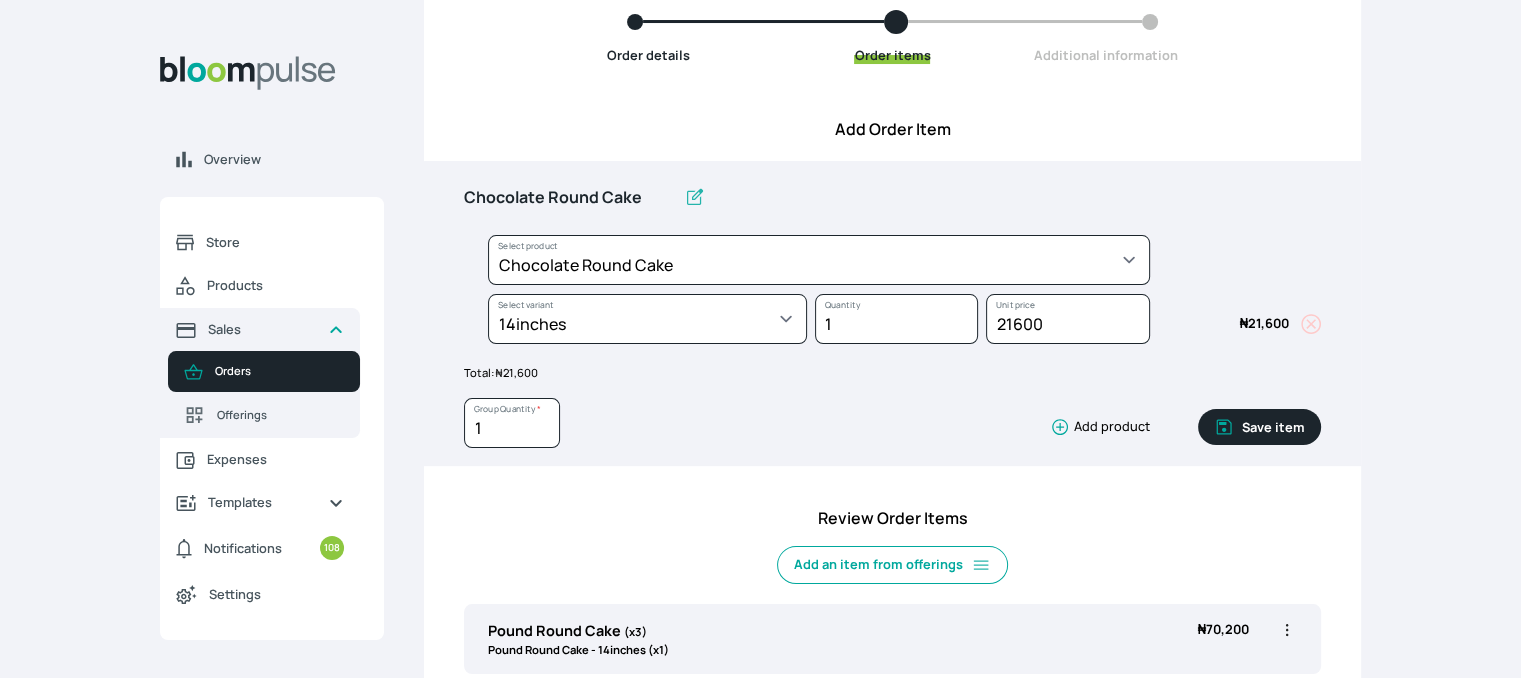 click 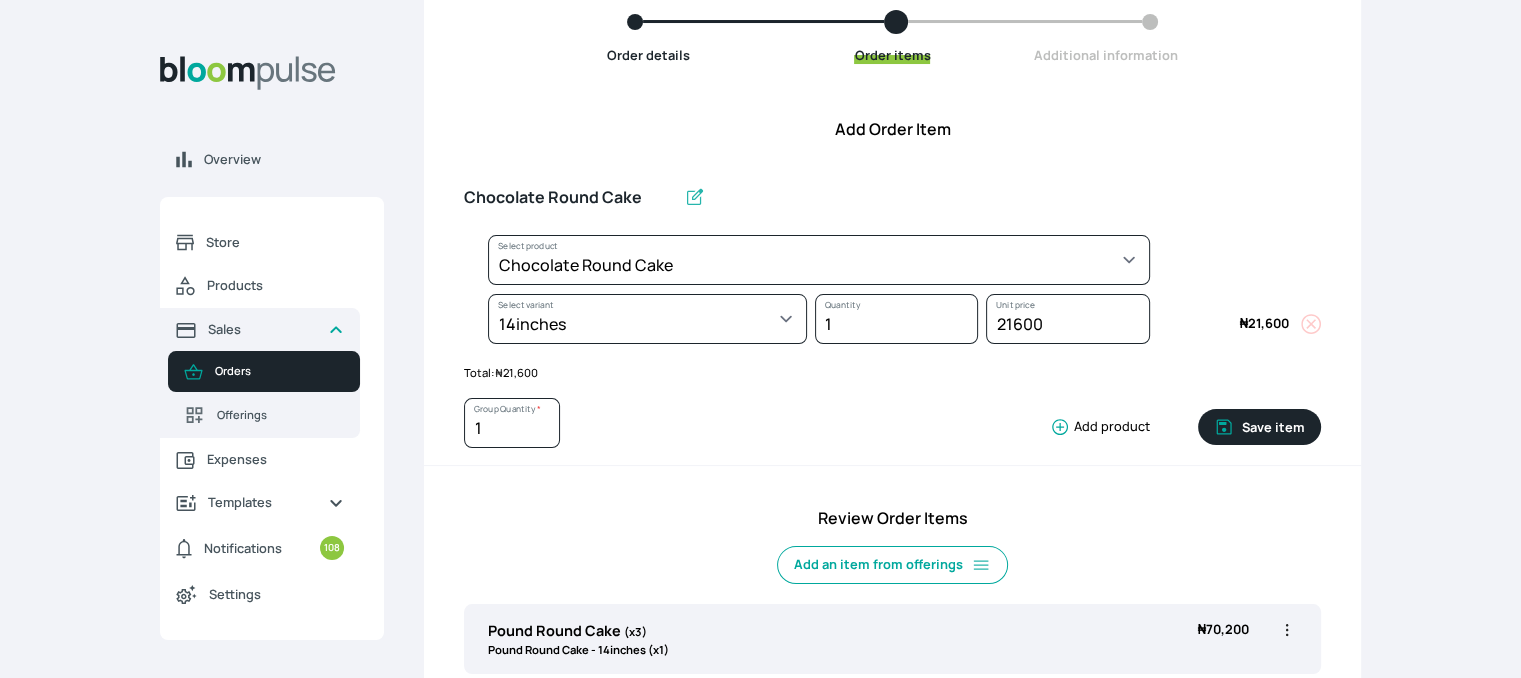 type 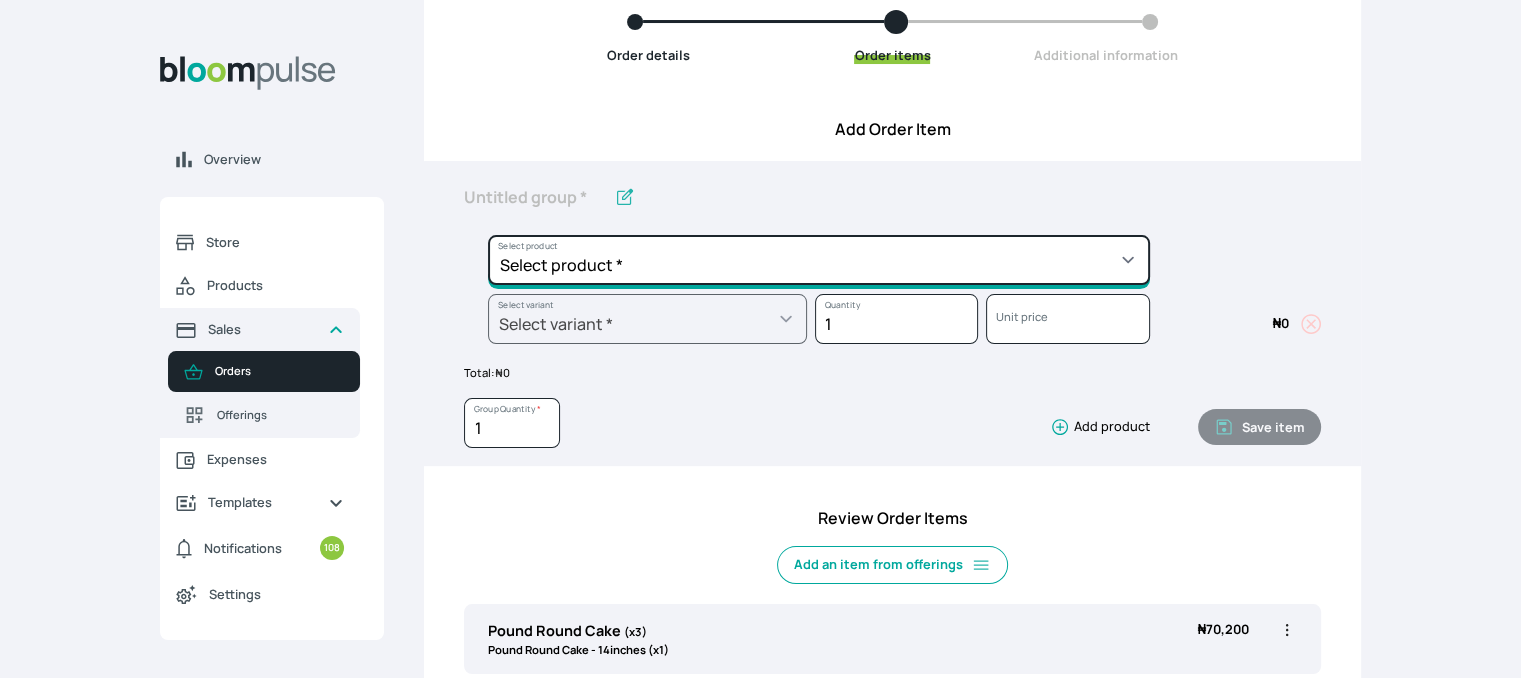 click on "Select product *  Cake Decoration for 8inches High  Chocolate oil based Round Cake  Geneose Sponge square Cake  Pound Square Cake  35cl zobo Mocktail  Banana Bread Batter BBQ Chicken  Bento Cake Budget Friendly Whippedcream Decoration Cake Decoration for 6inches High Cake Decoration for 6inches Low Cake loaf Chocolate Cake Batter Chocolate Ganache Chocolate oil based Batter Chocolate oil based square Cake Chocolate Round Cake Chop Life Package 2 Classic Banana Bread Loaf Coconut Banana Bread Loaf Cookies and Cream oil based Batter Cookies and cream oil based Round Cake Cupcakes Custom Made Whippedcream Decoration Doughnut Batter Fondant 1 Recipe  Fruit Cake Fruit Cake Batter Geneose Sponge Cake Batter Geneose Sponge Round Cake Meat Pie Meat Pie per 1 Mini puff Pound Cake Batter Pound Round Cake  Puff puff Redvelvet Cake Batter Redvelvet oil based Batter Redvelvet oil based Round Cake Redvelvet Round Cake Royal Buttercream  Small chops Stick Meat Sugar Doughnut  Swiss Meringue Buttercream  Valentine Love Box" at bounding box center [819, 260] 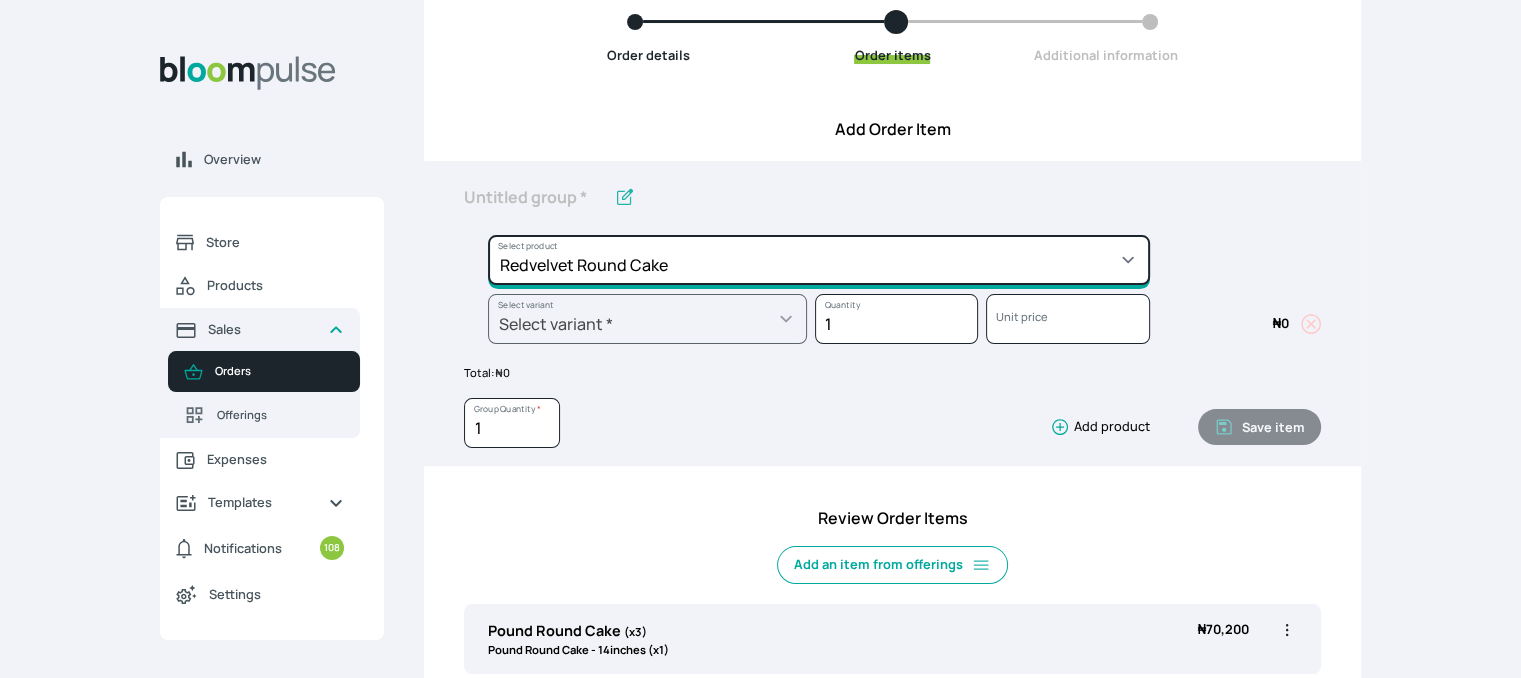 click on "Select product *  Cake Decoration for 8inches High  Chocolate oil based Round Cake  Geneose Sponge square Cake  Pound Square Cake  35cl zobo Mocktail  Banana Bread Batter BBQ Chicken  Bento Cake Budget Friendly Whippedcream Decoration Cake Decoration for 6inches High Cake Decoration for 6inches Low Cake loaf Chocolate Cake Batter Chocolate Ganache Chocolate oil based Batter Chocolate oil based square Cake Chocolate Round Cake Chop Life Package 2 Classic Banana Bread Loaf Coconut Banana Bread Loaf Cookies and Cream oil based Batter Cookies and cream oil based Round Cake Cupcakes Custom Made Whippedcream Decoration Doughnut Batter Fondant 1 Recipe  Fruit Cake Fruit Cake Batter Geneose Sponge Cake Batter Geneose Sponge Round Cake Meat Pie Meat Pie per 1 Mini puff Pound Cake Batter Pound Round Cake  Puff puff Redvelvet Cake Batter Redvelvet oil based Batter Redvelvet oil based Round Cake Redvelvet Round Cake Royal Buttercream  Small chops Stick Meat Sugar Doughnut  Swiss Meringue Buttercream  Valentine Love Box" at bounding box center (819, 260) 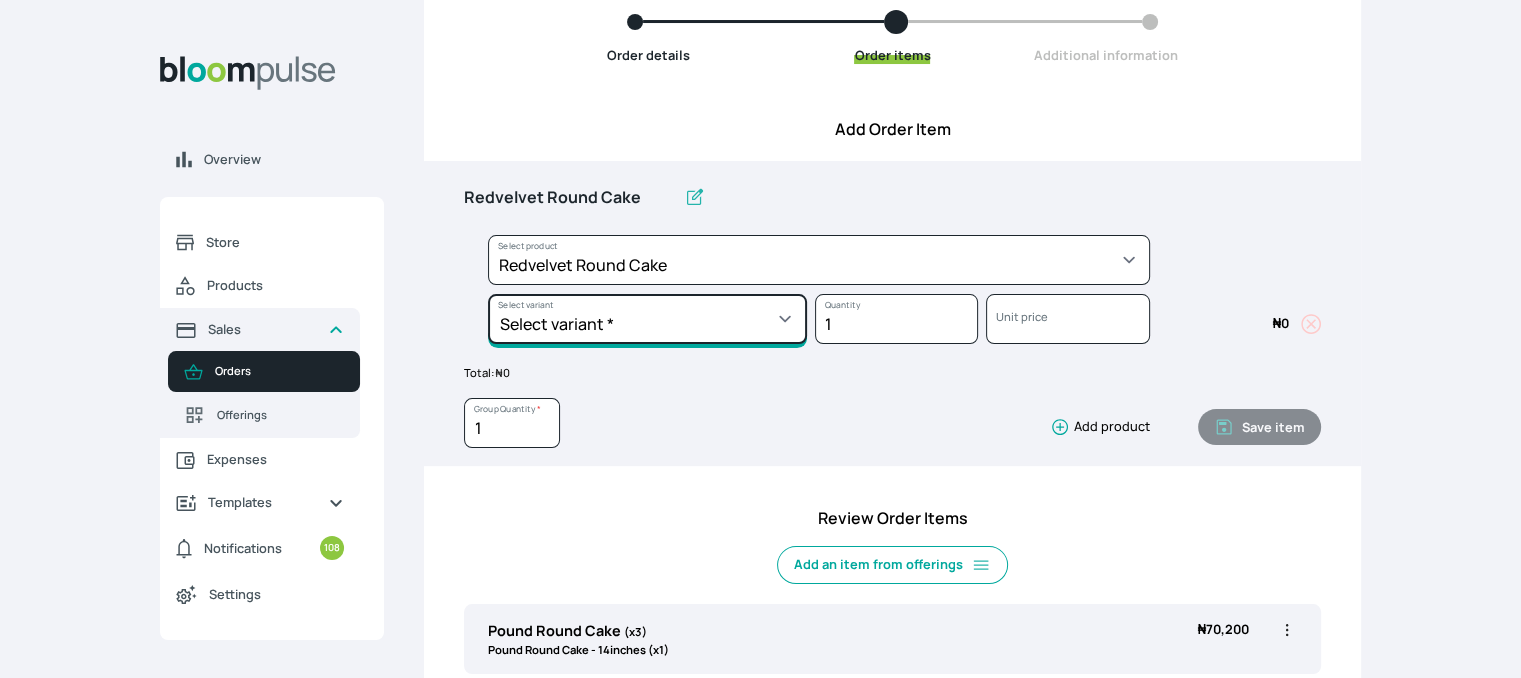click on "Select variant * 10inches  11inches 12inches 13inches 14inches 6inches  7inches 8inches  9inches" at bounding box center [647, 319] 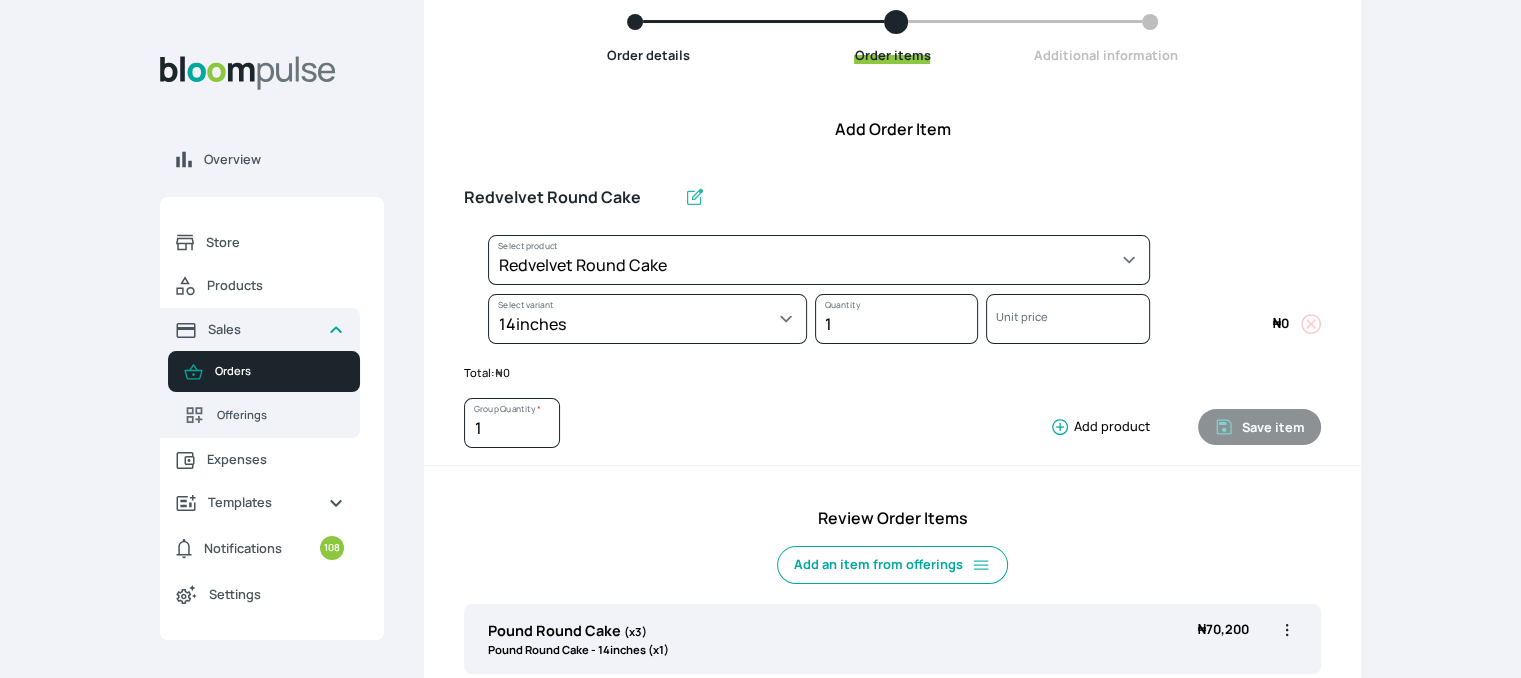 select on "03a9c920-d373-4b55-9805-9de923defabf" 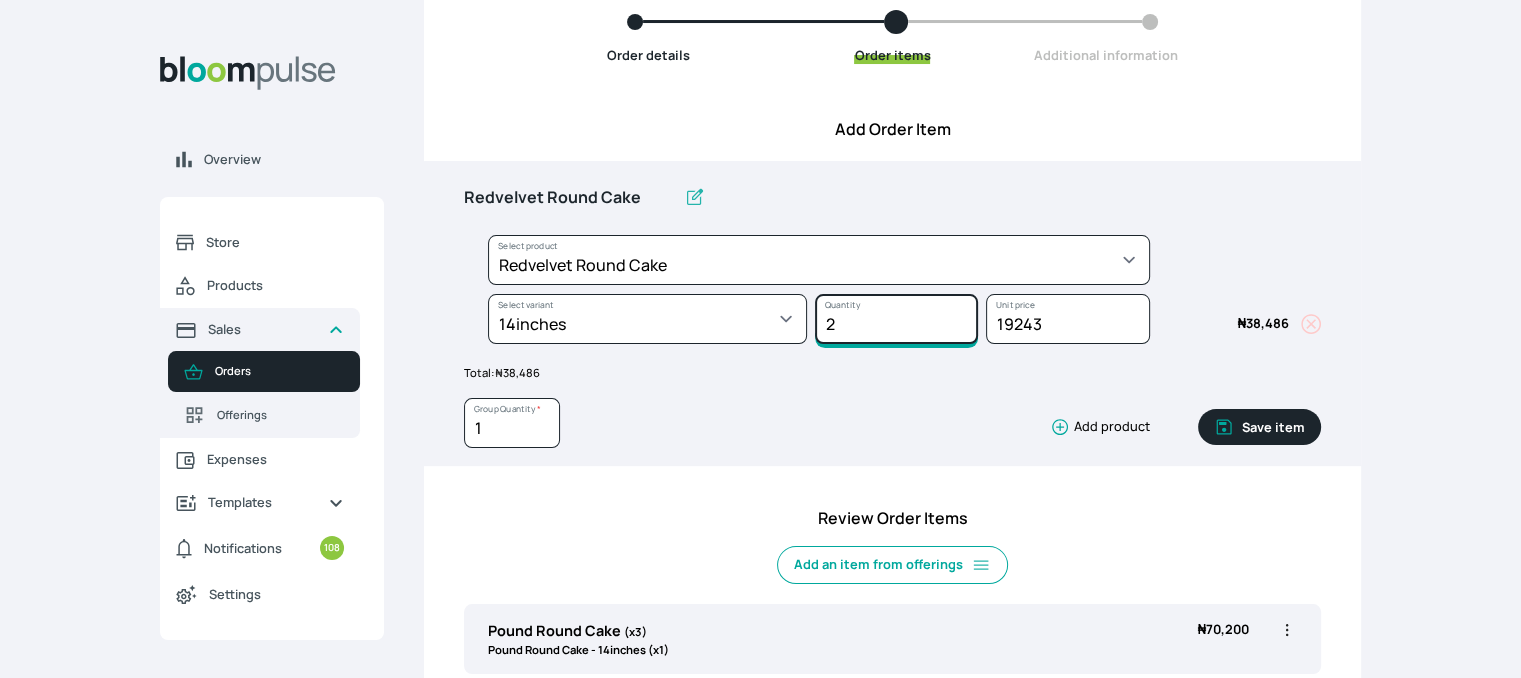type on "2" 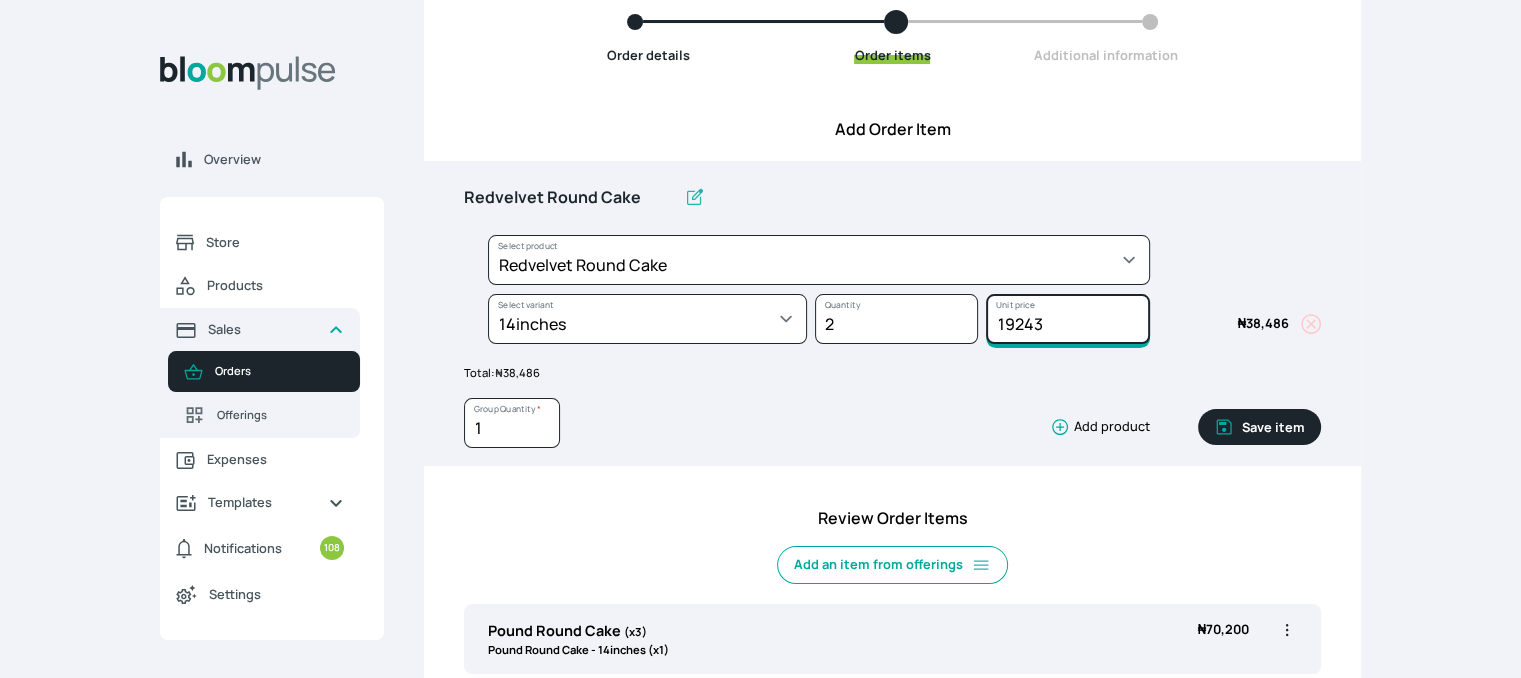 click on "19243" at bounding box center [1067, 319] 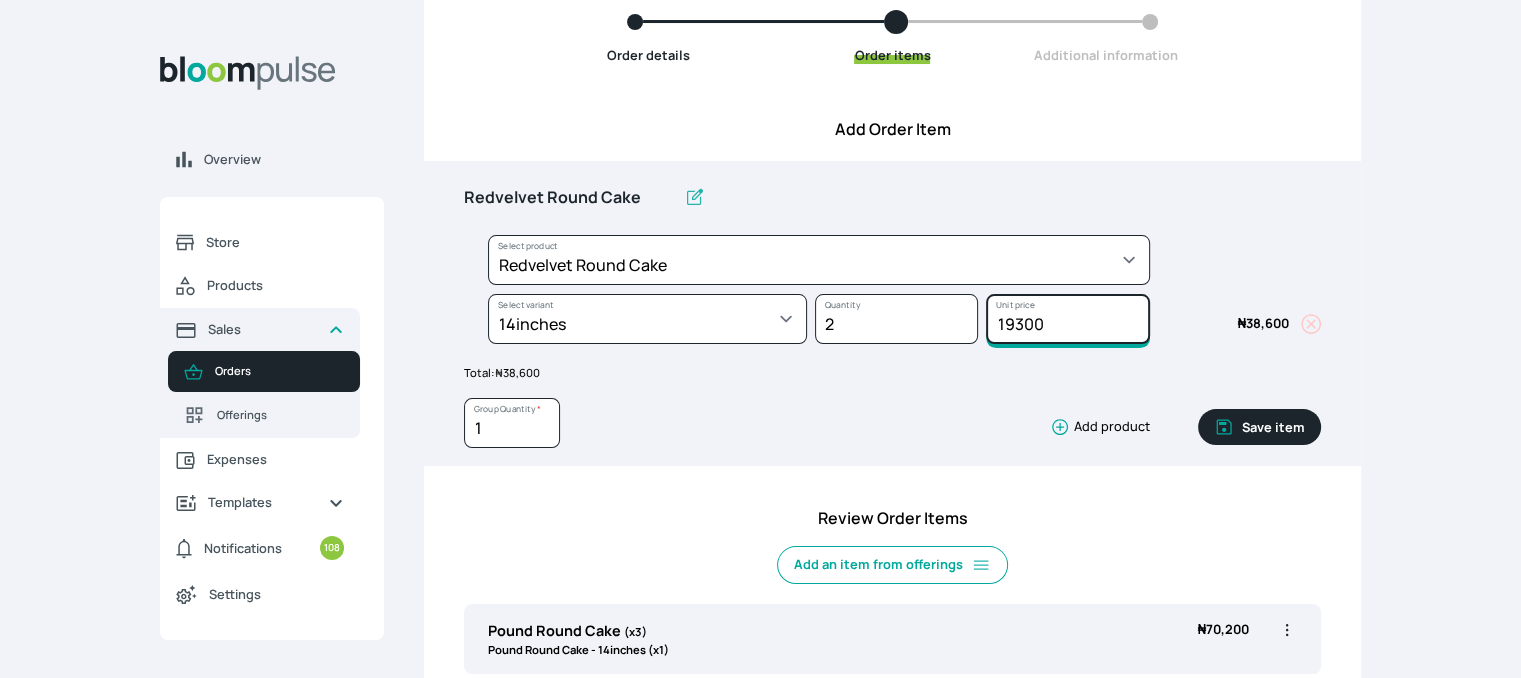type on "19300" 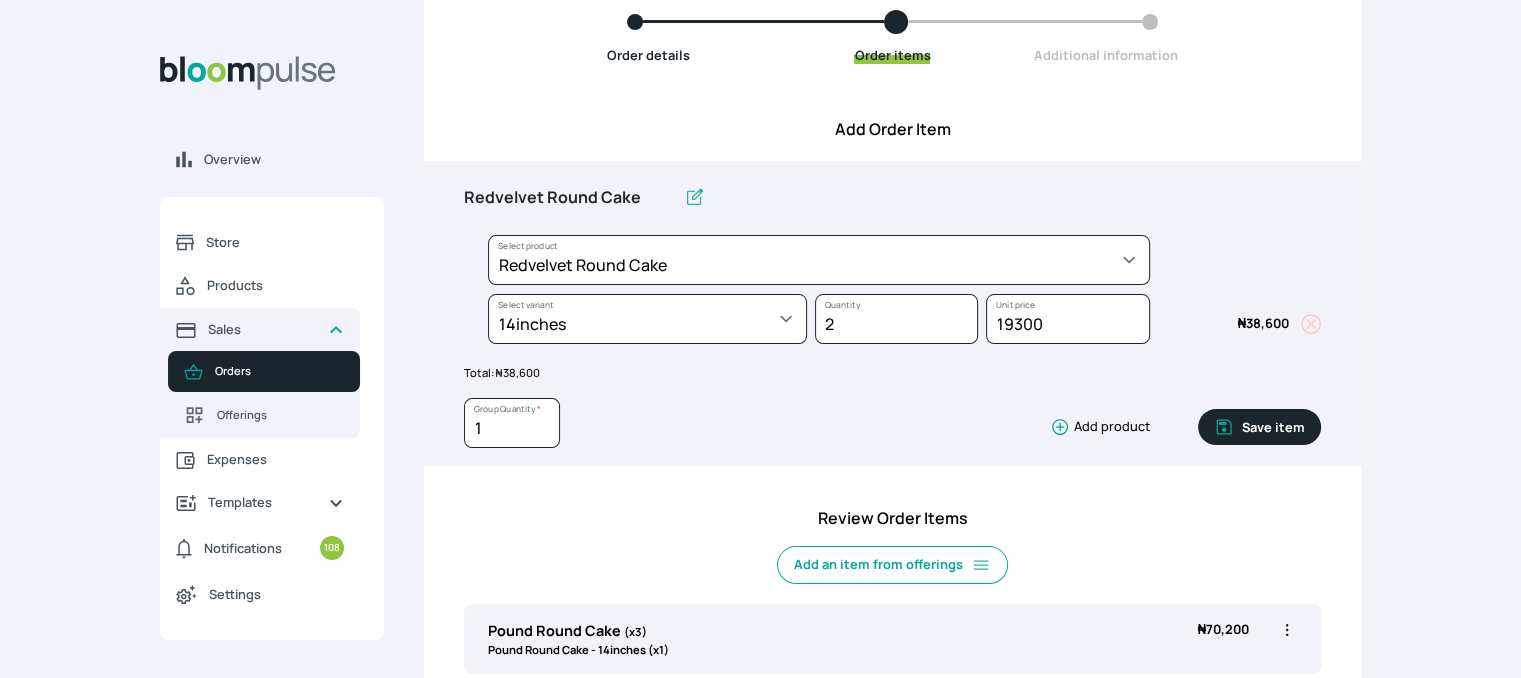 click on "Save item" at bounding box center [1259, 427] 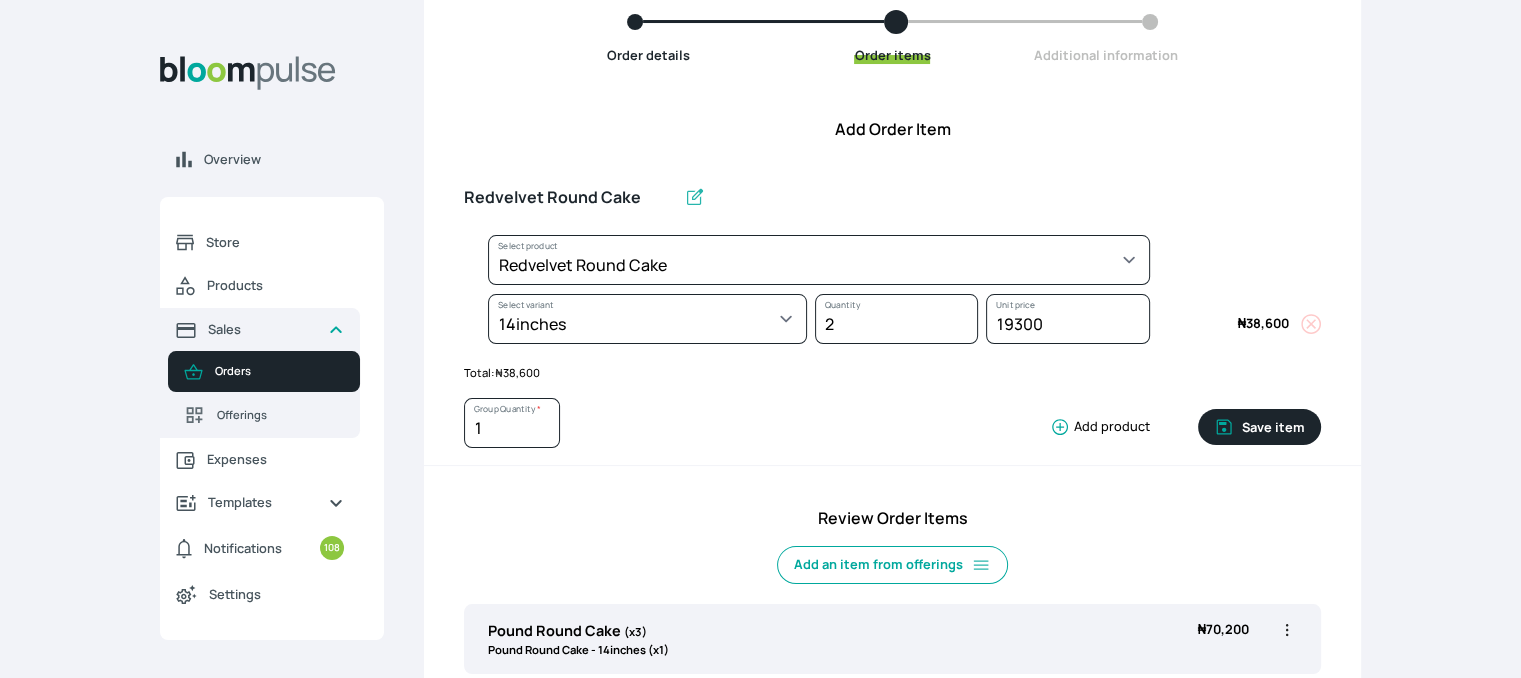 type 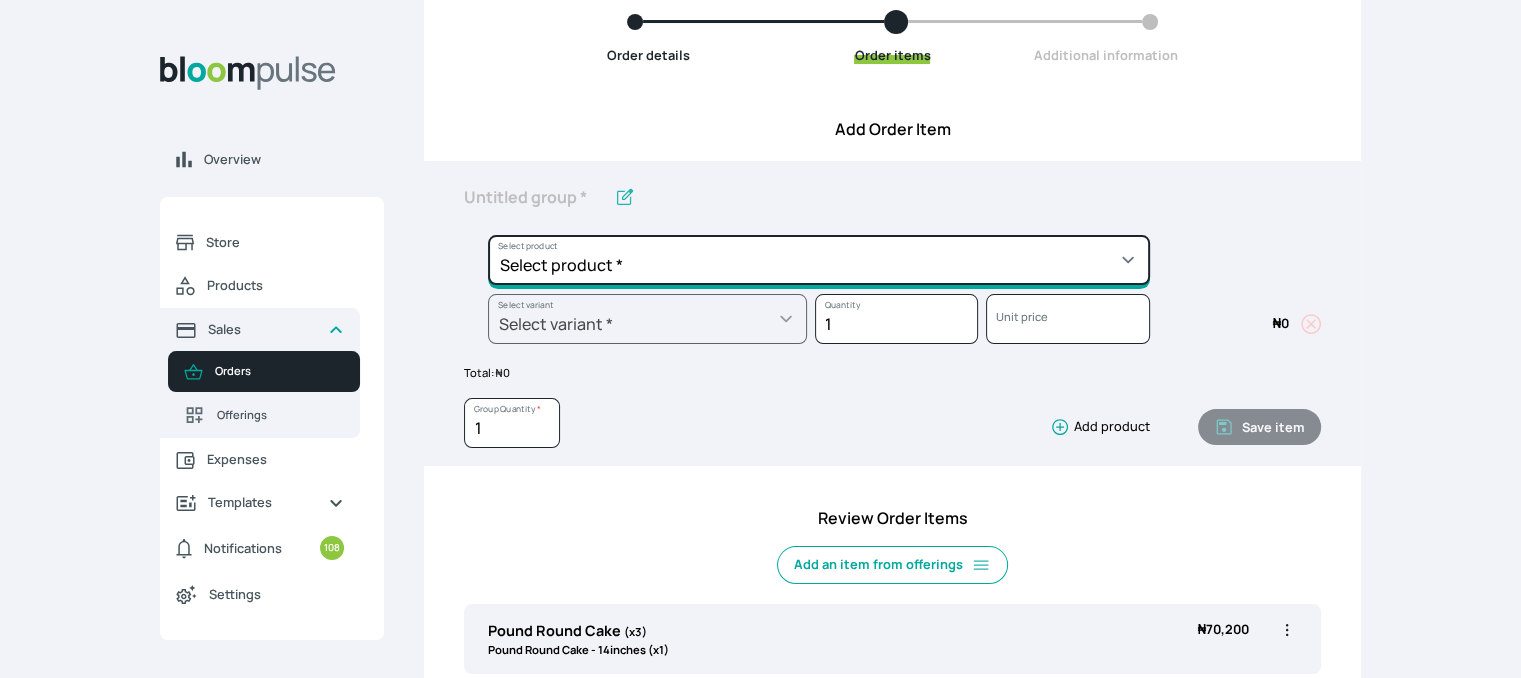 click on "Select product *  Cake Decoration for 8inches High  Chocolate oil based Round Cake  Geneose Sponge square Cake  Pound Square Cake  35cl zobo Mocktail  Banana Bread Batter BBQ Chicken  Bento Cake Budget Friendly Whippedcream Decoration Cake Decoration for 6inches High Cake Decoration for 6inches Low Cake loaf Chocolate Cake Batter Chocolate Ganache Chocolate oil based Batter Chocolate oil based square Cake Chocolate Round Cake Chop Life Package 2 Classic Banana Bread Loaf Coconut Banana Bread Loaf Cookies and Cream oil based Batter Cookies and cream oil based Round Cake Cupcakes Custom Made Whippedcream Decoration Doughnut Batter Fondant 1 Recipe  Fruit Cake Fruit Cake Batter Geneose Sponge Cake Batter Geneose Sponge Round Cake Meat Pie Meat Pie per 1 Mini puff Pound Cake Batter Pound Round Cake  Puff puff Redvelvet Cake Batter Redvelvet oil based Batter Redvelvet oil based Round Cake Redvelvet Round Cake Royal Buttercream  Small chops Stick Meat Sugar Doughnut  Swiss Meringue Buttercream  Valentine Love Box" at bounding box center [819, 260] 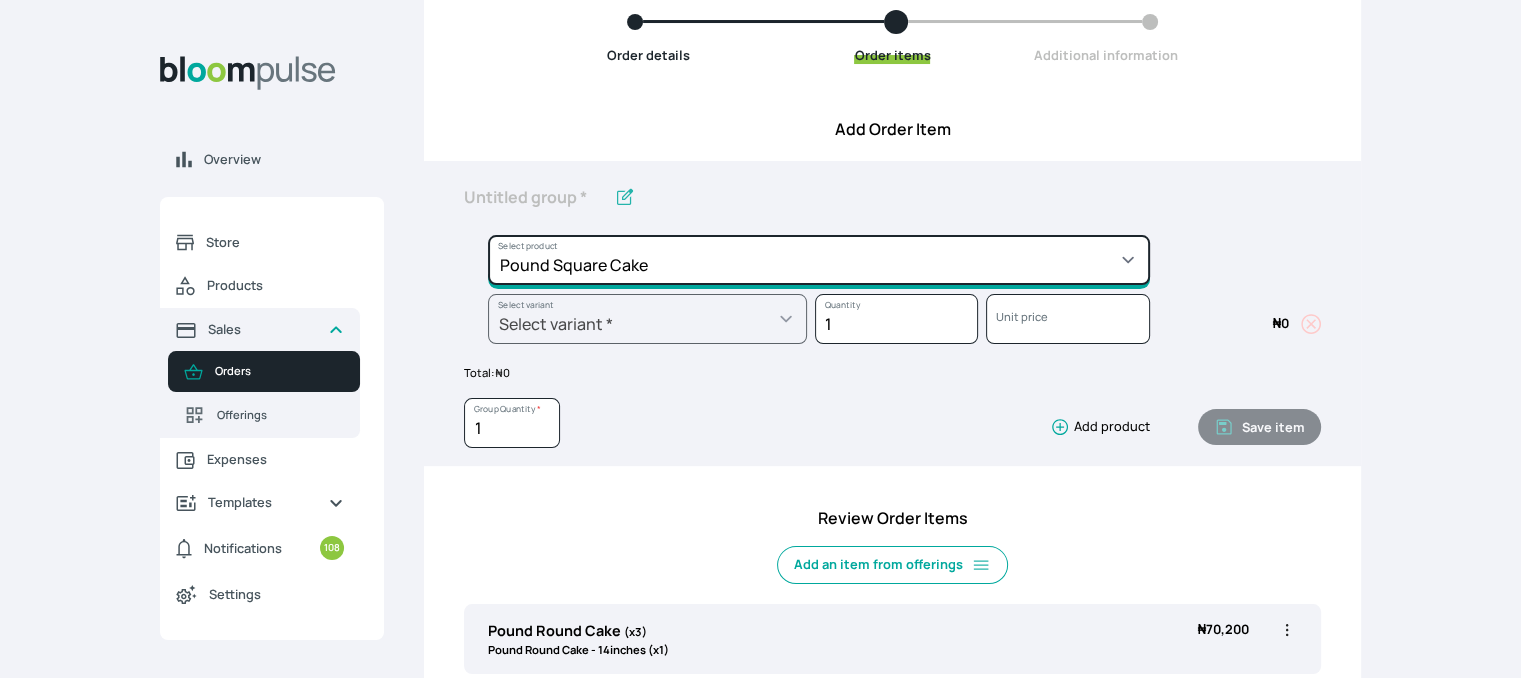 click on "Select product *  Cake Decoration for 8inches High  Chocolate oil based Round Cake  Geneose Sponge square Cake  Pound Square Cake  35cl zobo Mocktail  Banana Bread Batter BBQ Chicken  Bento Cake Budget Friendly Whippedcream Decoration Cake Decoration for 6inches High Cake Decoration for 6inches Low Cake loaf Chocolate Cake Batter Chocolate Ganache Chocolate oil based Batter Chocolate oil based square Cake Chocolate Round Cake Chop Life Package 2 Classic Banana Bread Loaf Coconut Banana Bread Loaf Cookies and Cream oil based Batter Cookies and cream oil based Round Cake Cupcakes Custom Made Whippedcream Decoration Doughnut Batter Fondant 1 Recipe  Fruit Cake Fruit Cake Batter Geneose Sponge Cake Batter Geneose Sponge Round Cake Meat Pie Meat Pie per 1 Mini puff Pound Cake Batter Pound Round Cake  Puff puff Redvelvet Cake Batter Redvelvet oil based Batter Redvelvet oil based Round Cake Redvelvet Round Cake Royal Buttercream  Small chops Stick Meat Sugar Doughnut  Swiss Meringue Buttercream  Valentine Love Box" at bounding box center (819, 260) 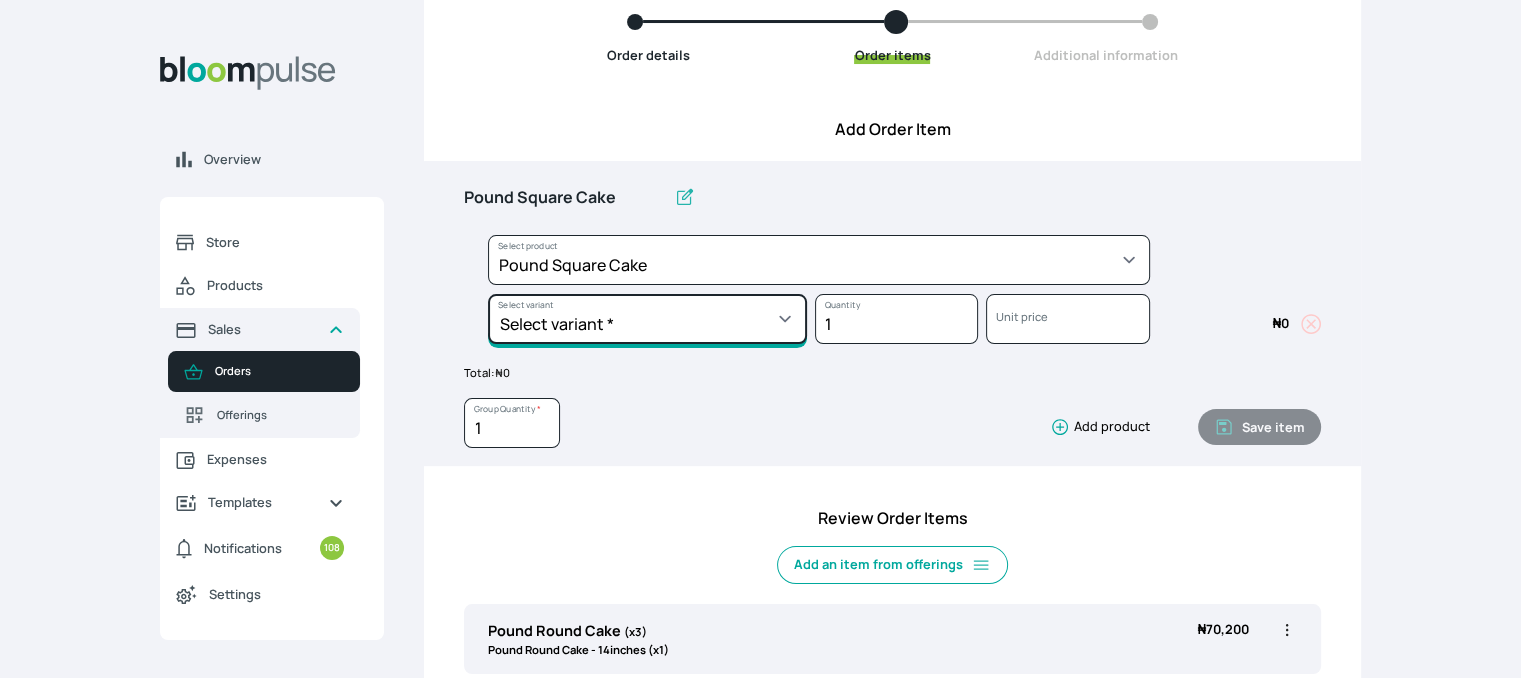 click on "Select variant * 10inches 11inches 12inches 6inches 7inches 8inches 9inches" at bounding box center [647, 319] 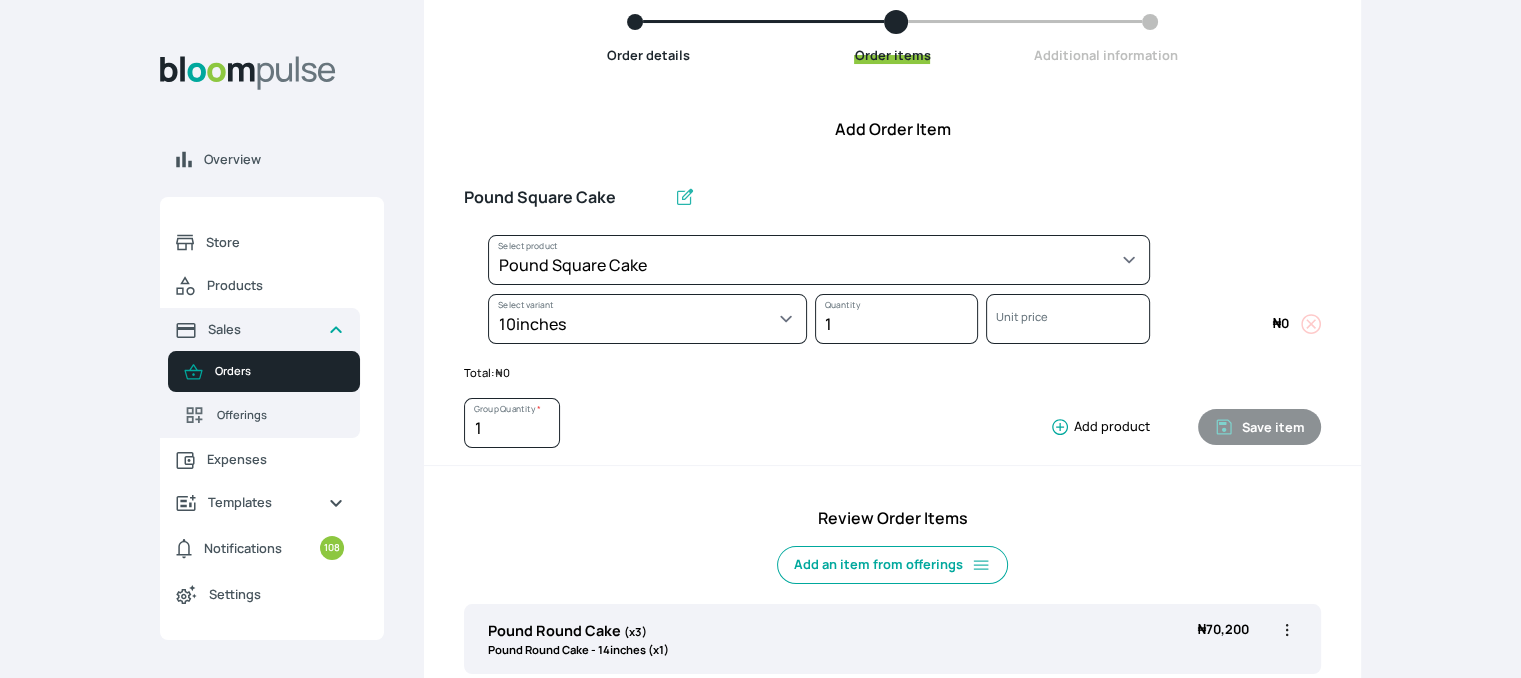 select on "b7d01a80-bc61-4142-ae86-ced042014d26" 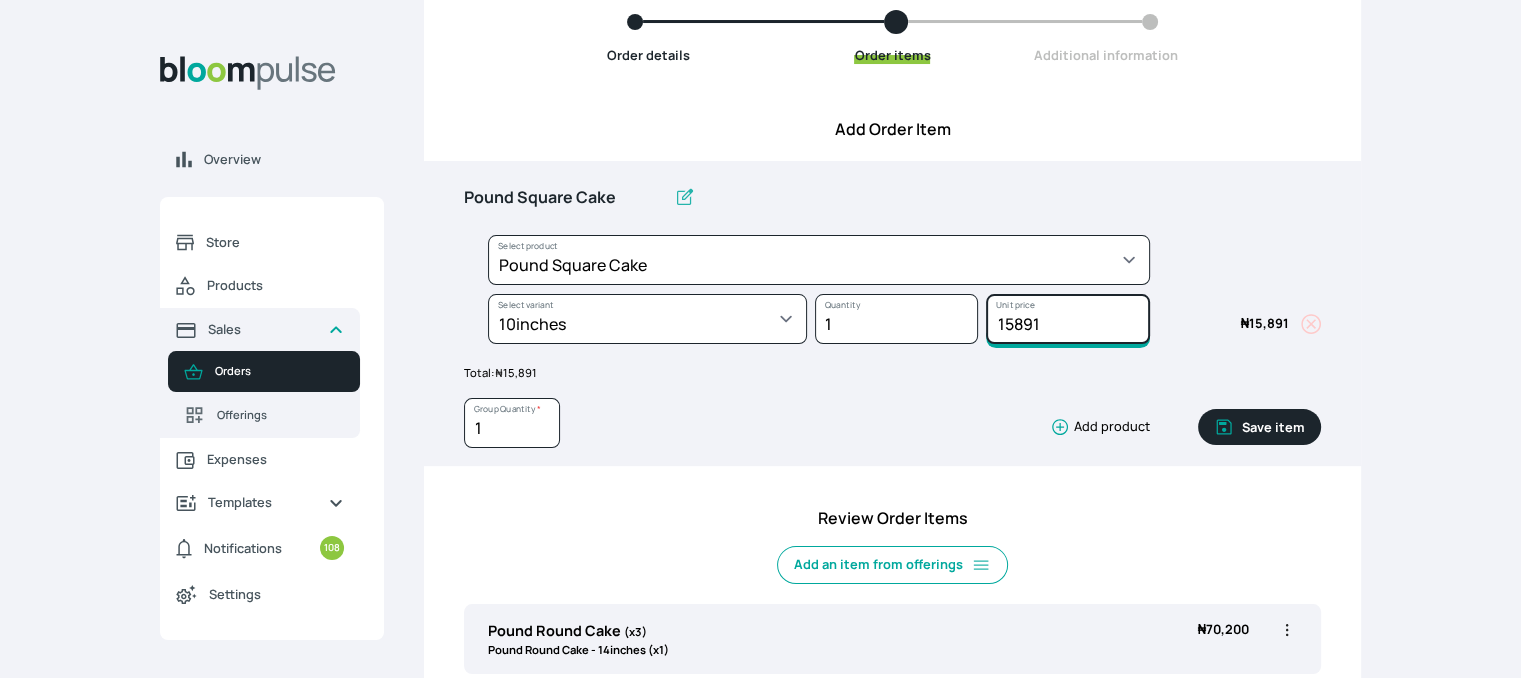 click on "15891" at bounding box center (1067, 319) 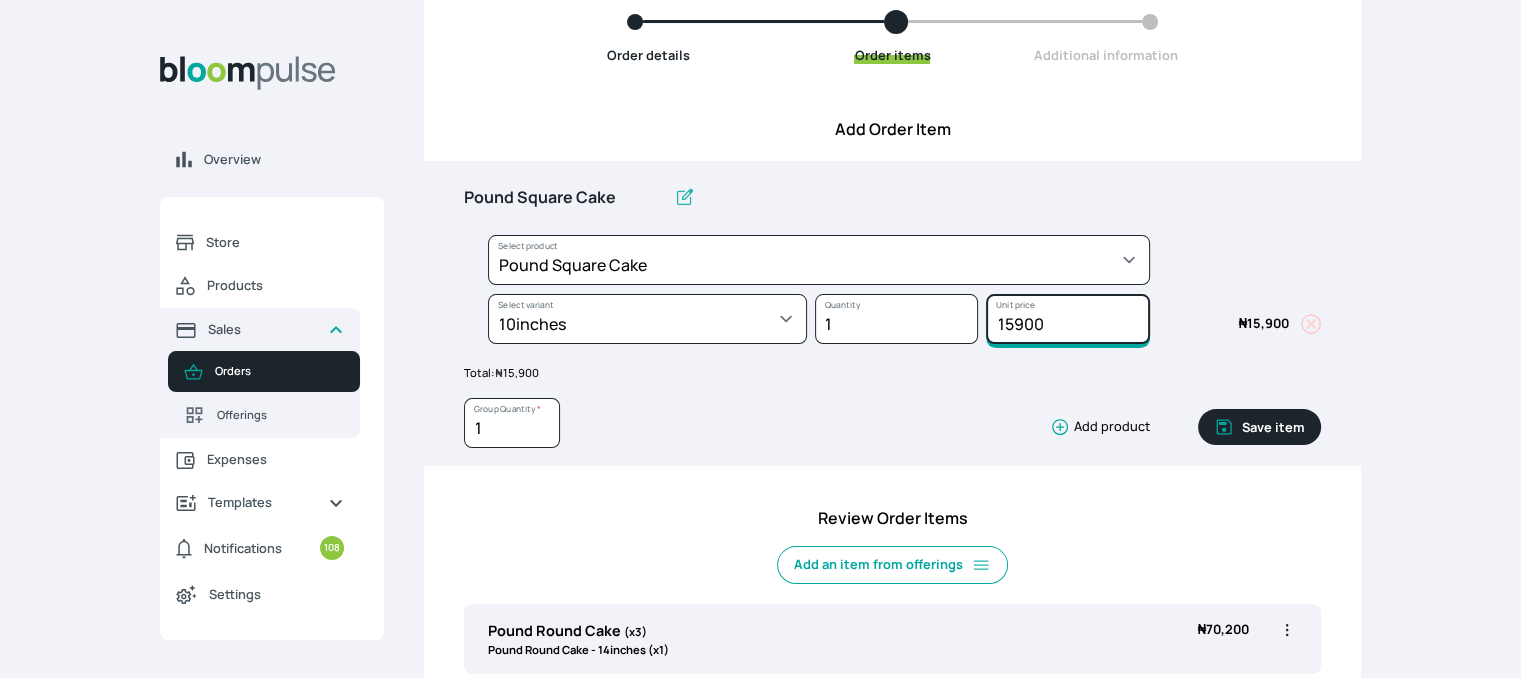 type on "15900" 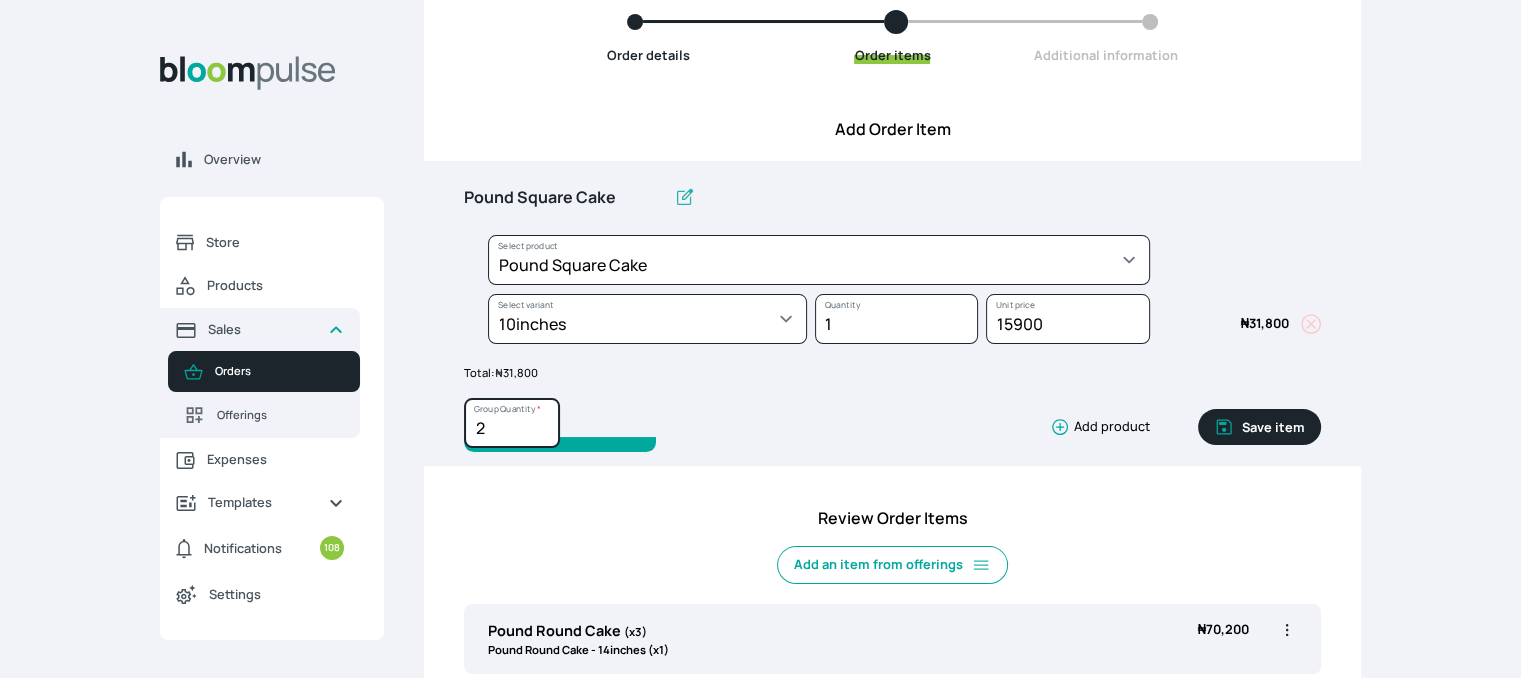 click on "2" at bounding box center [512, 423] 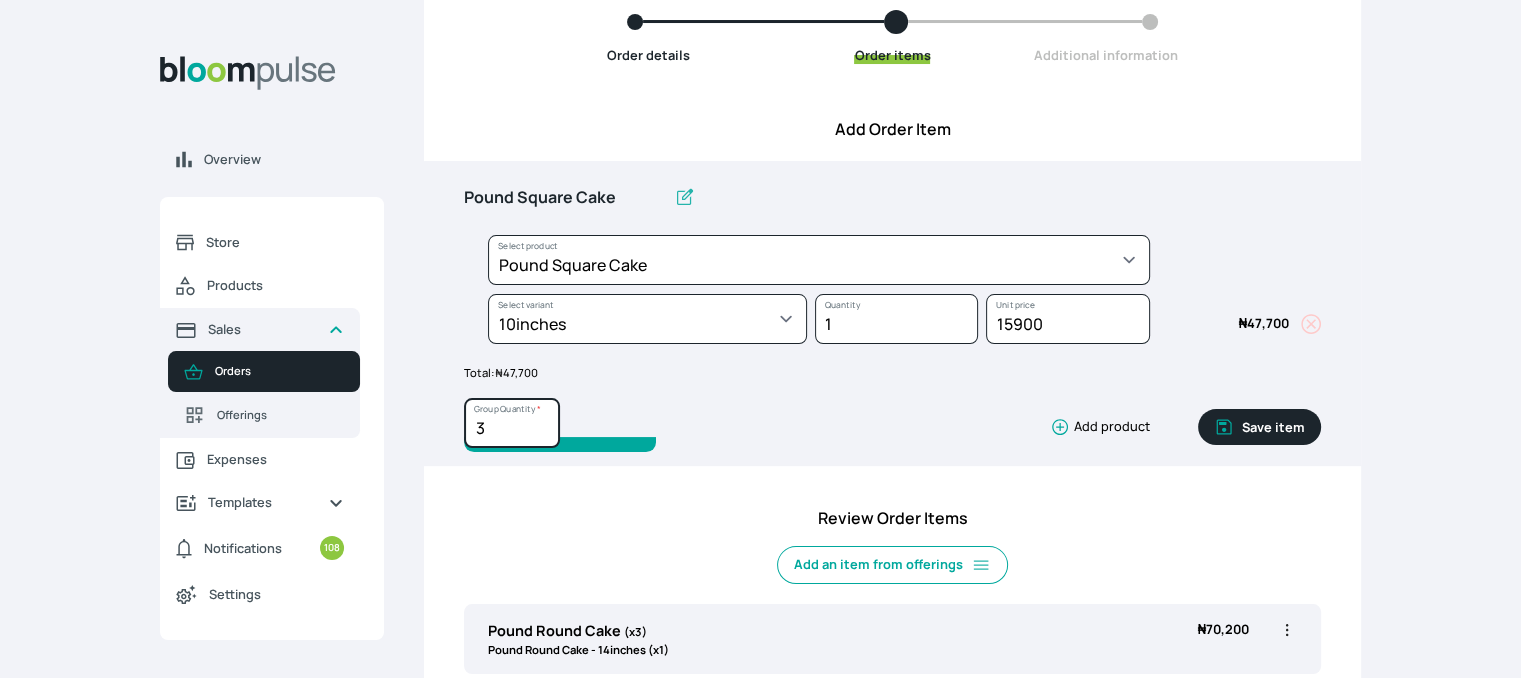 click on "3" at bounding box center [512, 423] 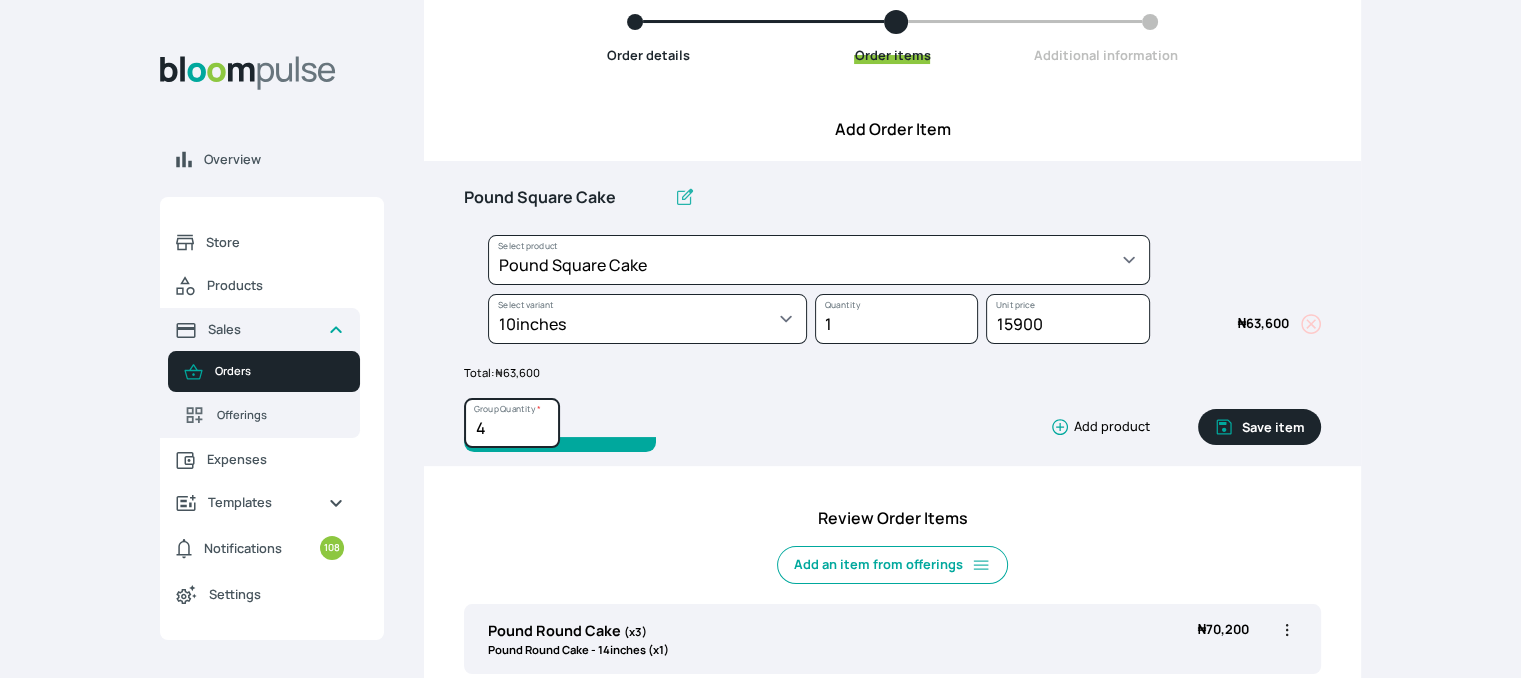 click on "4" at bounding box center (512, 423) 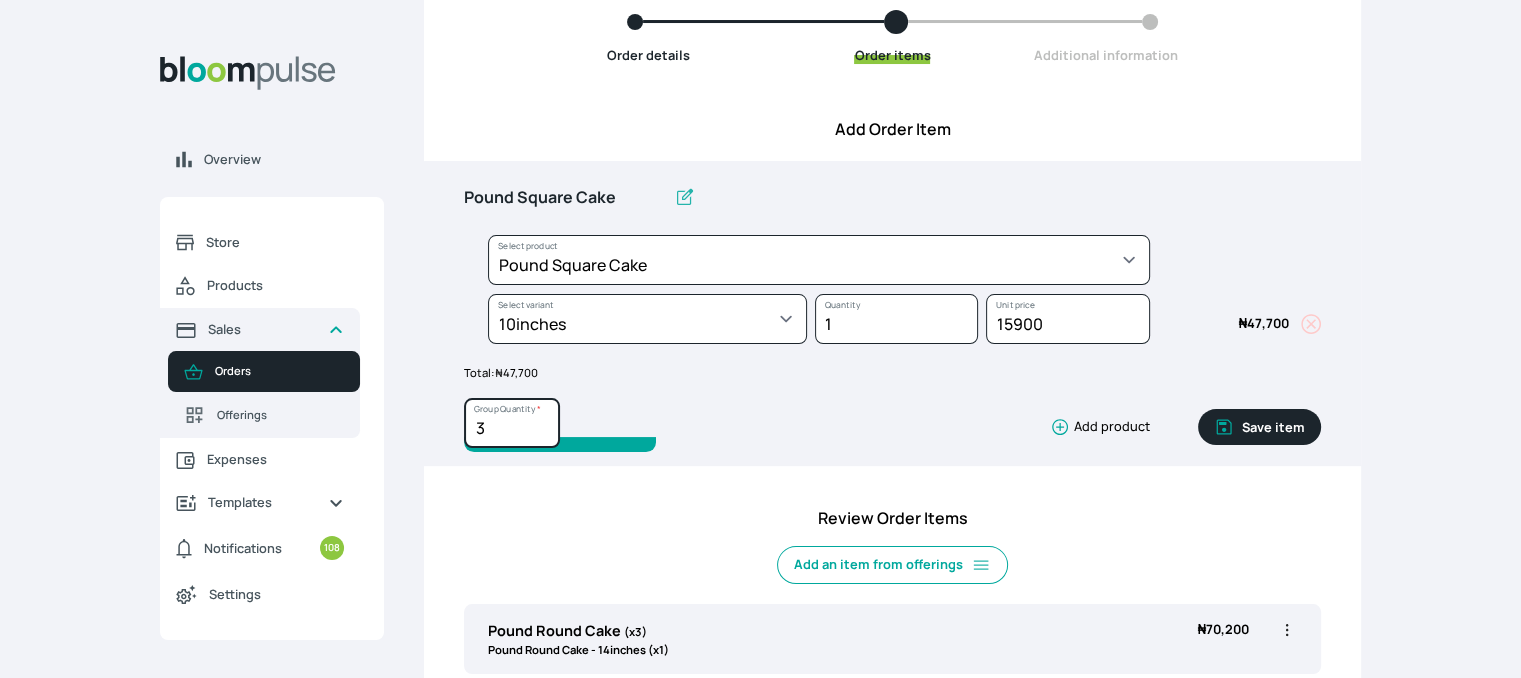 type on "3" 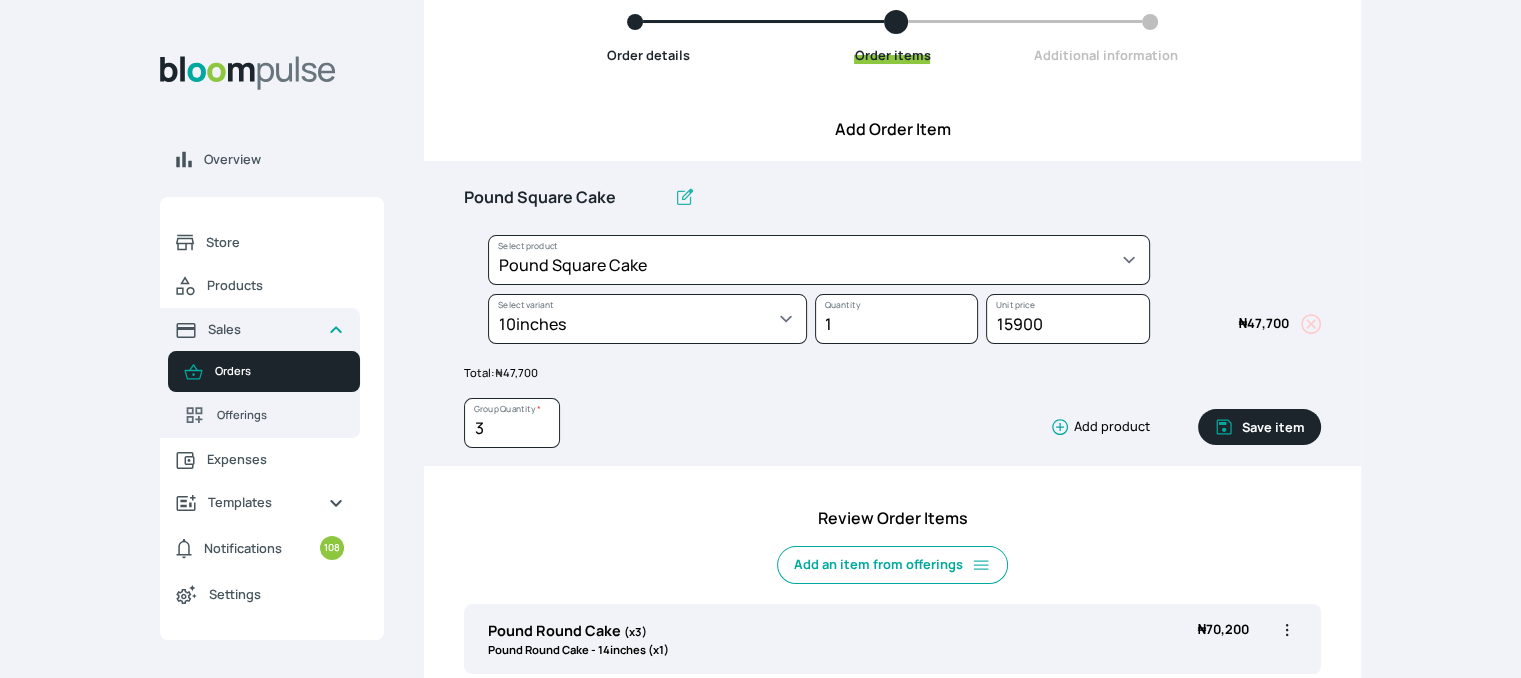 click on "Save item" at bounding box center (1259, 427) 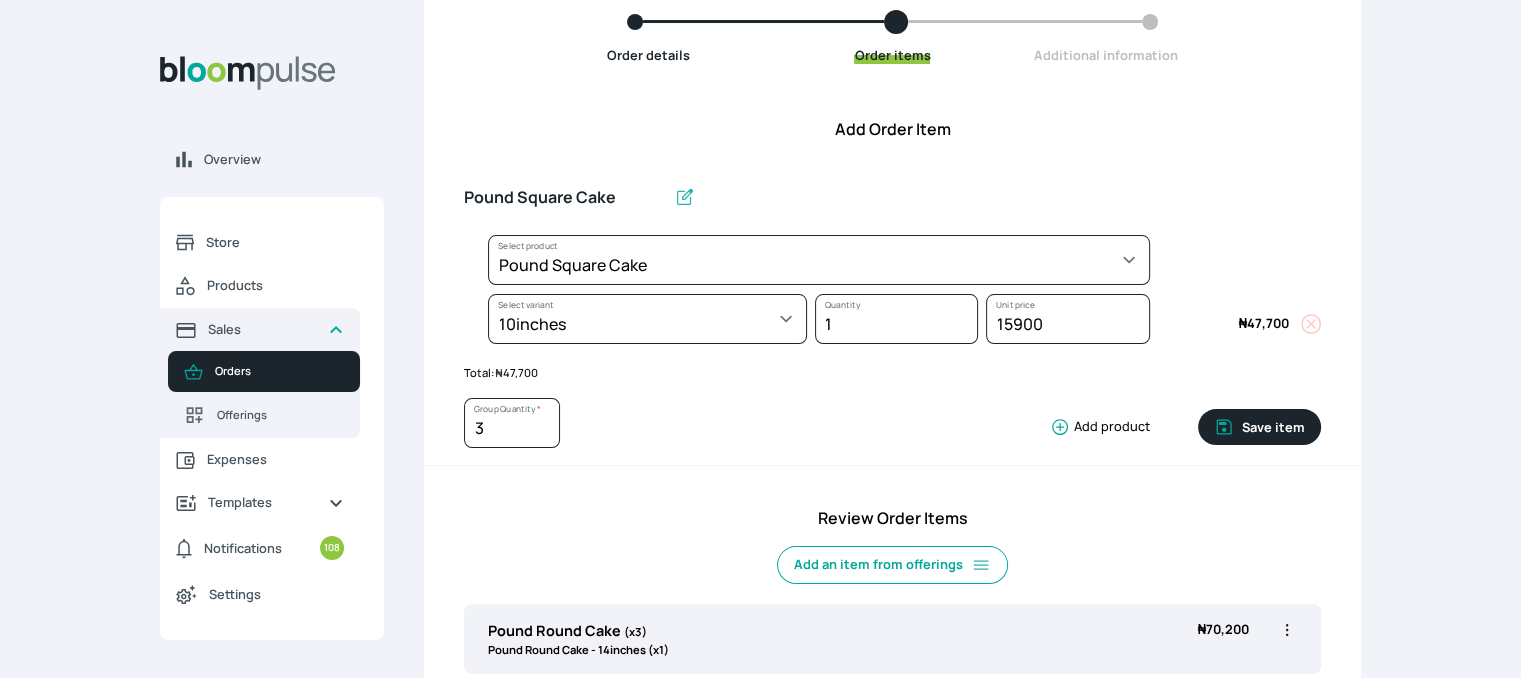 type 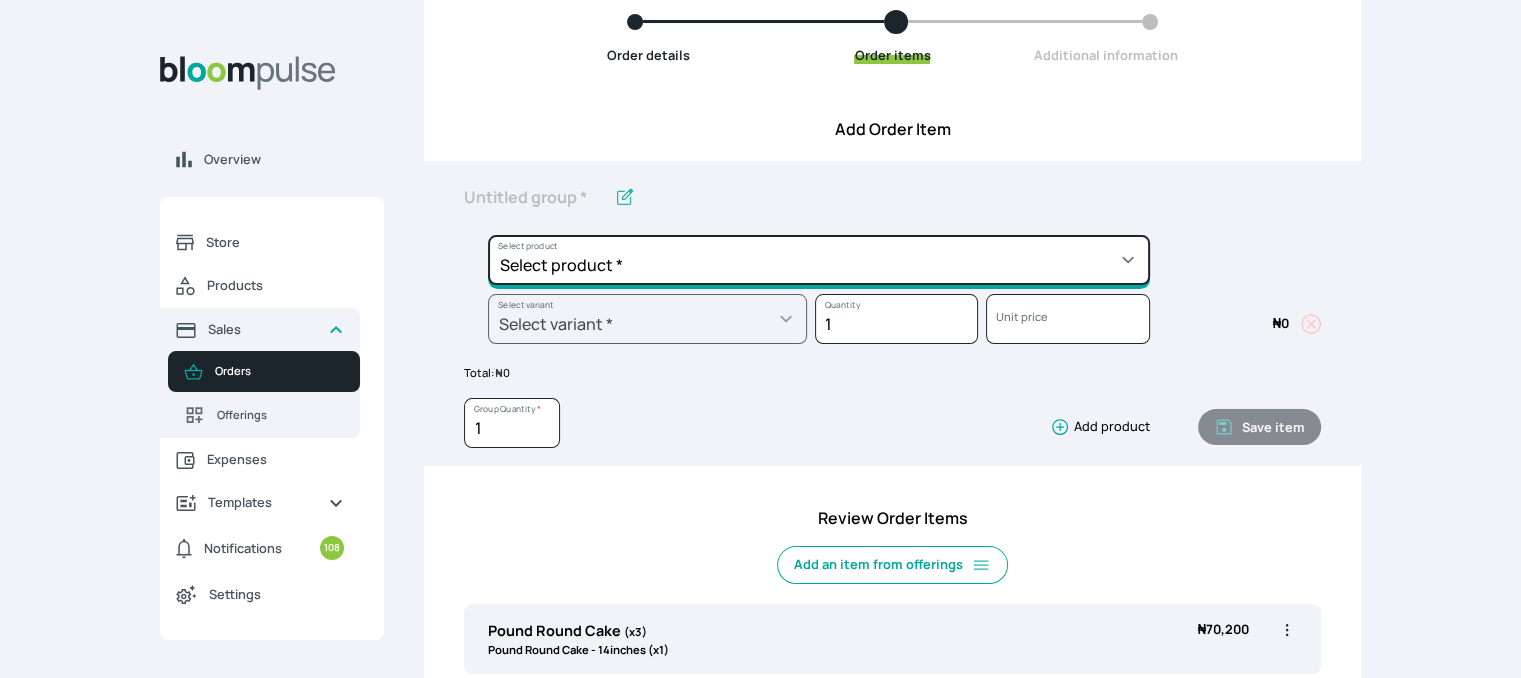 click on "Select product *  Cake Decoration for 8inches High  Chocolate oil based Round Cake  Geneose Sponge square Cake  Pound Square Cake  35cl zobo Mocktail  Banana Bread Batter BBQ Chicken  Bento Cake Budget Friendly Whippedcream Decoration Cake Decoration for 6inches High Cake Decoration for 6inches Low Cake loaf Chocolate Cake Batter Chocolate Ganache Chocolate oil based Batter Chocolate oil based square Cake Chocolate Round Cake Chop Life Package 2 Classic Banana Bread Loaf Coconut Banana Bread Loaf Cookies and Cream oil based Batter Cookies and cream oil based Round Cake Cupcakes Custom Made Whippedcream Decoration Doughnut Batter Fondant 1 Recipe  Fruit Cake Fruit Cake Batter Geneose Sponge Cake Batter Geneose Sponge Round Cake Meat Pie Meat Pie per 1 Mini puff Pound Cake Batter Pound Round Cake  Puff puff Redvelvet Cake Batter Redvelvet oil based Batter Redvelvet oil based Round Cake Redvelvet Round Cake Royal Buttercream  Small chops Stick Meat Sugar Doughnut  Swiss Meringue Buttercream  Valentine Love Box" at bounding box center [819, 260] 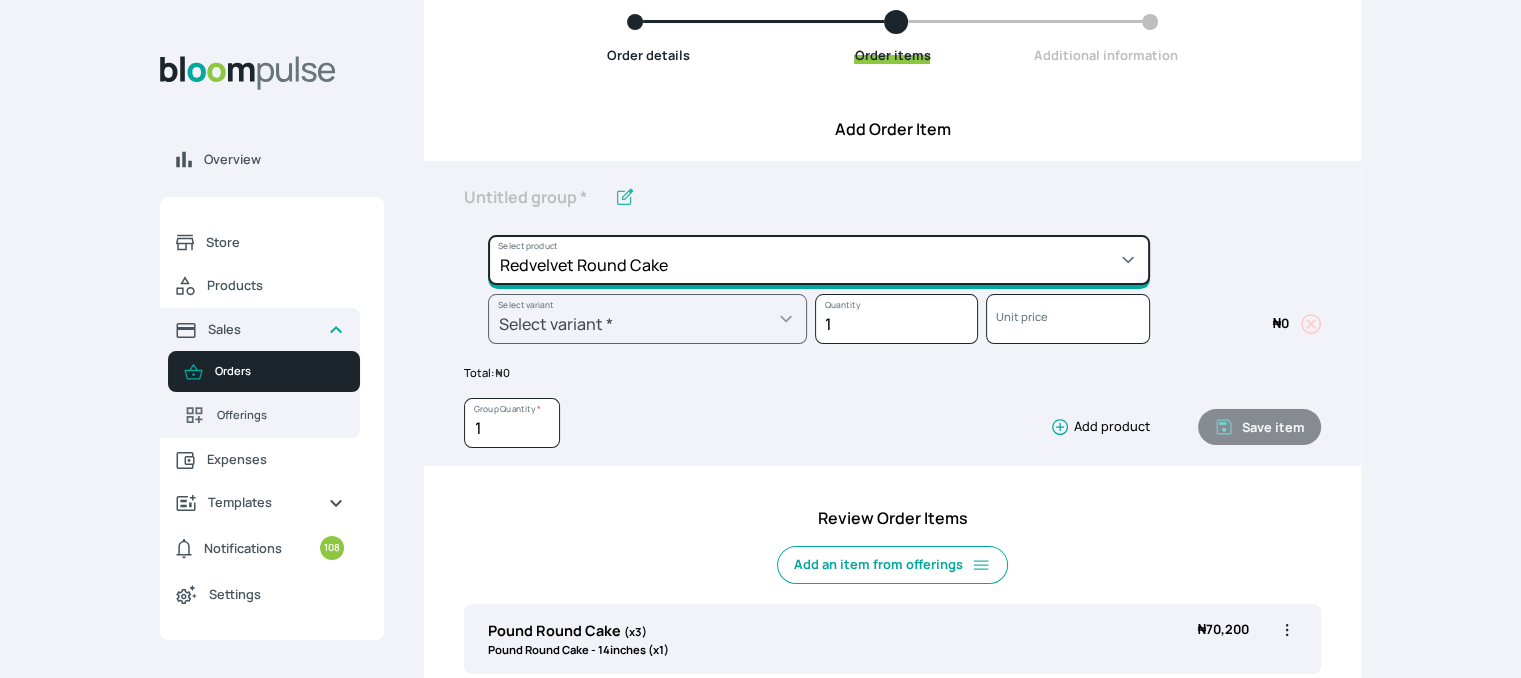click on "Select product *  Cake Decoration for 8inches High  Chocolate oil based Round Cake  Geneose Sponge square Cake  Pound Square Cake  35cl zobo Mocktail  Banana Bread Batter BBQ Chicken  Bento Cake Budget Friendly Whippedcream Decoration Cake Decoration for 6inches High Cake Decoration for 6inches Low Cake loaf Chocolate Cake Batter Chocolate Ganache Chocolate oil based Batter Chocolate oil based square Cake Chocolate Round Cake Chop Life Package 2 Classic Banana Bread Loaf Coconut Banana Bread Loaf Cookies and Cream oil based Batter Cookies and cream oil based Round Cake Cupcakes Custom Made Whippedcream Decoration Doughnut Batter Fondant 1 Recipe  Fruit Cake Fruit Cake Batter Geneose Sponge Cake Batter Geneose Sponge Round Cake Meat Pie Meat Pie per 1 Mini puff Pound Cake Batter Pound Round Cake  Puff puff Redvelvet Cake Batter Redvelvet oil based Batter Redvelvet oil based Round Cake Redvelvet Round Cake Royal Buttercream  Small chops Stick Meat Sugar Doughnut  Swiss Meringue Buttercream  Valentine Love Box" at bounding box center [819, 260] 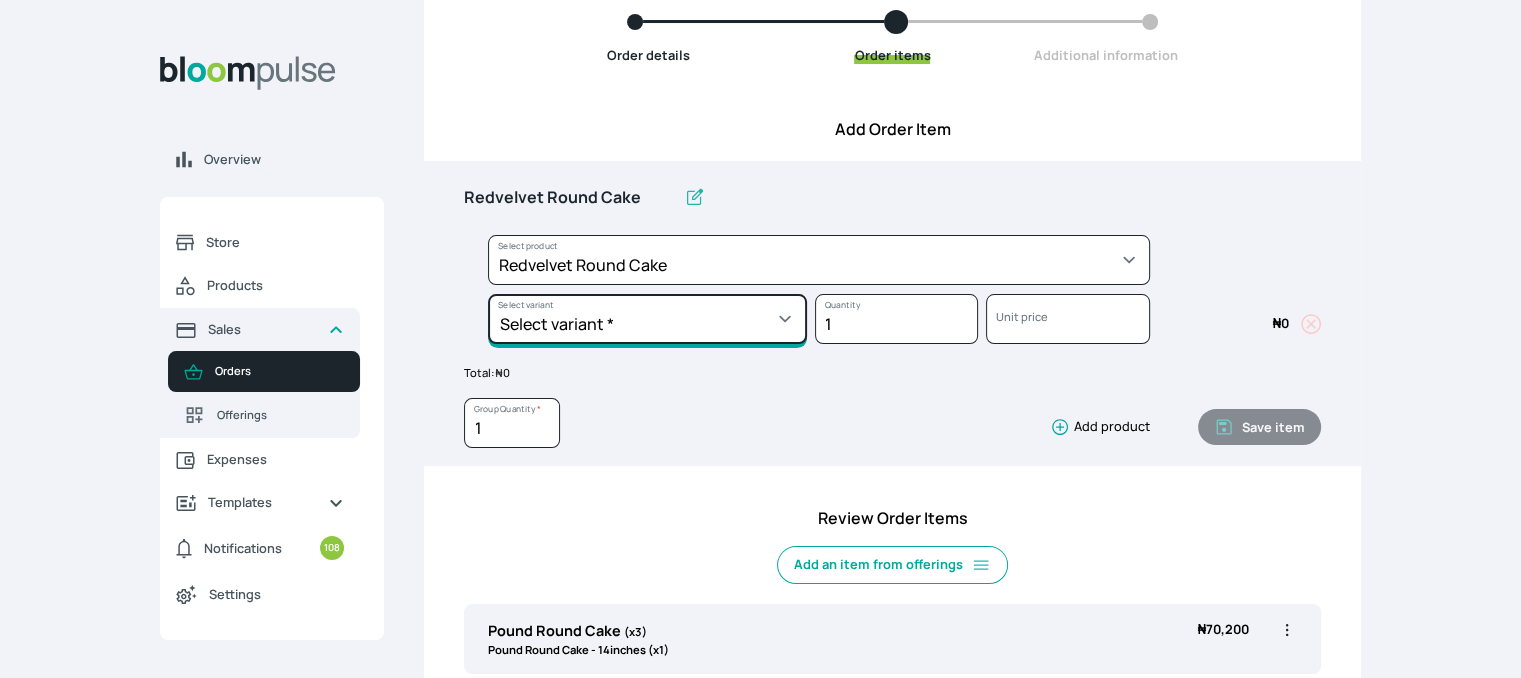 click on "Select variant * 10inches  11inches 12inches 13inches 14inches 6inches  7inches 8inches  9inches" at bounding box center (647, 319) 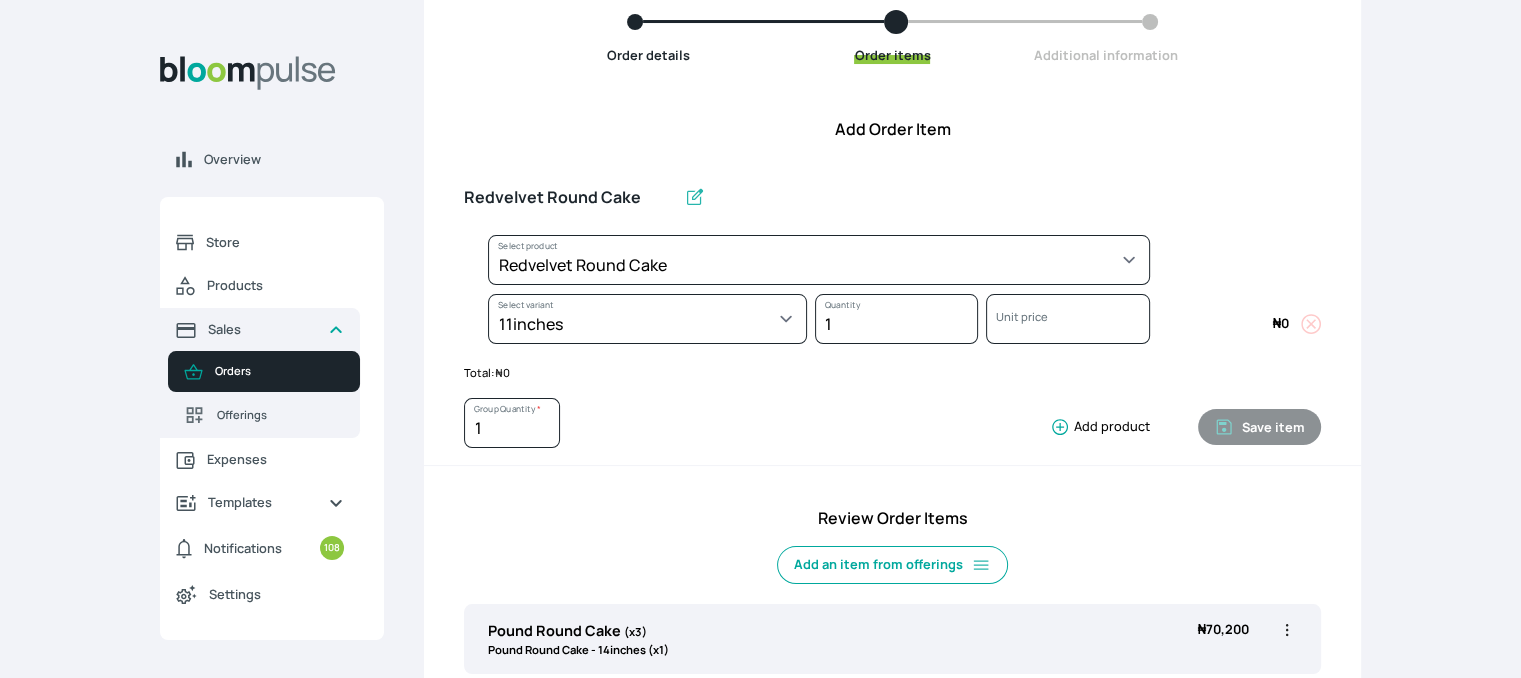 select on "03a9c920-d373-4b55-9805-9de923defabf" 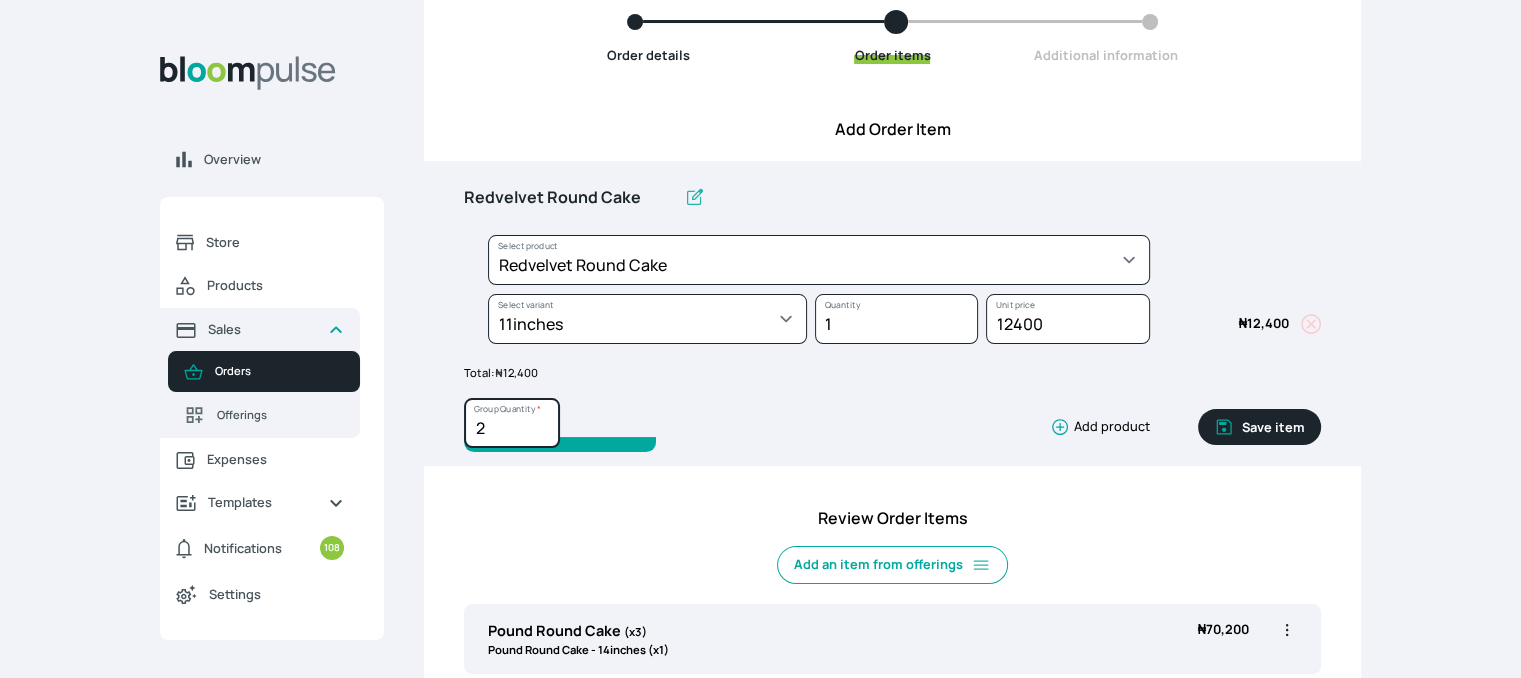 type on "2" 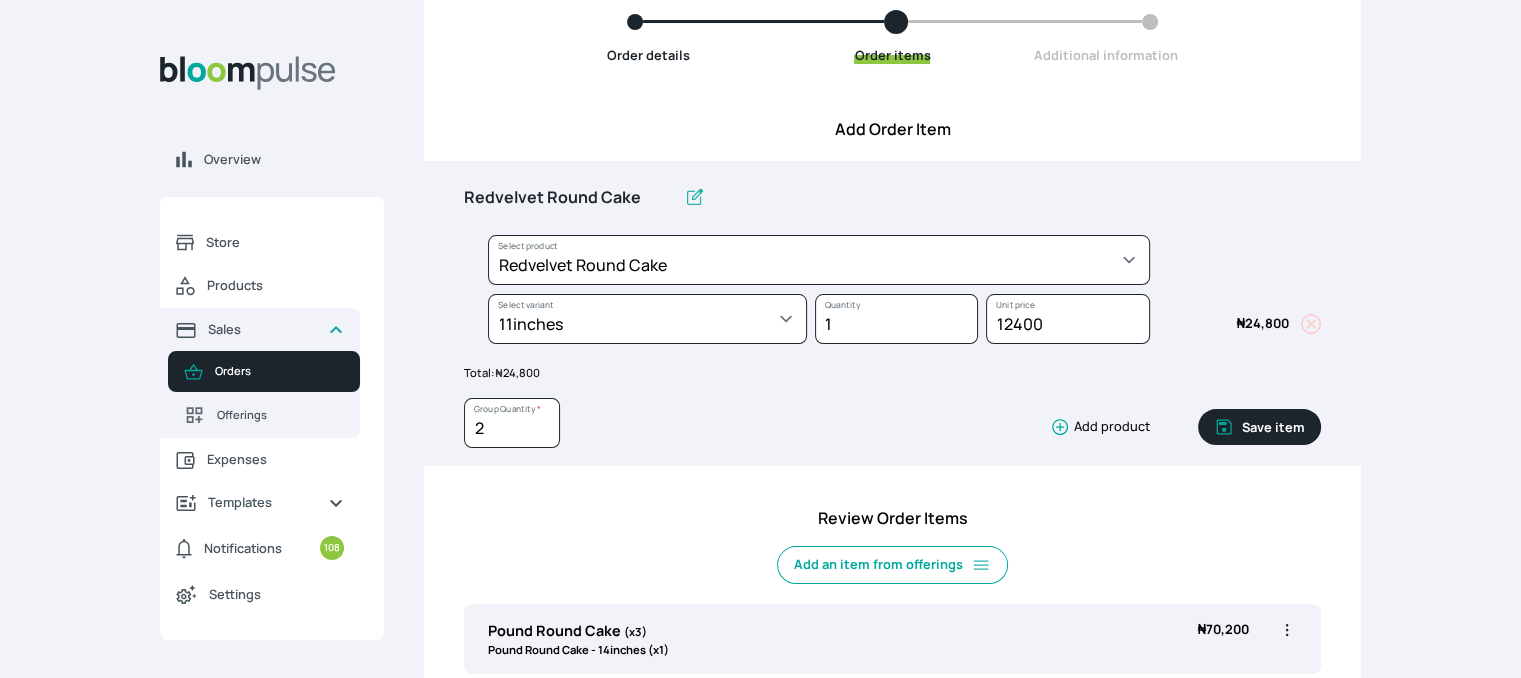click on "Save item" at bounding box center [1259, 427] 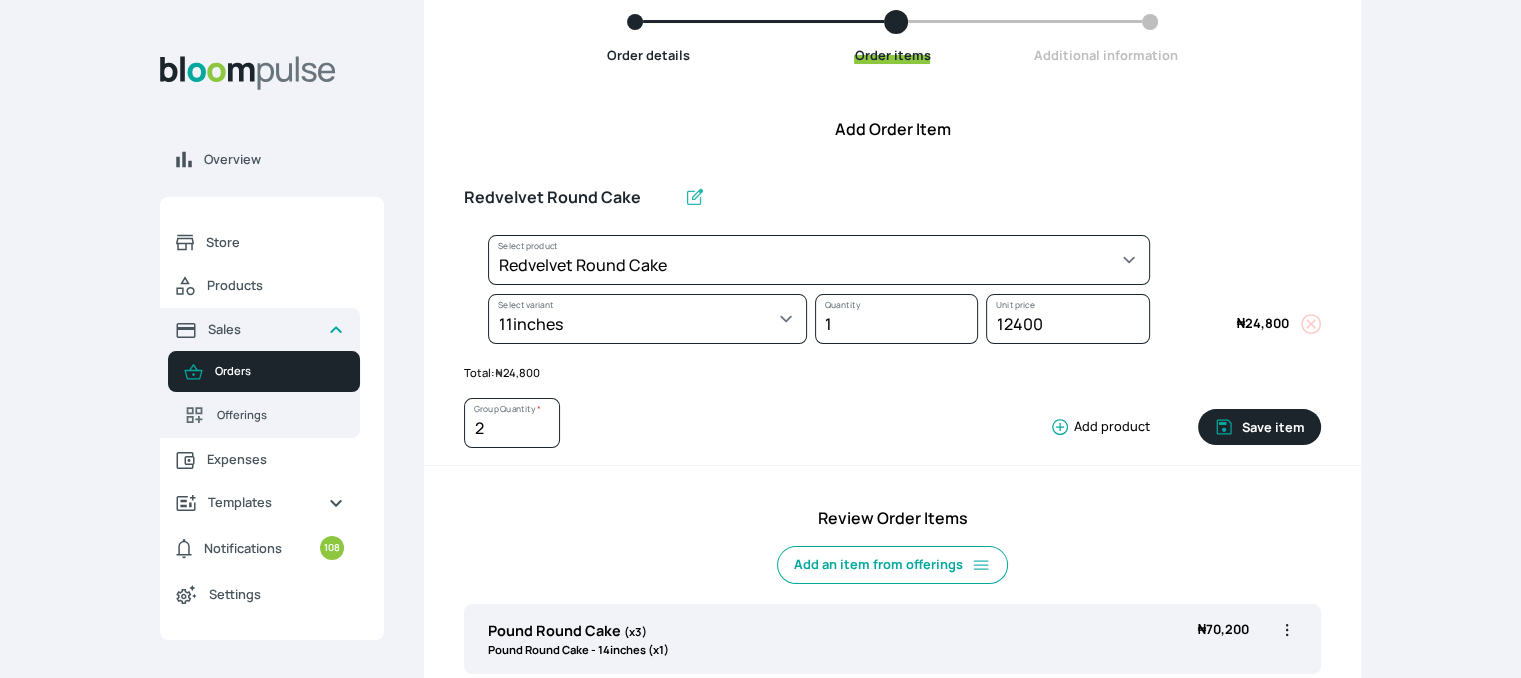 type 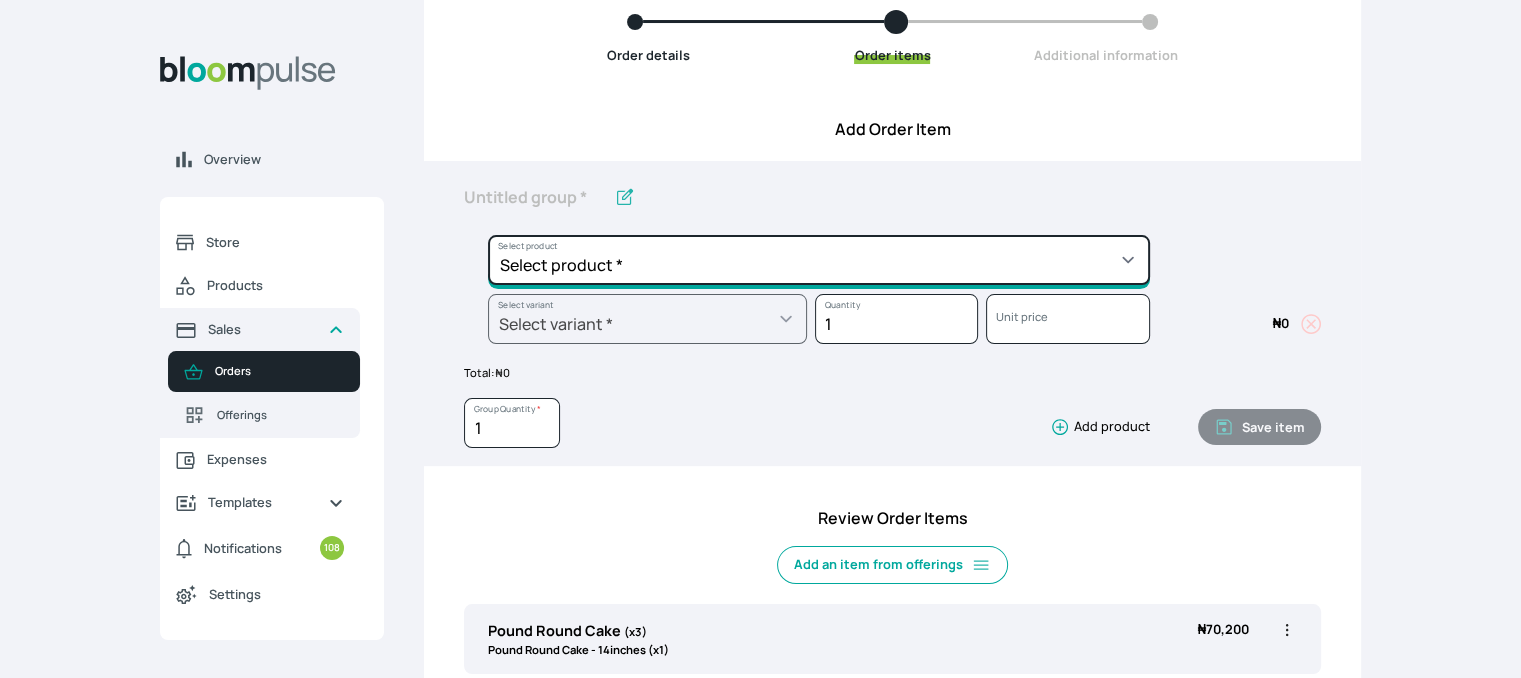 click on "Select product *  Cake Decoration for 8inches High  Chocolate oil based Round Cake  Geneose Sponge square Cake  Pound Square Cake  35cl zobo Mocktail  Banana Bread Batter BBQ Chicken  Bento Cake Budget Friendly Whippedcream Decoration Cake Decoration for 6inches High Cake Decoration for 6inches Low Cake loaf Chocolate Cake Batter Chocolate Ganache Chocolate oil based Batter Chocolate oil based square Cake Chocolate Round Cake Chop Life Package 2 Classic Banana Bread Loaf Coconut Banana Bread Loaf Cookies and Cream oil based Batter Cookies and cream oil based Round Cake Cupcakes Custom Made Whippedcream Decoration Doughnut Batter Fondant 1 Recipe  Fruit Cake Fruit Cake Batter Geneose Sponge Cake Batter Geneose Sponge Round Cake Meat Pie Meat Pie per 1 Mini puff Pound Cake Batter Pound Round Cake  Puff puff Redvelvet Cake Batter Redvelvet oil based Batter Redvelvet oil based Round Cake Redvelvet Round Cake Royal Buttercream  Small chops Stick Meat Sugar Doughnut  Swiss Meringue Buttercream  Valentine Love Box" at bounding box center (819, 260) 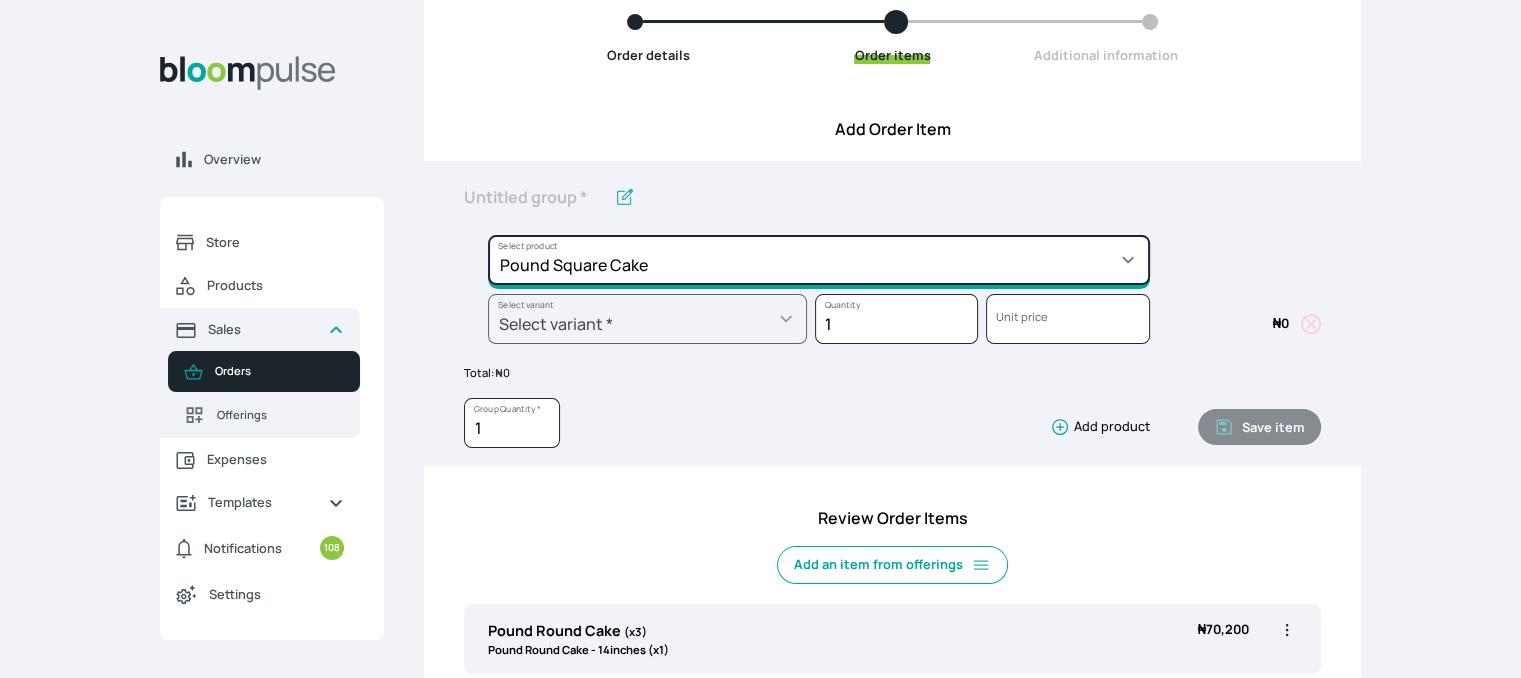 click on "Select product *  Cake Decoration for 8inches High  Chocolate oil based Round Cake  Geneose Sponge square Cake  Pound Square Cake  35cl zobo Mocktail  Banana Bread Batter BBQ Chicken  Bento Cake Budget Friendly Whippedcream Decoration Cake Decoration for 6inches High Cake Decoration for 6inches Low Cake loaf Chocolate Cake Batter Chocolate Ganache Chocolate oil based Batter Chocolate oil based square Cake Chocolate Round Cake Chop Life Package 2 Classic Banana Bread Loaf Coconut Banana Bread Loaf Cookies and Cream oil based Batter Cookies and cream oil based Round Cake Cupcakes Custom Made Whippedcream Decoration Doughnut Batter Fondant 1 Recipe  Fruit Cake Fruit Cake Batter Geneose Sponge Cake Batter Geneose Sponge Round Cake Meat Pie Meat Pie per 1 Mini puff Pound Cake Batter Pound Round Cake  Puff puff Redvelvet Cake Batter Redvelvet oil based Batter Redvelvet oil based Round Cake Redvelvet Round Cake Royal Buttercream  Small chops Stick Meat Sugar Doughnut  Swiss Meringue Buttercream  Valentine Love Box" at bounding box center (819, 260) 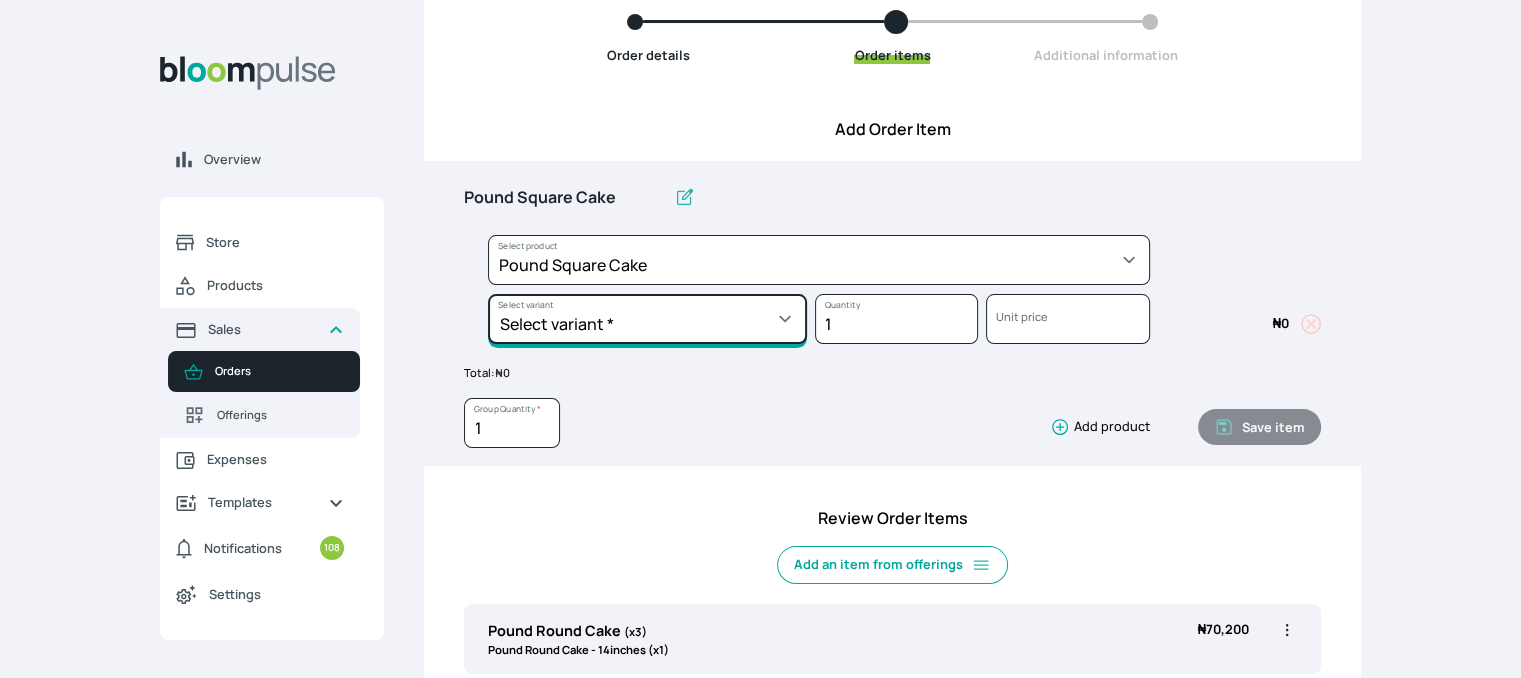 click on "Select variant * 10inches 11inches 12inches 6inches 7inches 8inches 9inches" at bounding box center [647, 319] 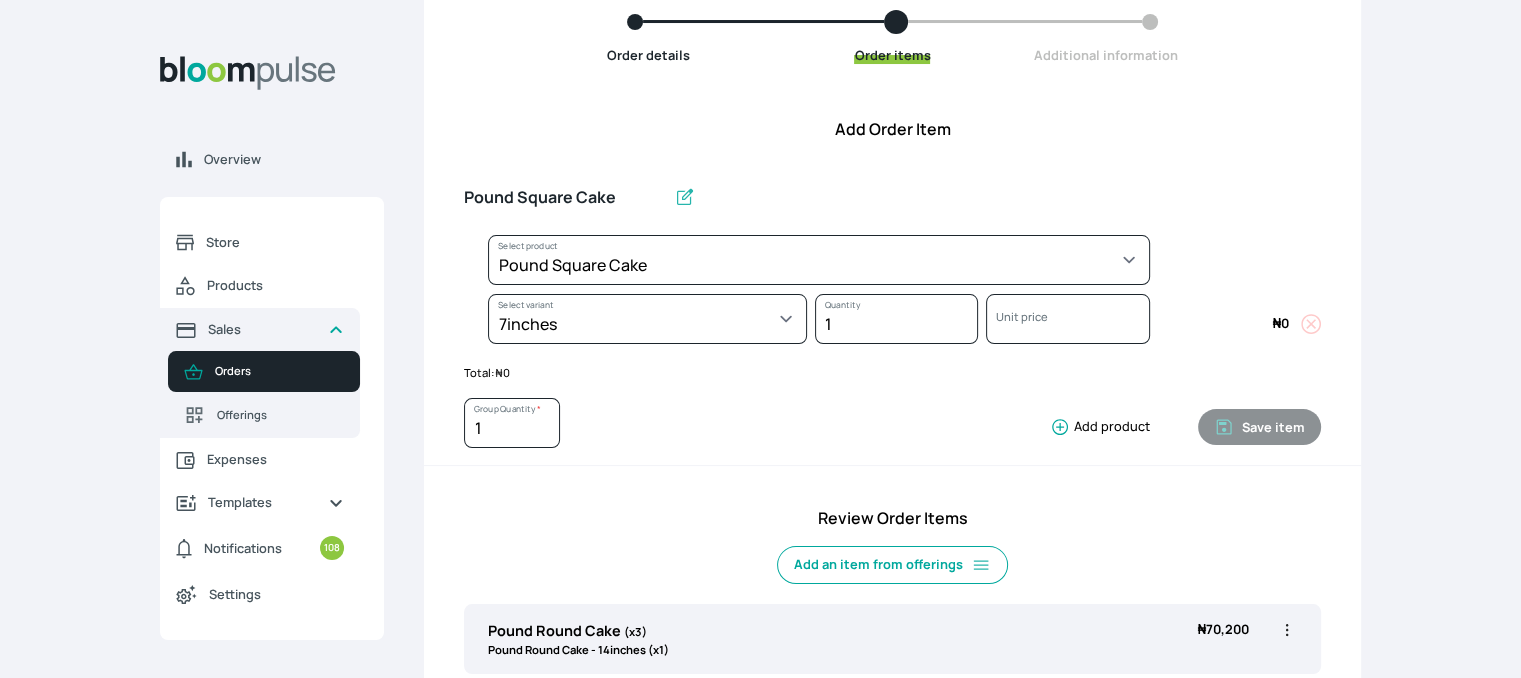 select on "b7d01a80-bc61-4142-ae86-ced042014d26" 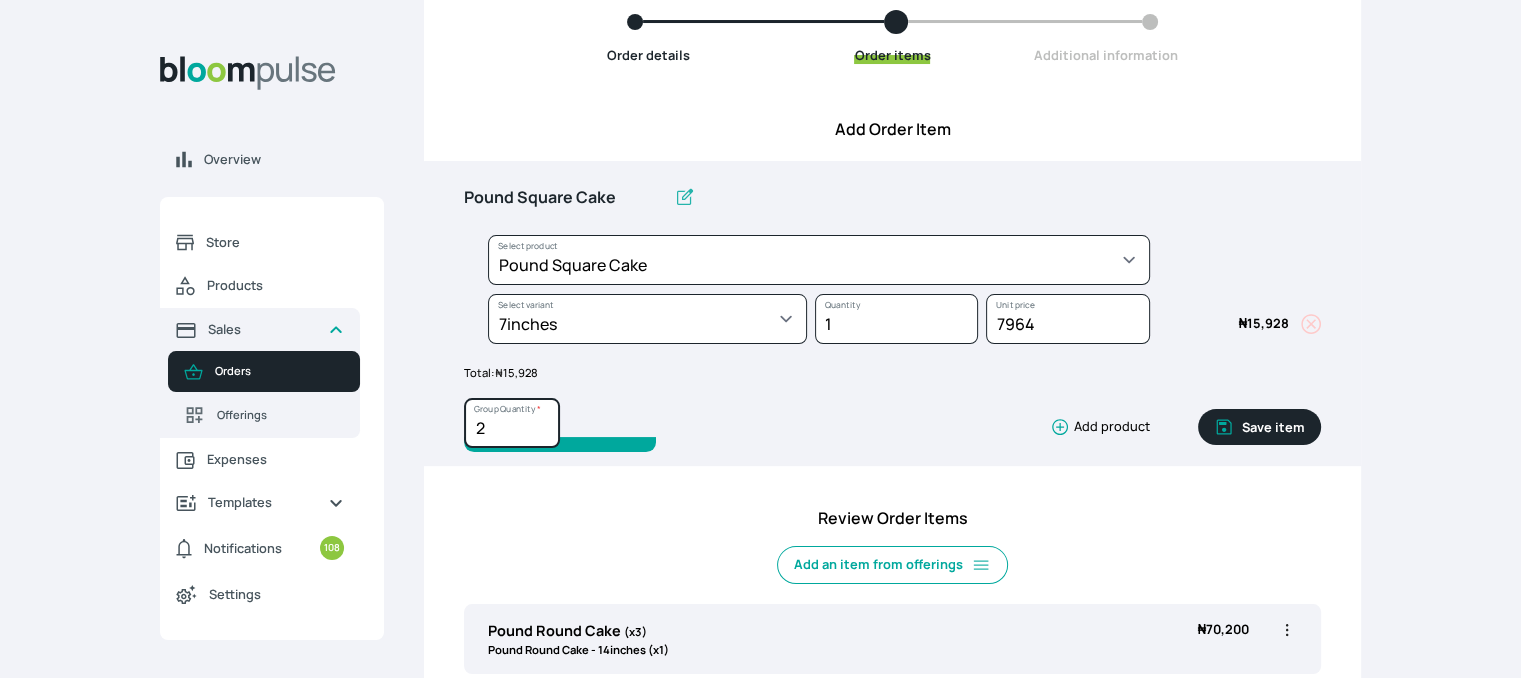 click on "2" at bounding box center (512, 423) 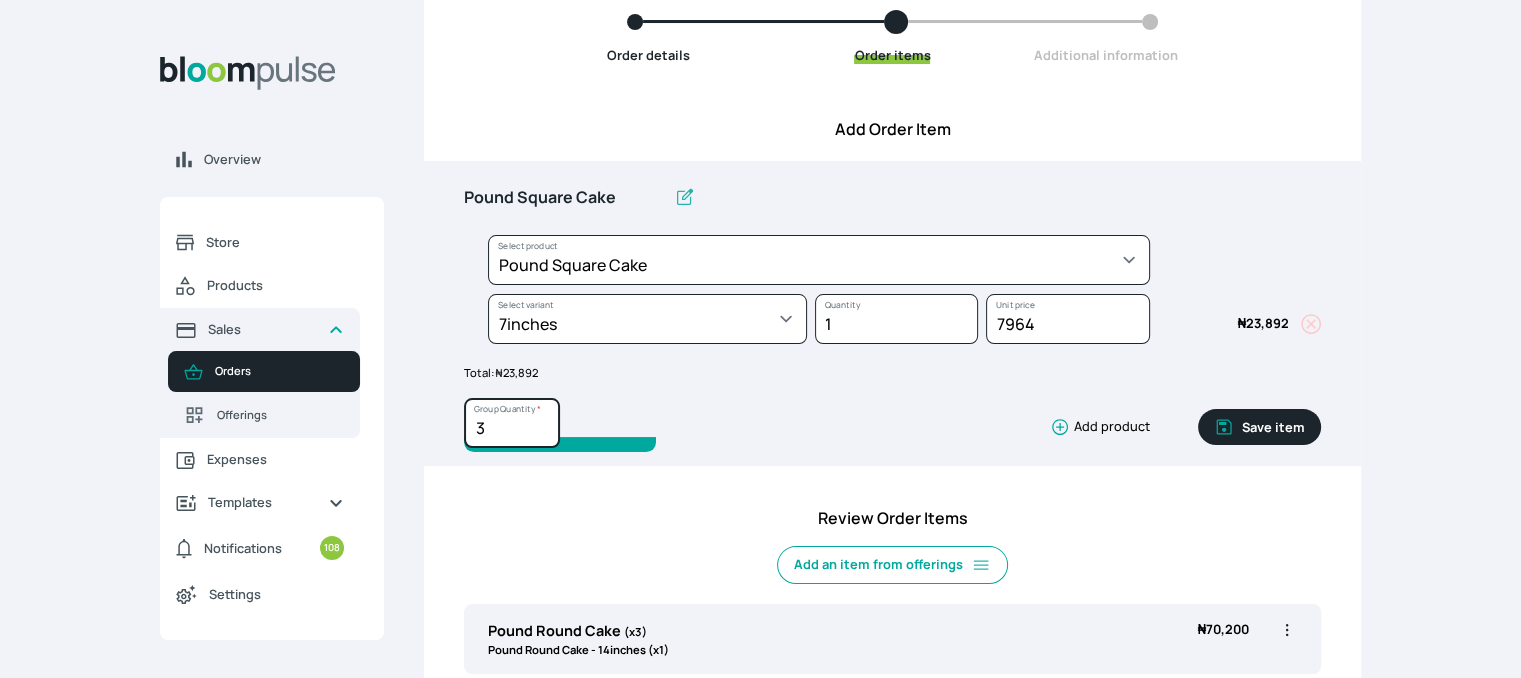 click on "3" at bounding box center (512, 423) 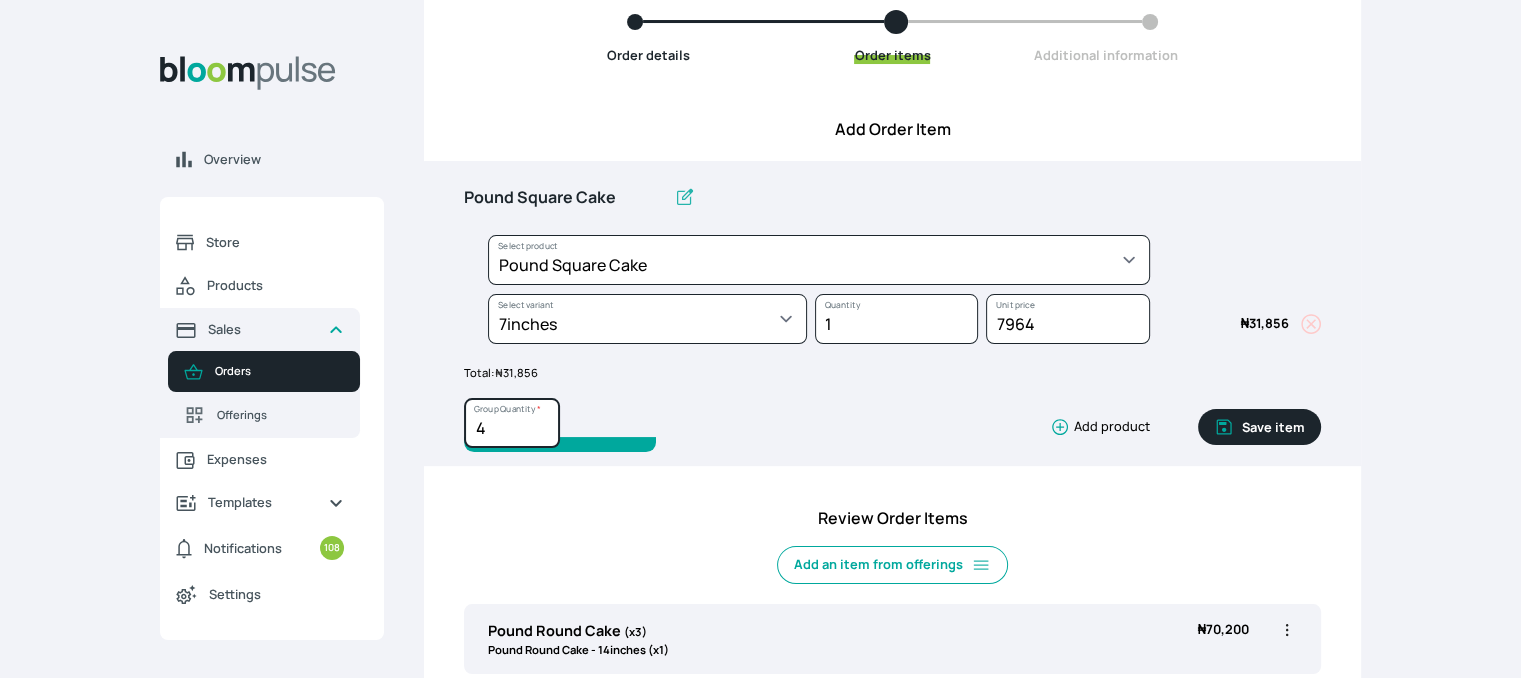 click on "4" at bounding box center [512, 423] 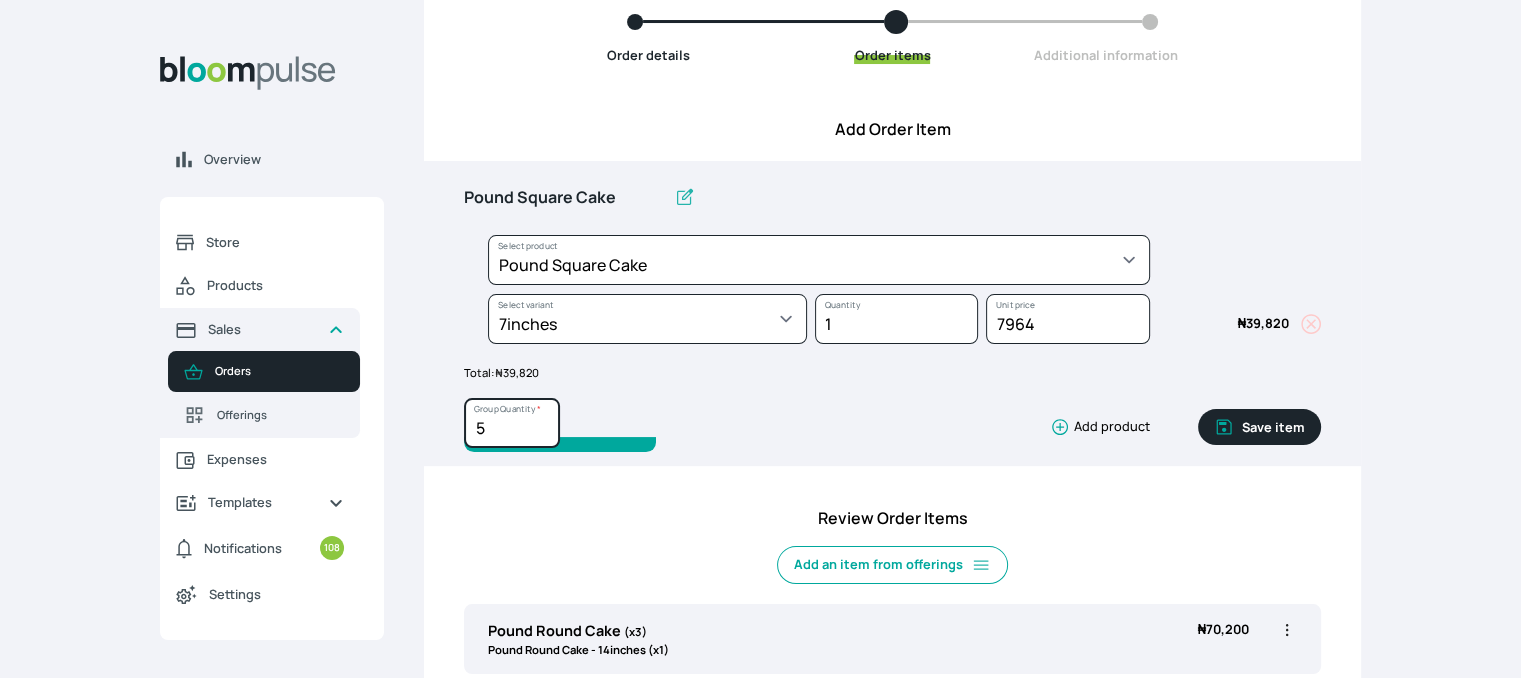 type on "5" 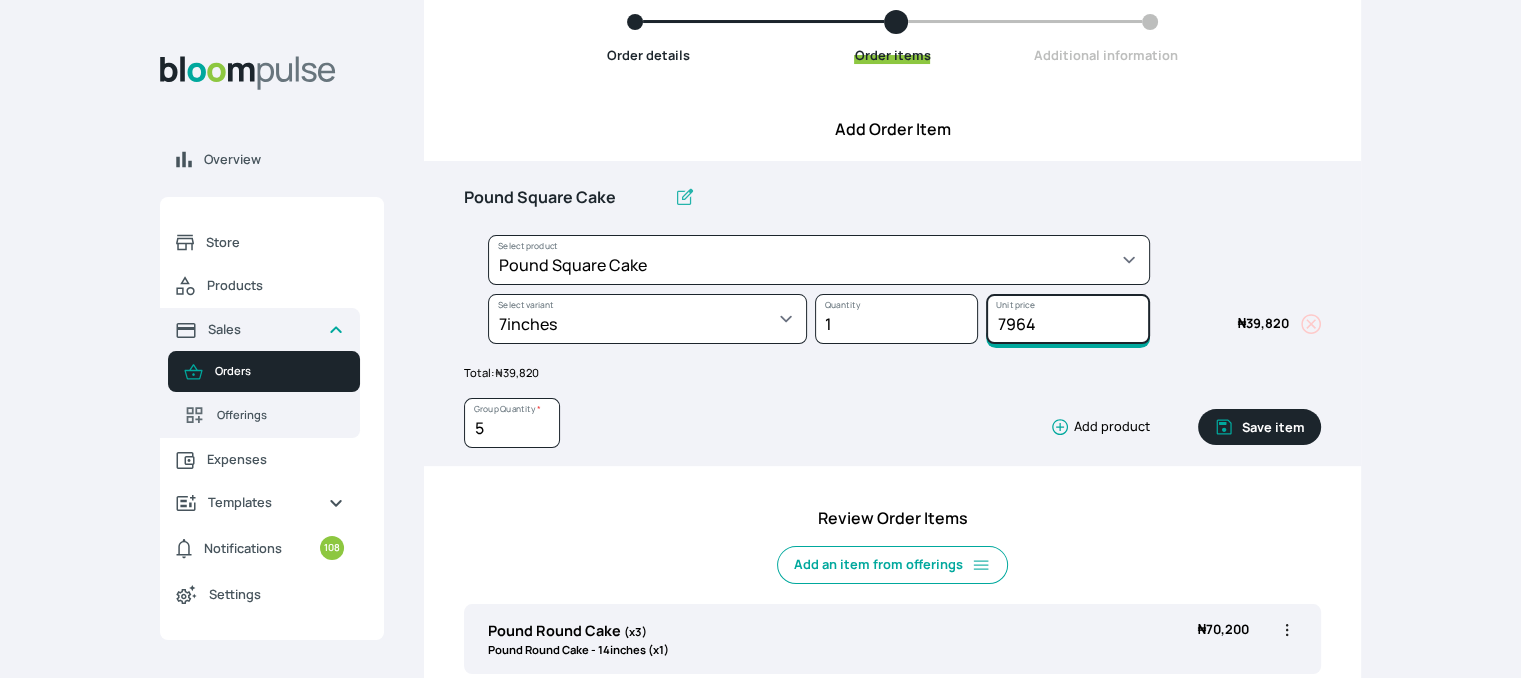 click on "7964" at bounding box center (1067, 319) 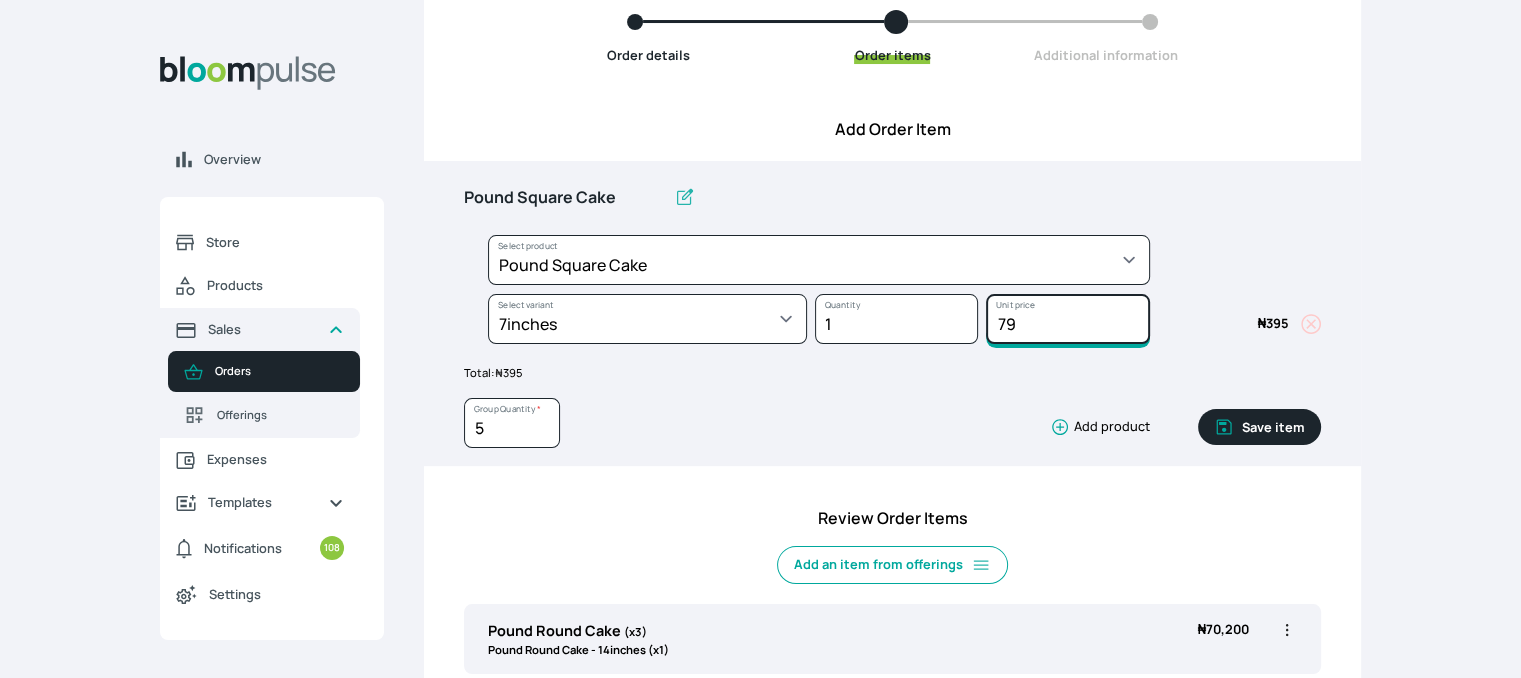 type on "7" 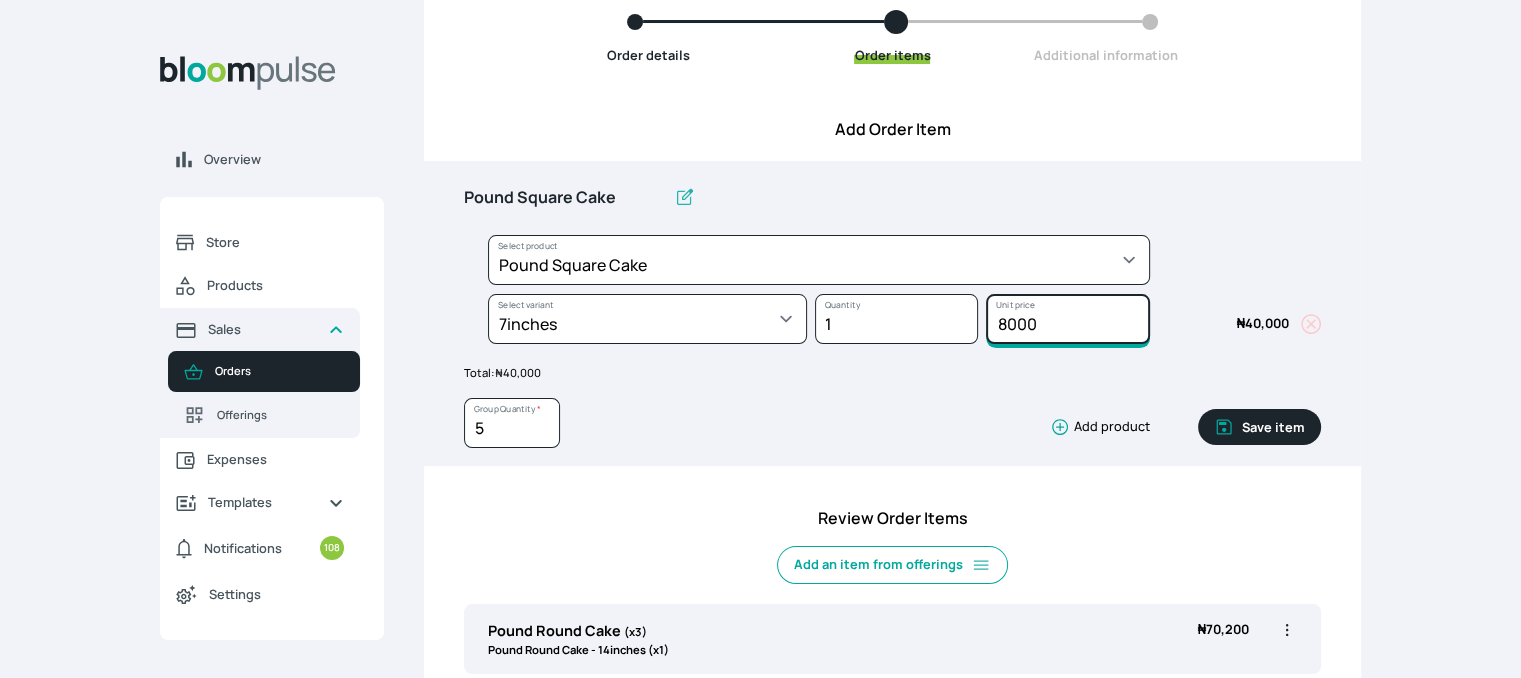 type on "8000" 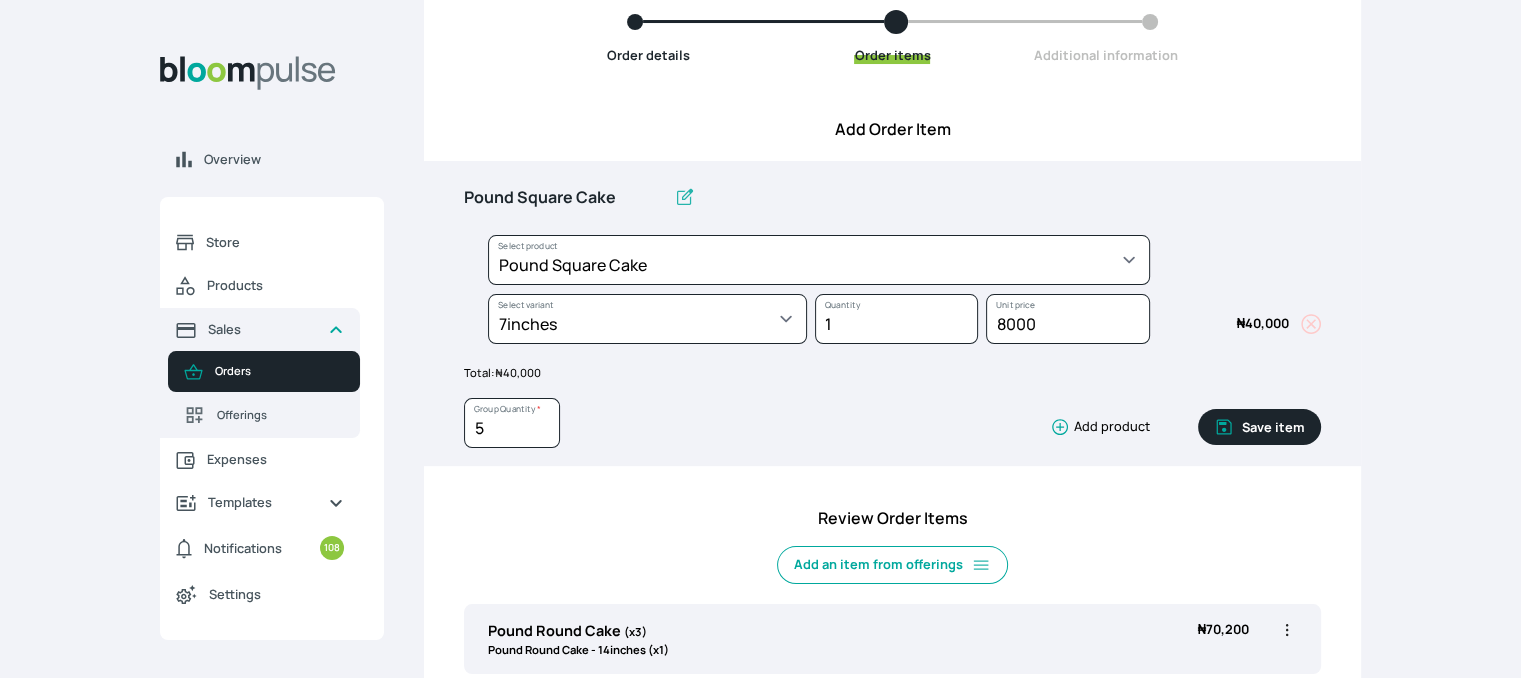 click on "Save item" at bounding box center (1259, 427) 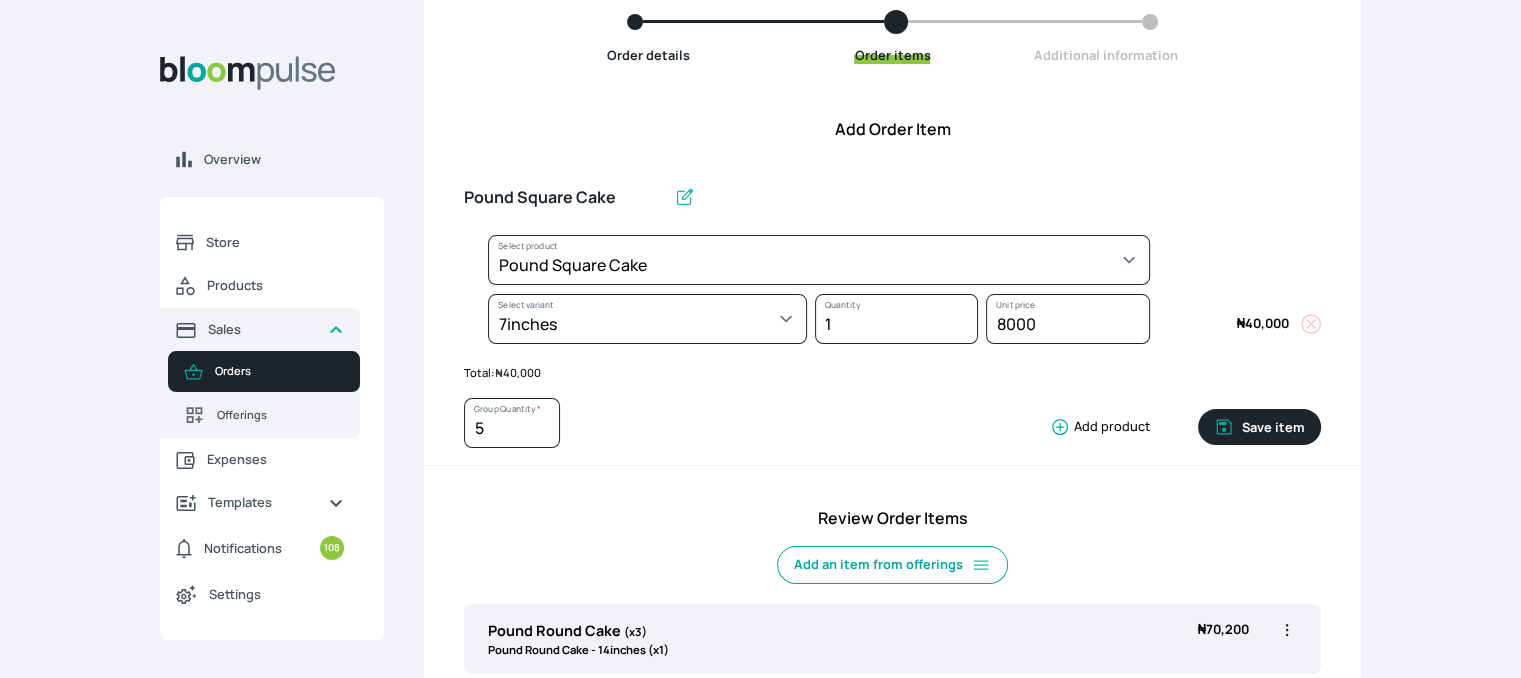type 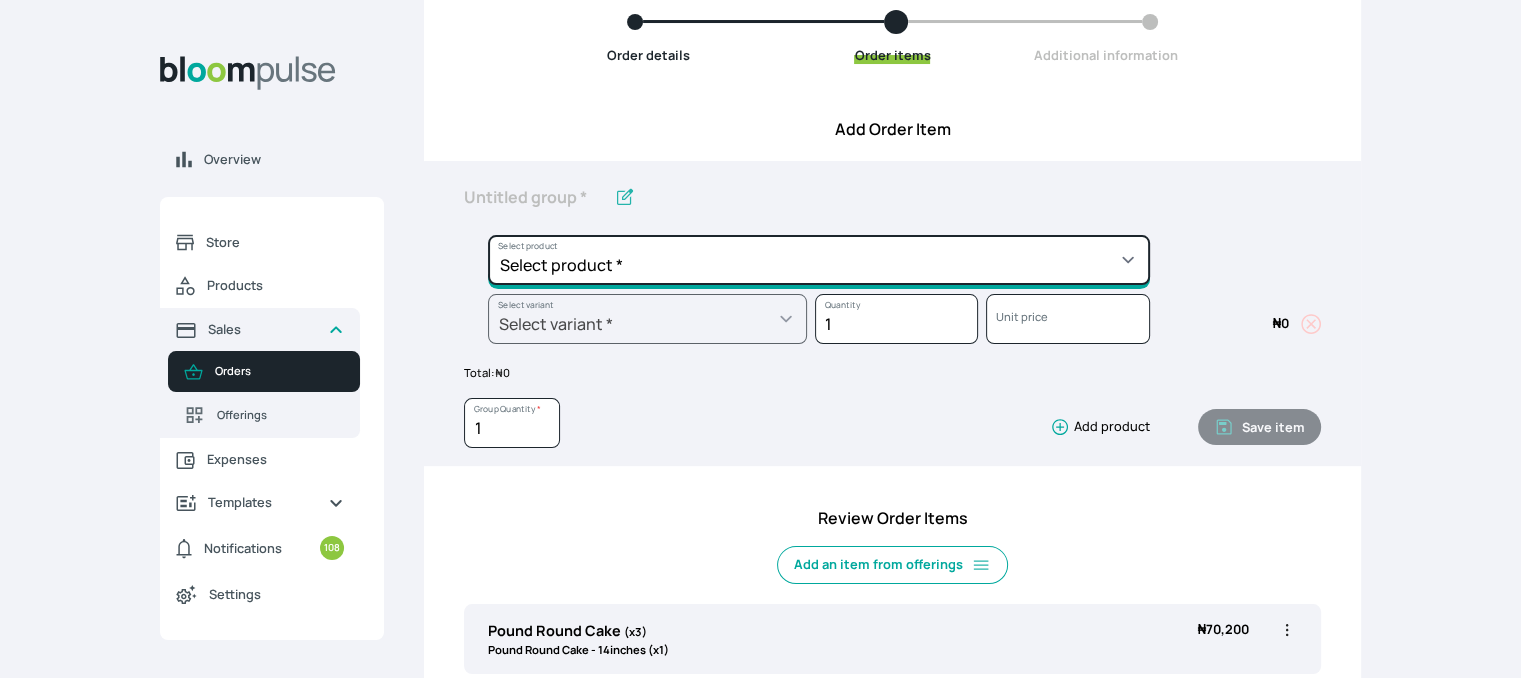 click on "Select product *  Cake Decoration for 8inches High  Chocolate oil based Round Cake  Geneose Sponge square Cake  Pound Square Cake  35cl zobo Mocktail  Banana Bread Batter BBQ Chicken  Bento Cake Budget Friendly Whippedcream Decoration Cake Decoration for 6inches High Cake Decoration for 6inches Low Cake loaf Chocolate Cake Batter Chocolate Ganache Chocolate oil based Batter Chocolate oil based square Cake Chocolate Round Cake Chop Life Package 2 Classic Banana Bread Loaf Coconut Banana Bread Loaf Cookies and Cream oil based Batter Cookies and cream oil based Round Cake Cupcakes Custom Made Whippedcream Decoration Doughnut Batter Fondant 1 Recipe  Fruit Cake Fruit Cake Batter Geneose Sponge Cake Batter Geneose Sponge Round Cake Meat Pie Meat Pie per 1 Mini puff Pound Cake Batter Pound Round Cake  Puff puff Redvelvet Cake Batter Redvelvet oil based Batter Redvelvet oil based Round Cake Redvelvet Round Cake Royal Buttercream  Small chops Stick Meat Sugar Doughnut  Swiss Meringue Buttercream  Valentine Love Box" at bounding box center (819, 260) 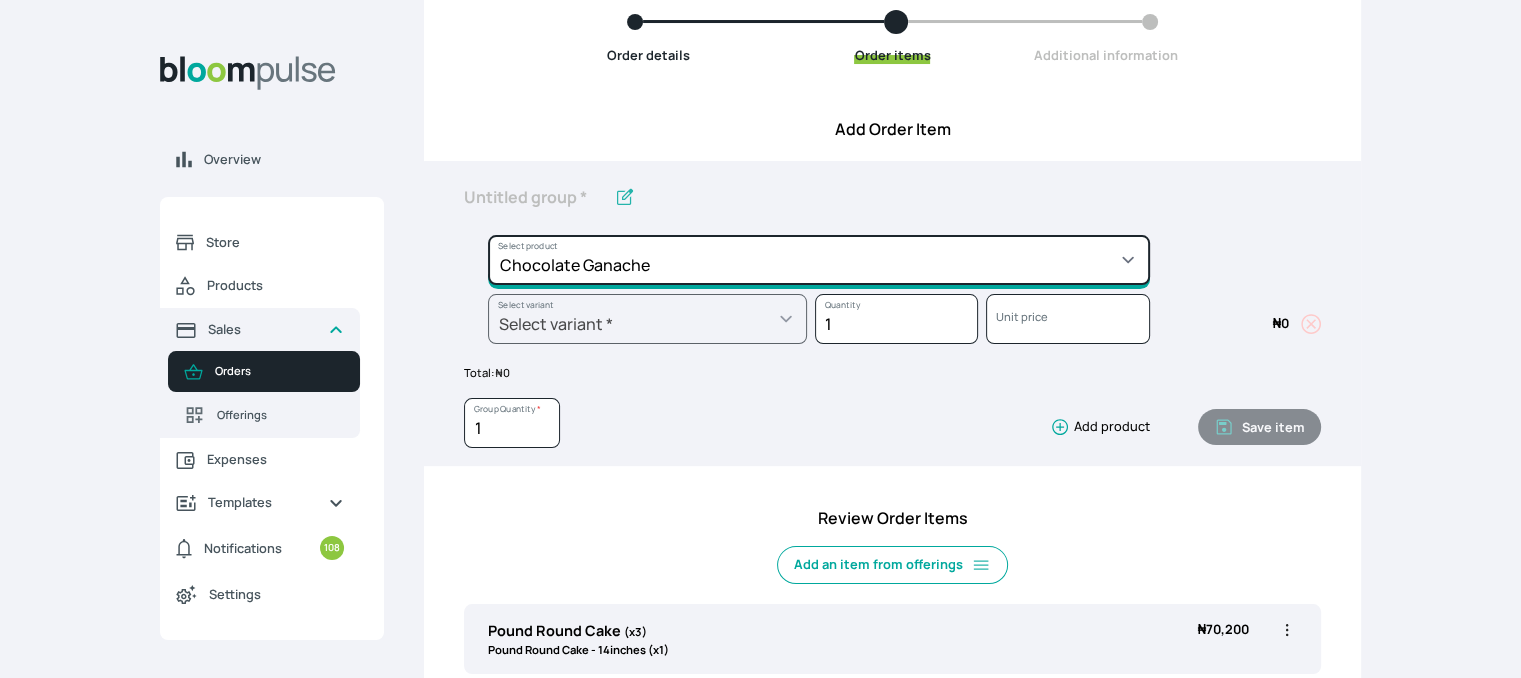 click on "Select product *  Cake Decoration for 8inches High  Chocolate oil based Round Cake  Geneose Sponge square Cake  Pound Square Cake  35cl zobo Mocktail  Banana Bread Batter BBQ Chicken  Bento Cake Budget Friendly Whippedcream Decoration Cake Decoration for 6inches High Cake Decoration for 6inches Low Cake loaf Chocolate Cake Batter Chocolate Ganache Chocolate oil based Batter Chocolate oil based square Cake Chocolate Round Cake Chop Life Package 2 Classic Banana Bread Loaf Coconut Banana Bread Loaf Cookies and Cream oil based Batter Cookies and cream oil based Round Cake Cupcakes Custom Made Whippedcream Decoration Doughnut Batter Fondant 1 Recipe  Fruit Cake Fruit Cake Batter Geneose Sponge Cake Batter Geneose Sponge Round Cake Meat Pie Meat Pie per 1 Mini puff Pound Cake Batter Pound Round Cake  Puff puff Redvelvet Cake Batter Redvelvet oil based Batter Redvelvet oil based Round Cake Redvelvet Round Cake Royal Buttercream  Small chops Stick Meat Sugar Doughnut  Swiss Meringue Buttercream  Valentine Love Box" at bounding box center (819, 260) 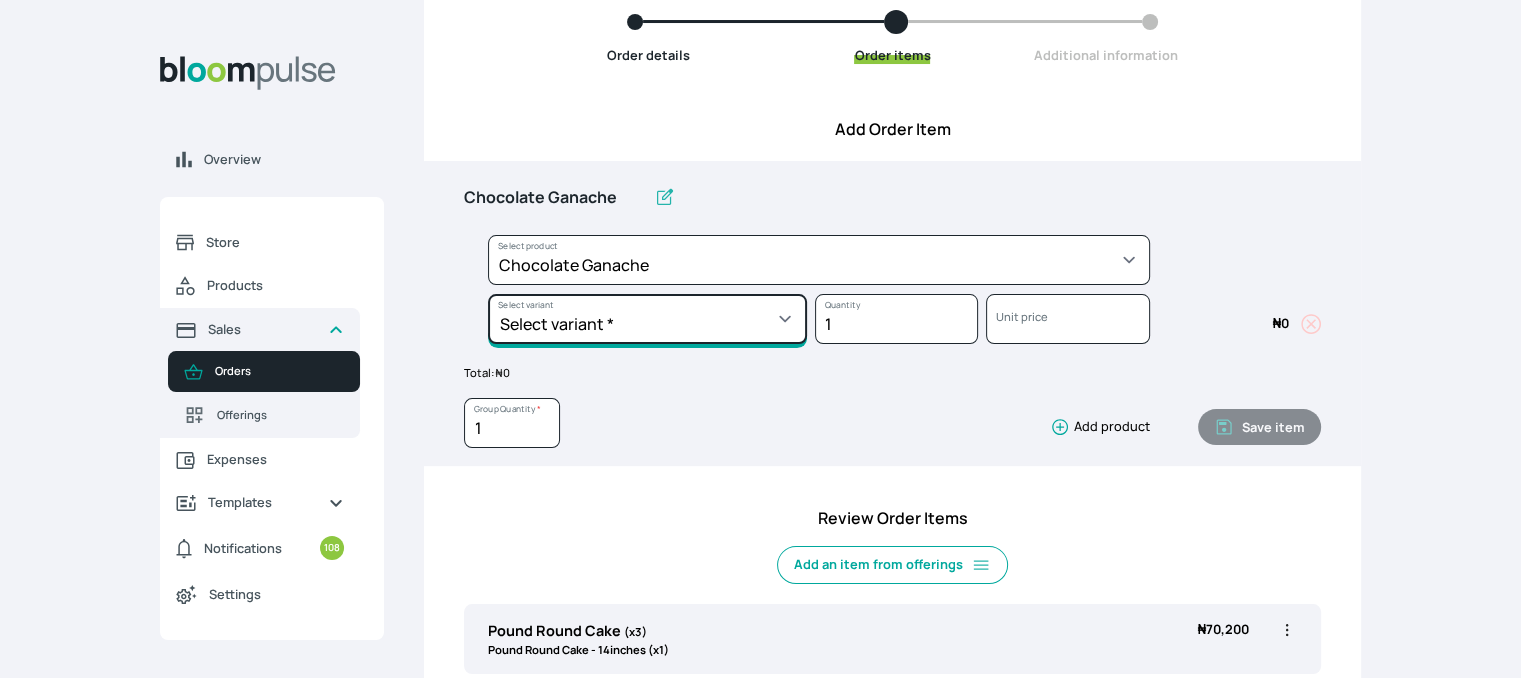 click on "Select variant * Chocolate mousse  Ganache" at bounding box center [647, 319] 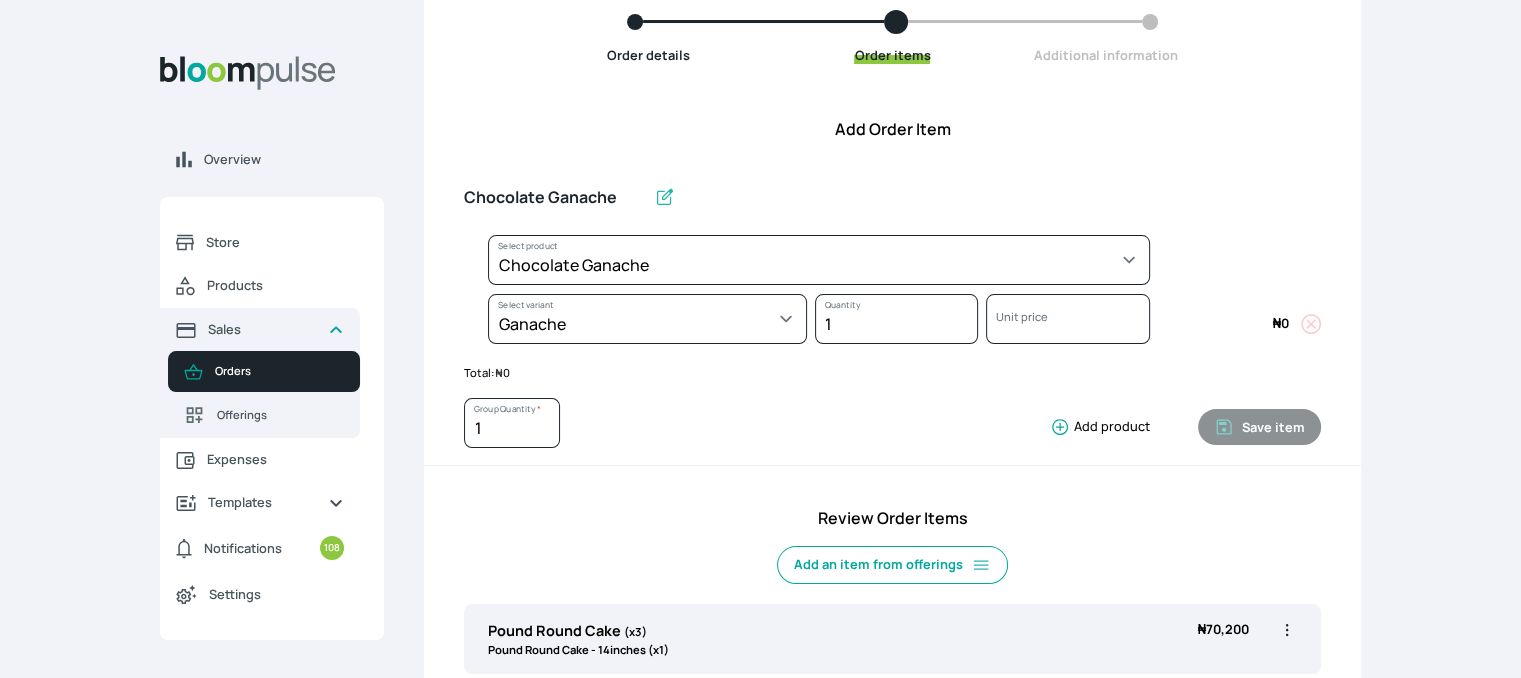 select on "fbdfa119-d678-4096-a917-c651bafd2f33" 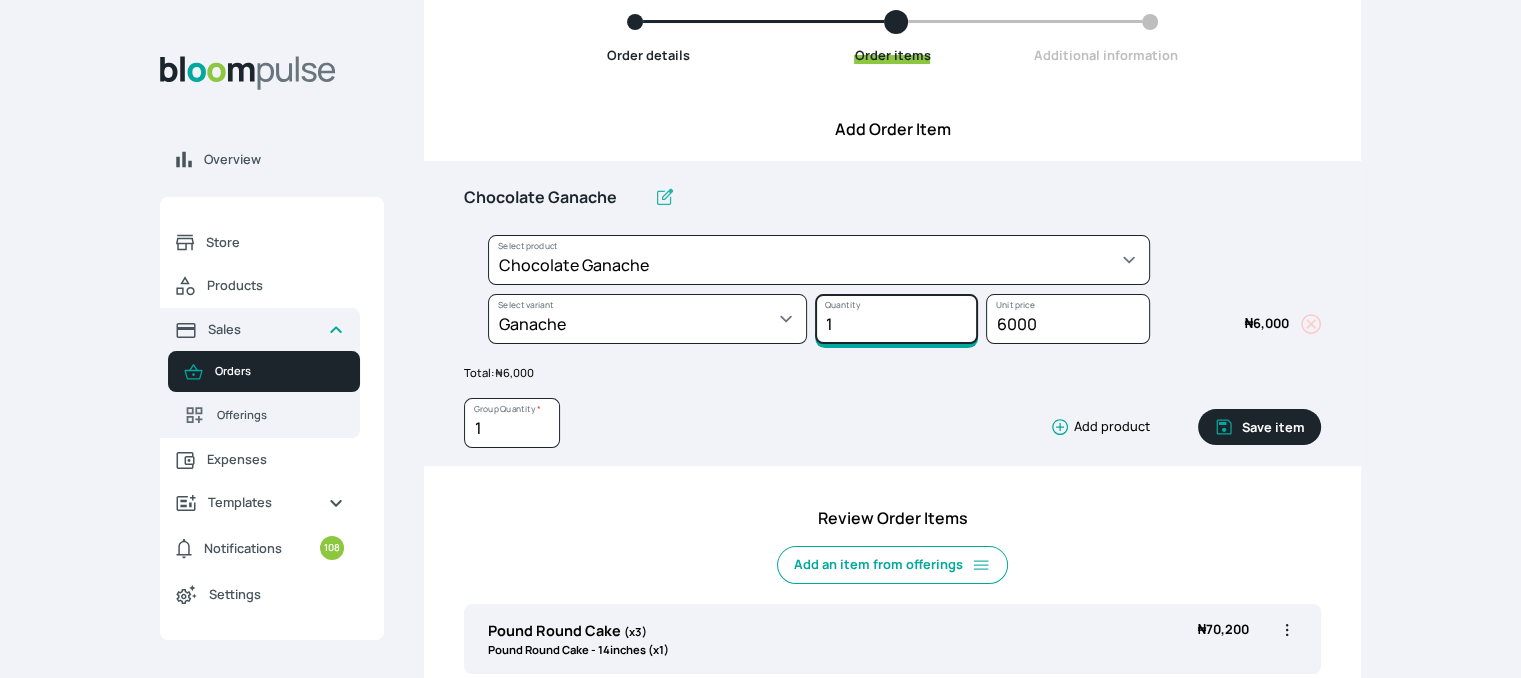 click on "1" at bounding box center [896, 319] 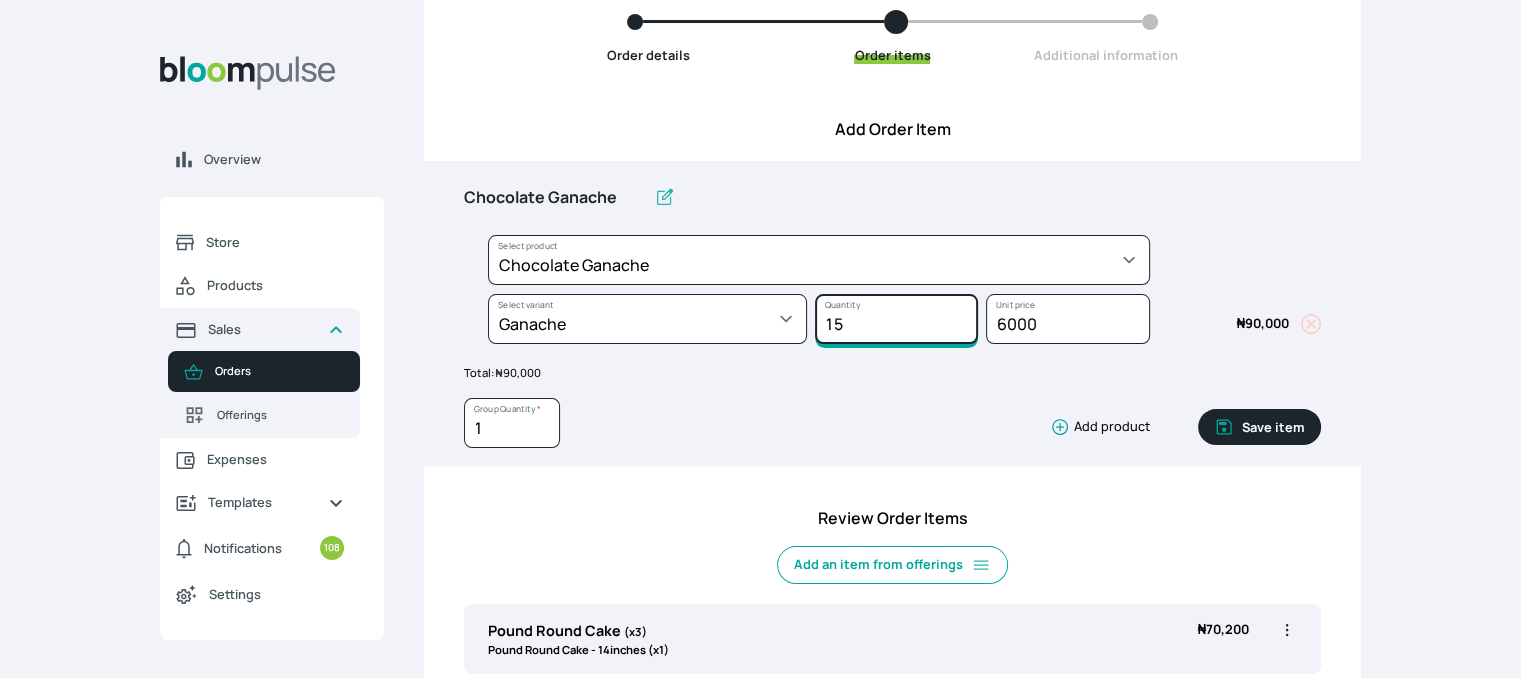 type on "1" 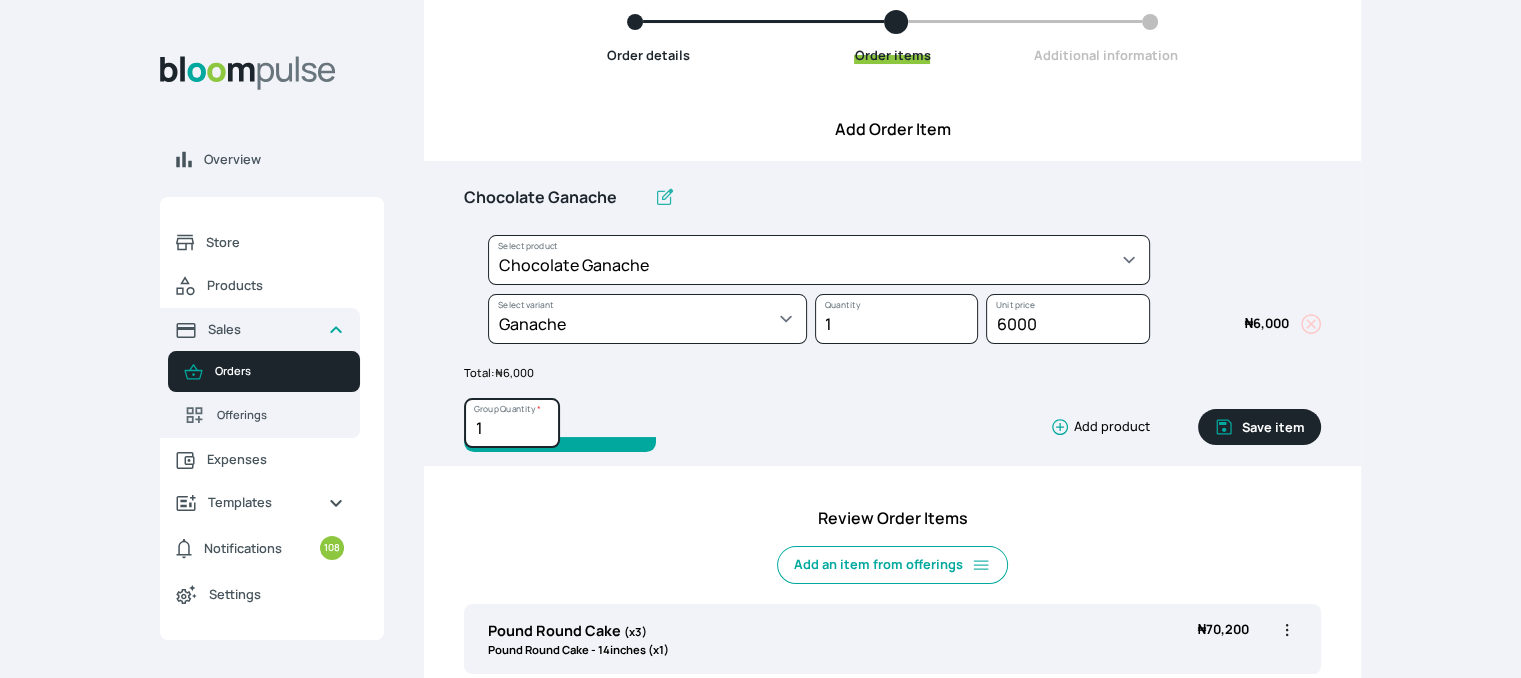 click on "1" at bounding box center [512, 423] 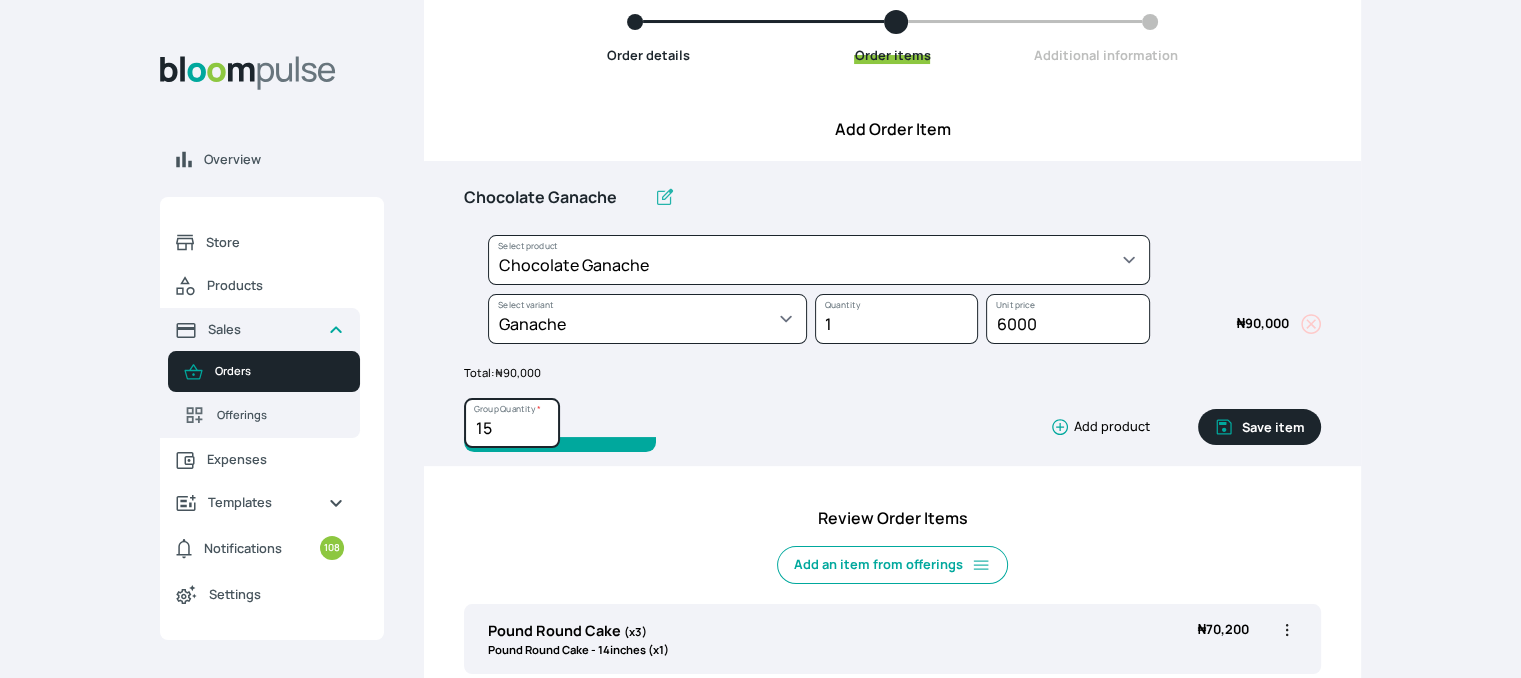 type on "15" 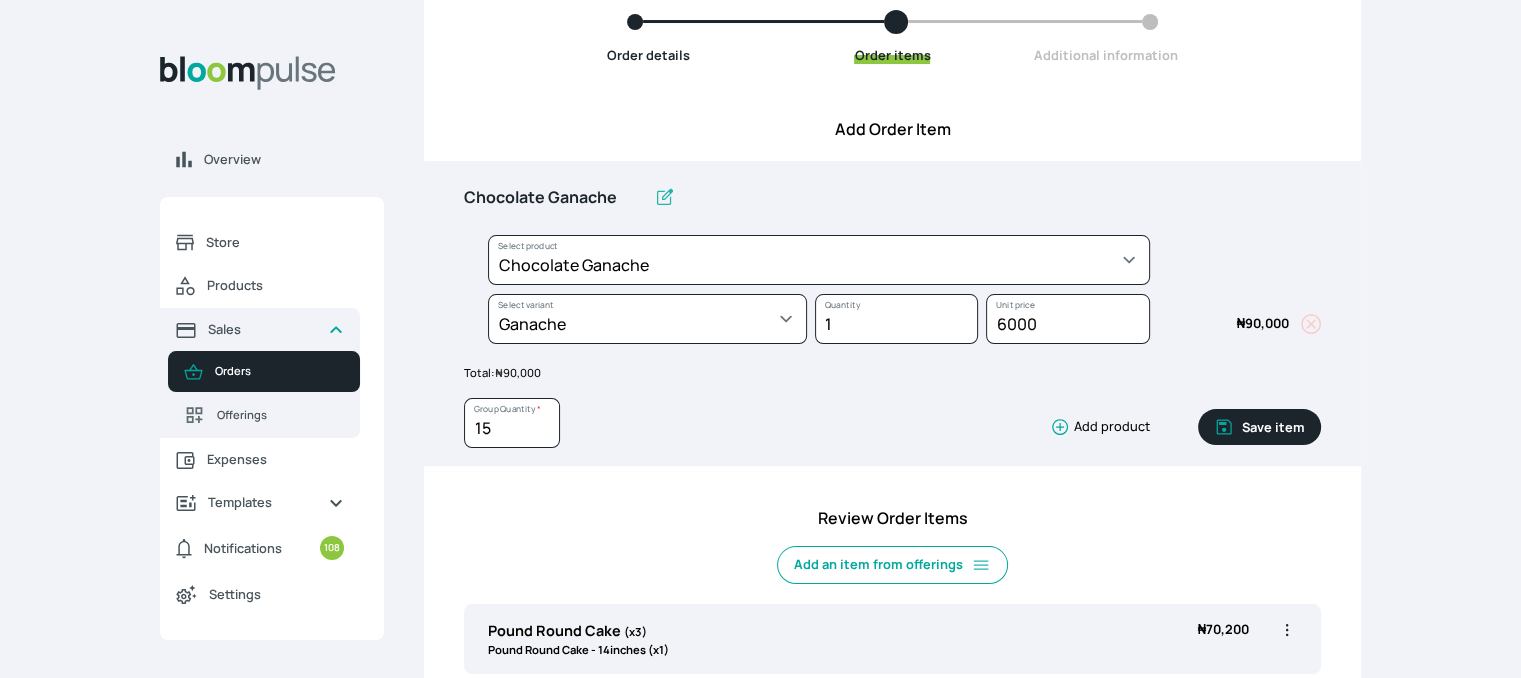 click on "Save item" at bounding box center (1259, 427) 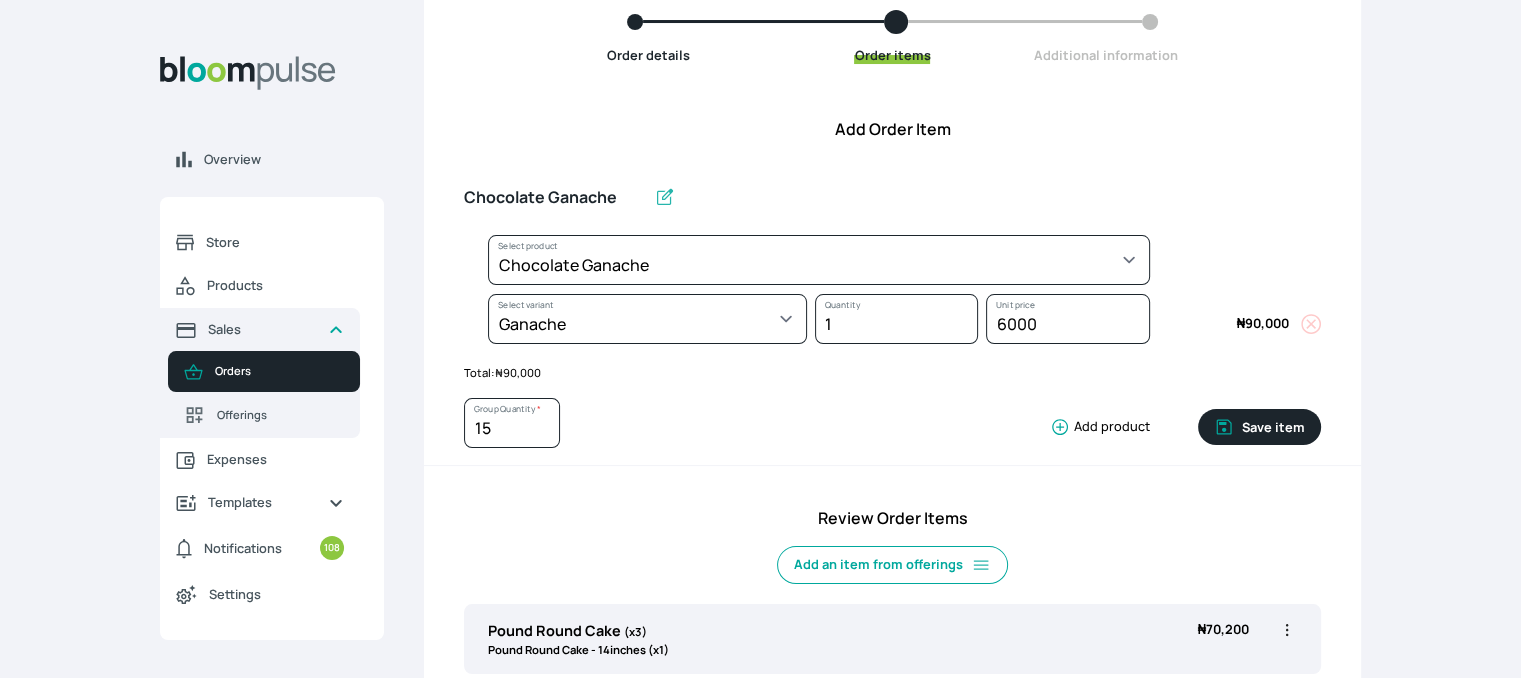 type 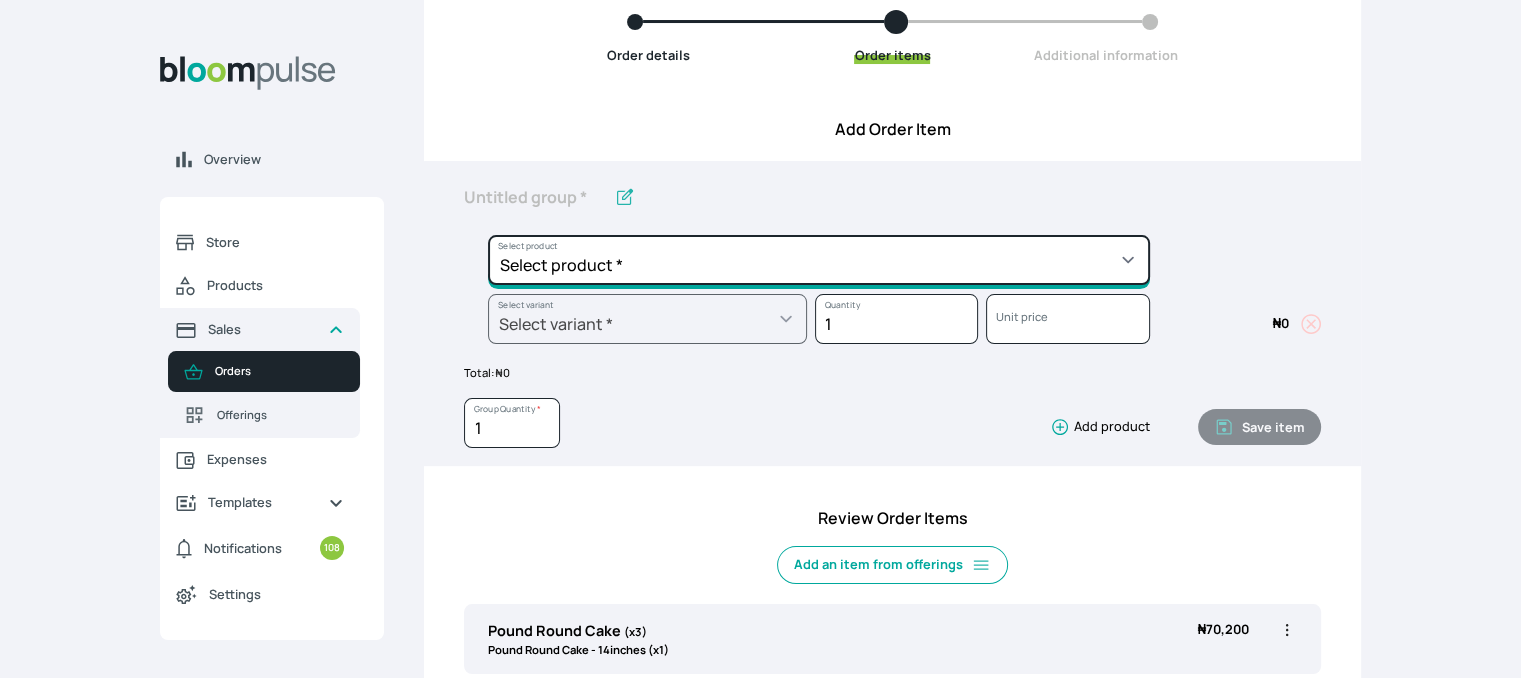 click on "Select product *  Cake Decoration for 8inches High  Chocolate oil based Round Cake  Geneose Sponge square Cake  Pound Square Cake  35cl zobo Mocktail  Banana Bread Batter BBQ Chicken  Bento Cake Budget Friendly Whippedcream Decoration Cake Decoration for 6inches High Cake Decoration for 6inches Low Cake loaf Chocolate Cake Batter Chocolate Ganache Chocolate oil based Batter Chocolate oil based square Cake Chocolate Round Cake Chop Life Package 2 Classic Banana Bread Loaf Coconut Banana Bread Loaf Cookies and Cream oil based Batter Cookies and cream oil based Round Cake Cupcakes Custom Made Whippedcream Decoration Doughnut Batter Fondant 1 Recipe  Fruit Cake Fruit Cake Batter Geneose Sponge Cake Batter Geneose Sponge Round Cake Meat Pie Meat Pie per 1 Mini puff Pound Cake Batter Pound Round Cake  Puff puff Redvelvet Cake Batter Redvelvet oil based Batter Redvelvet oil based Round Cake Redvelvet Round Cake Royal Buttercream  Small chops Stick Meat Sugar Doughnut  Swiss Meringue Buttercream  Valentine Love Box" at bounding box center [819, 260] 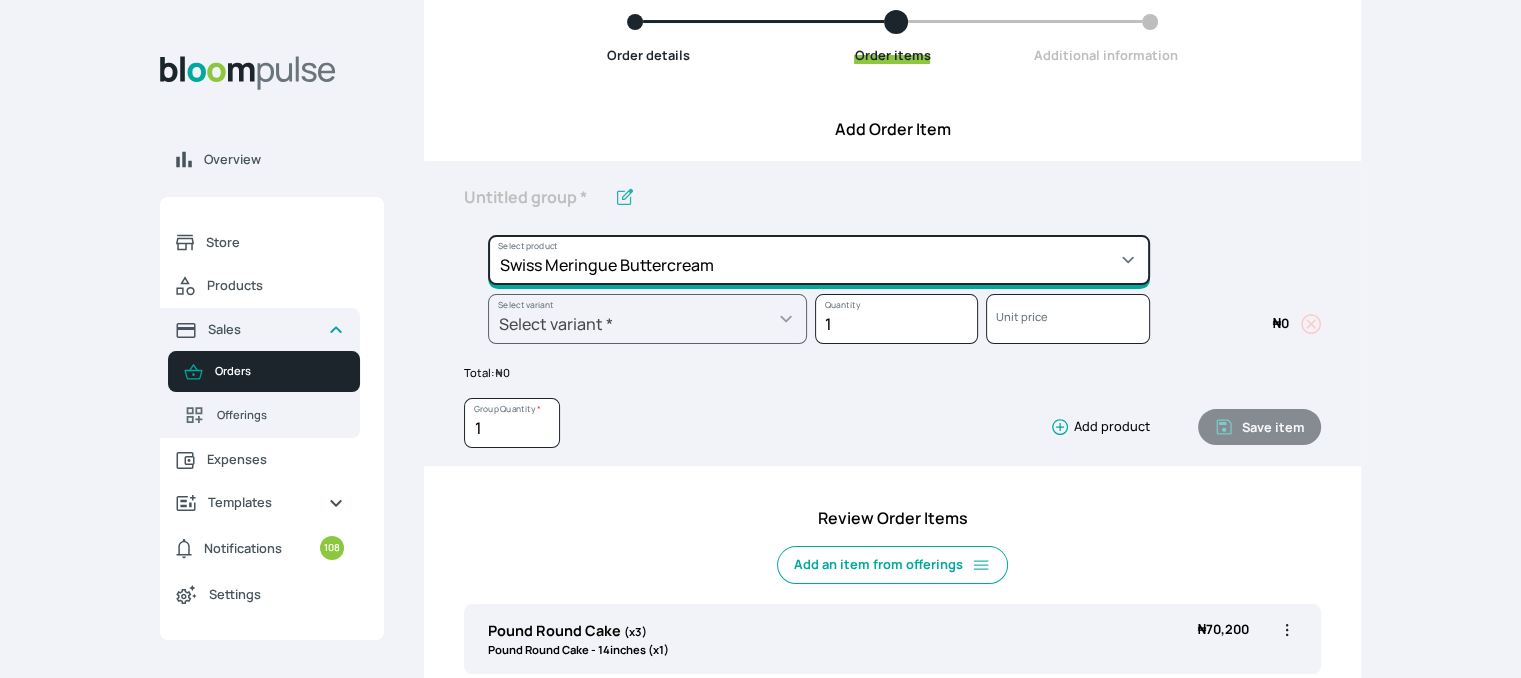 click on "Select product *  Cake Decoration for 8inches High  Chocolate oil based Round Cake  Geneose Sponge square Cake  Pound Square Cake  35cl zobo Mocktail  Banana Bread Batter BBQ Chicken  Bento Cake Budget Friendly Whippedcream Decoration Cake Decoration for 6inches High Cake Decoration for 6inches Low Cake loaf Chocolate Cake Batter Chocolate Ganache Chocolate oil based Batter Chocolate oil based square Cake Chocolate Round Cake Chop Life Package 2 Classic Banana Bread Loaf Coconut Banana Bread Loaf Cookies and Cream oil based Batter Cookies and cream oil based Round Cake Cupcakes Custom Made Whippedcream Decoration Doughnut Batter Fondant 1 Recipe  Fruit Cake Fruit Cake Batter Geneose Sponge Cake Batter Geneose Sponge Round Cake Meat Pie Meat Pie per 1 Mini puff Pound Cake Batter Pound Round Cake  Puff puff Redvelvet Cake Batter Redvelvet oil based Batter Redvelvet oil based Round Cake Redvelvet Round Cake Royal Buttercream  Small chops Stick Meat Sugar Doughnut  Swiss Meringue Buttercream  Valentine Love Box" at bounding box center (819, 260) 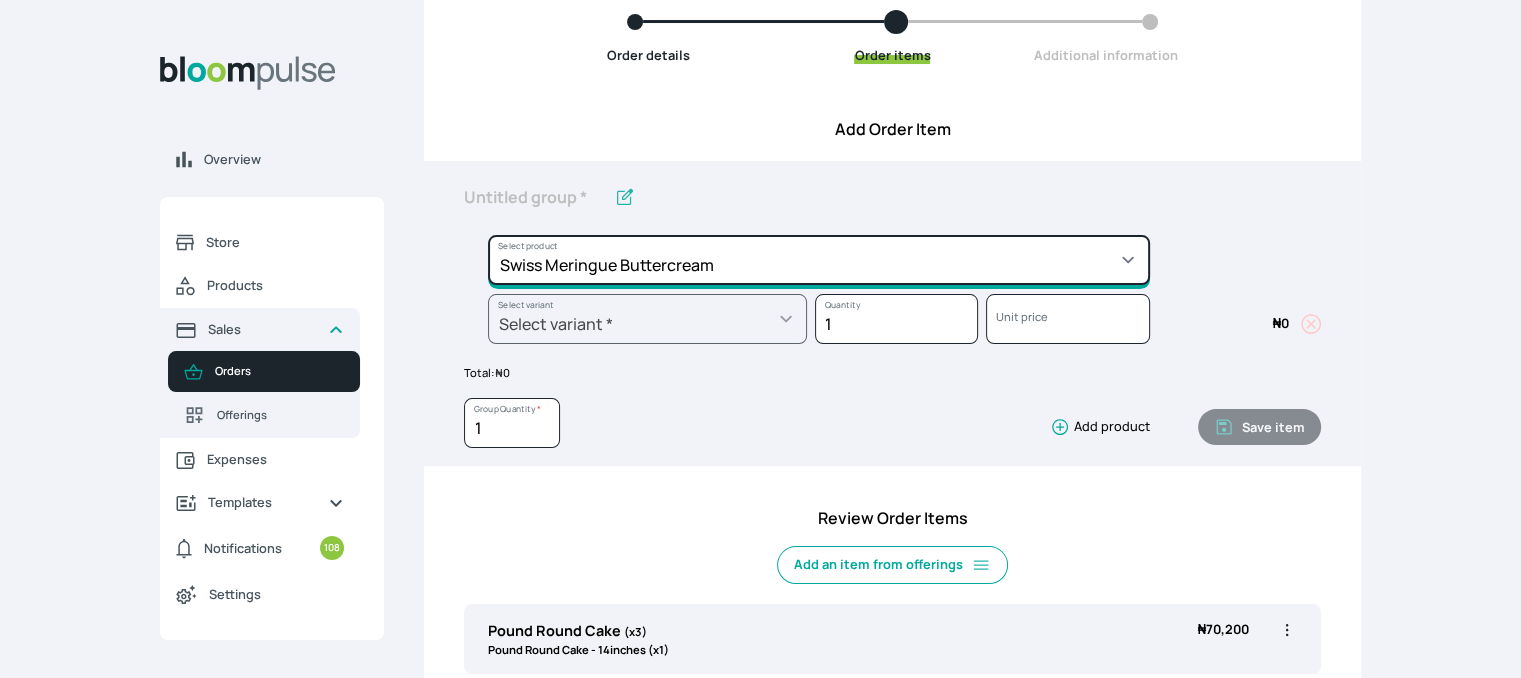 type on "Swiss Meringue Buttercream" 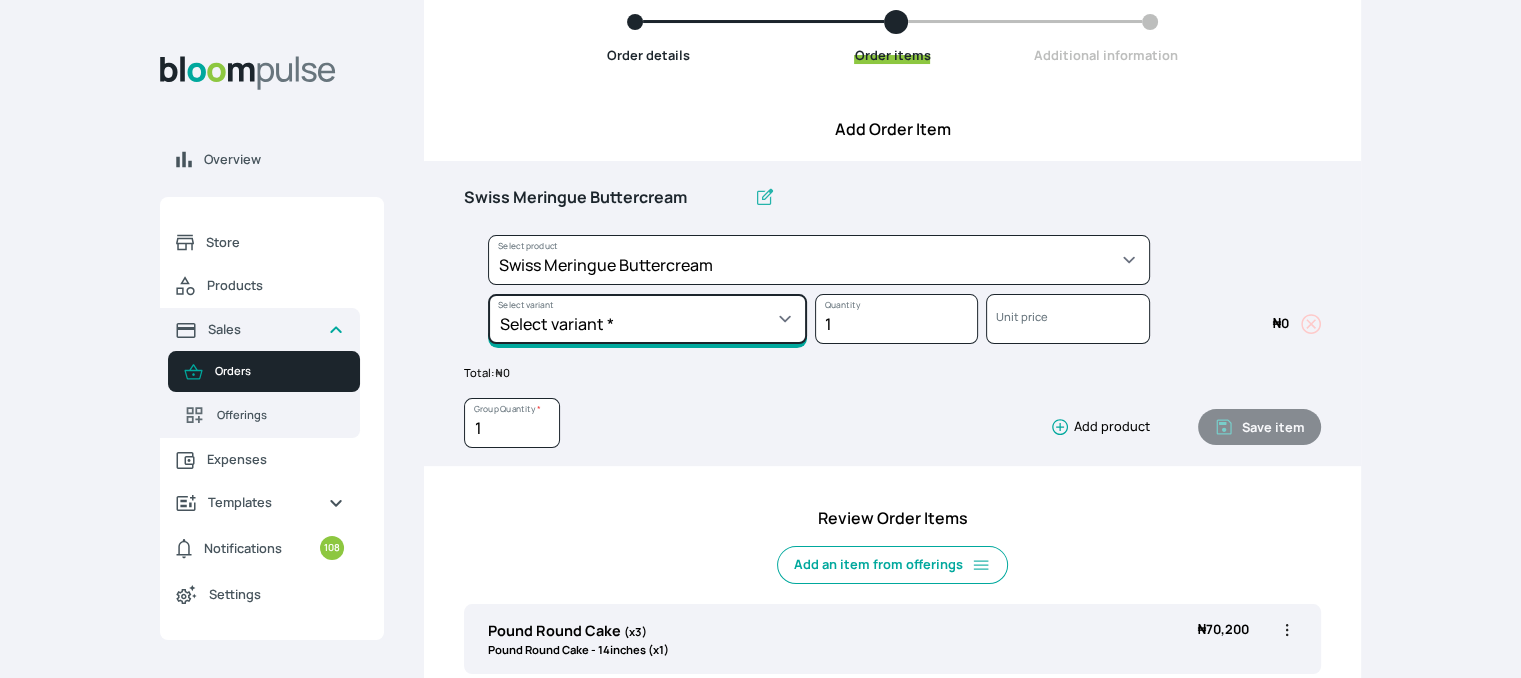 click on "Select variant * 1 batch Half batch" at bounding box center (647, 319) 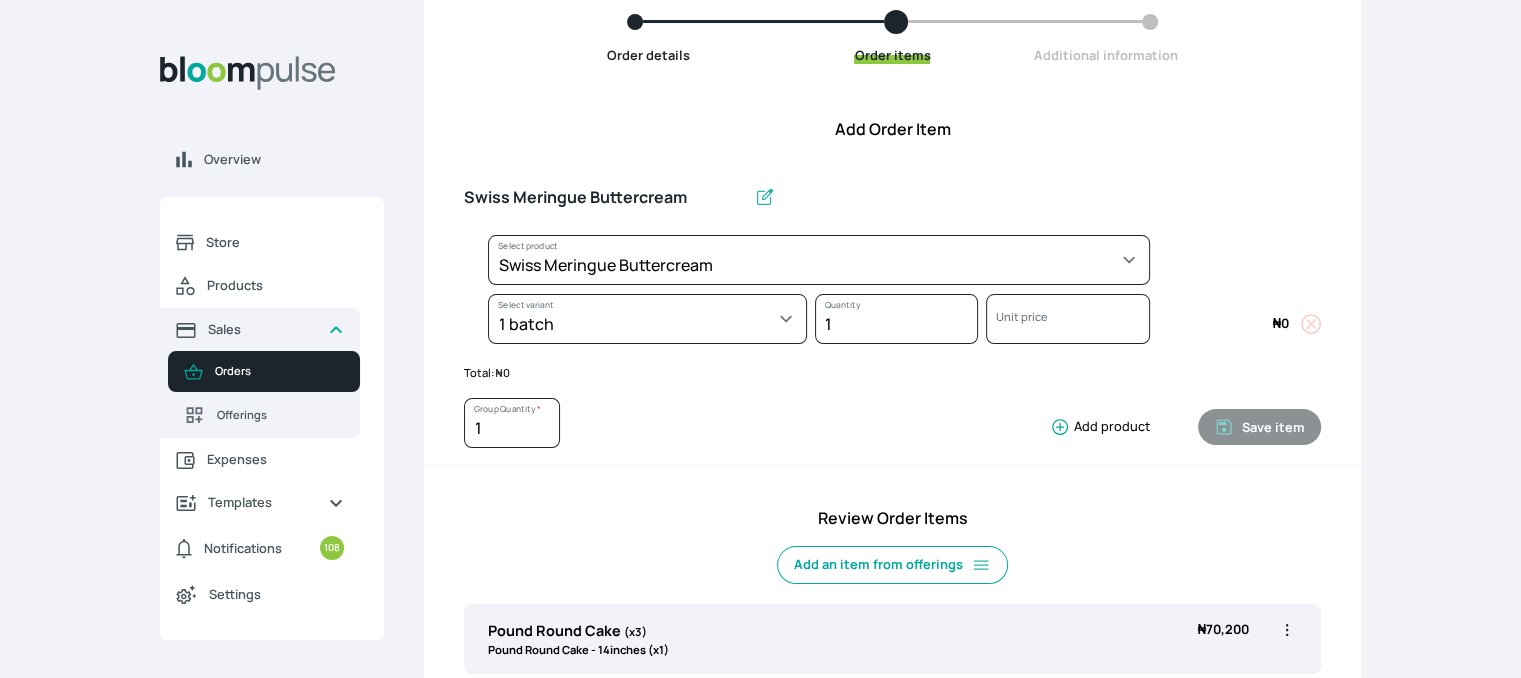 select on "645c6260-b6bb-4351-a585-2a2a1086c83c" 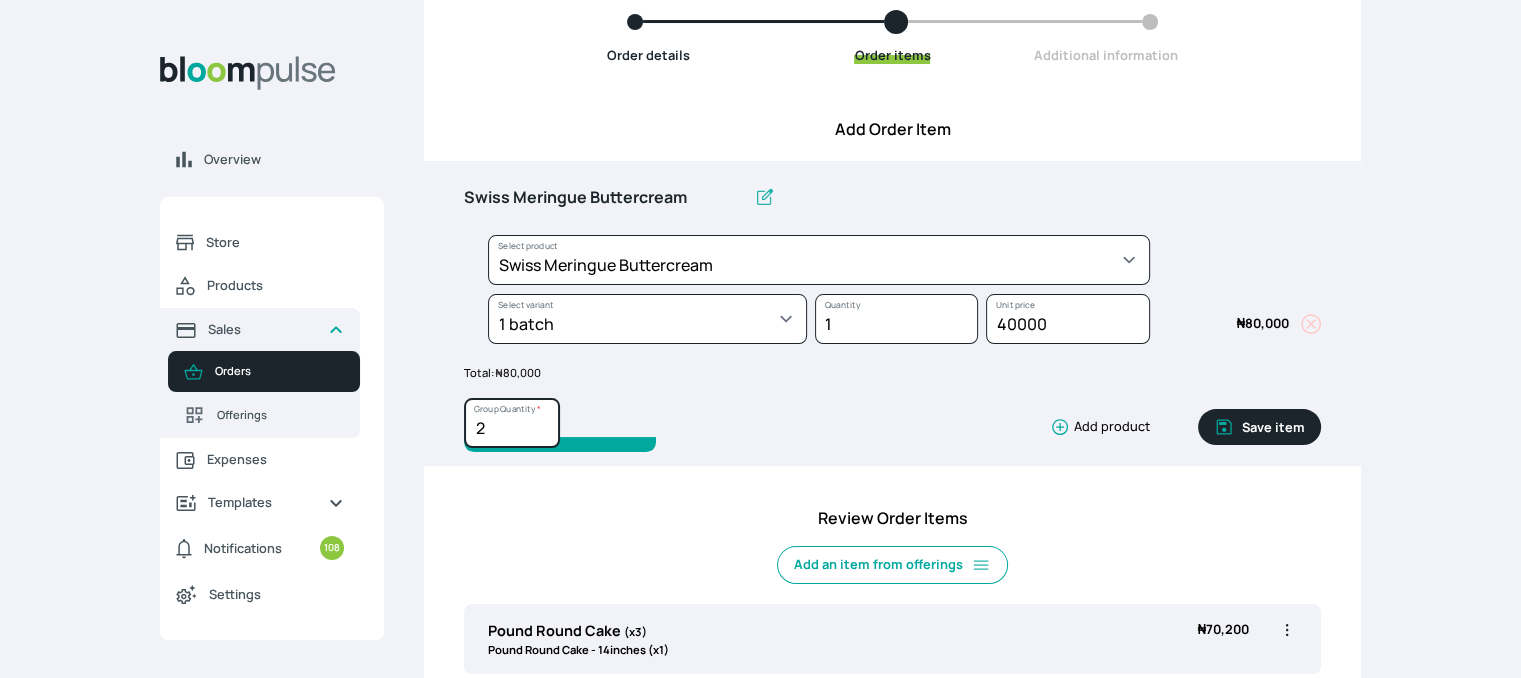 click on "2" at bounding box center [512, 423] 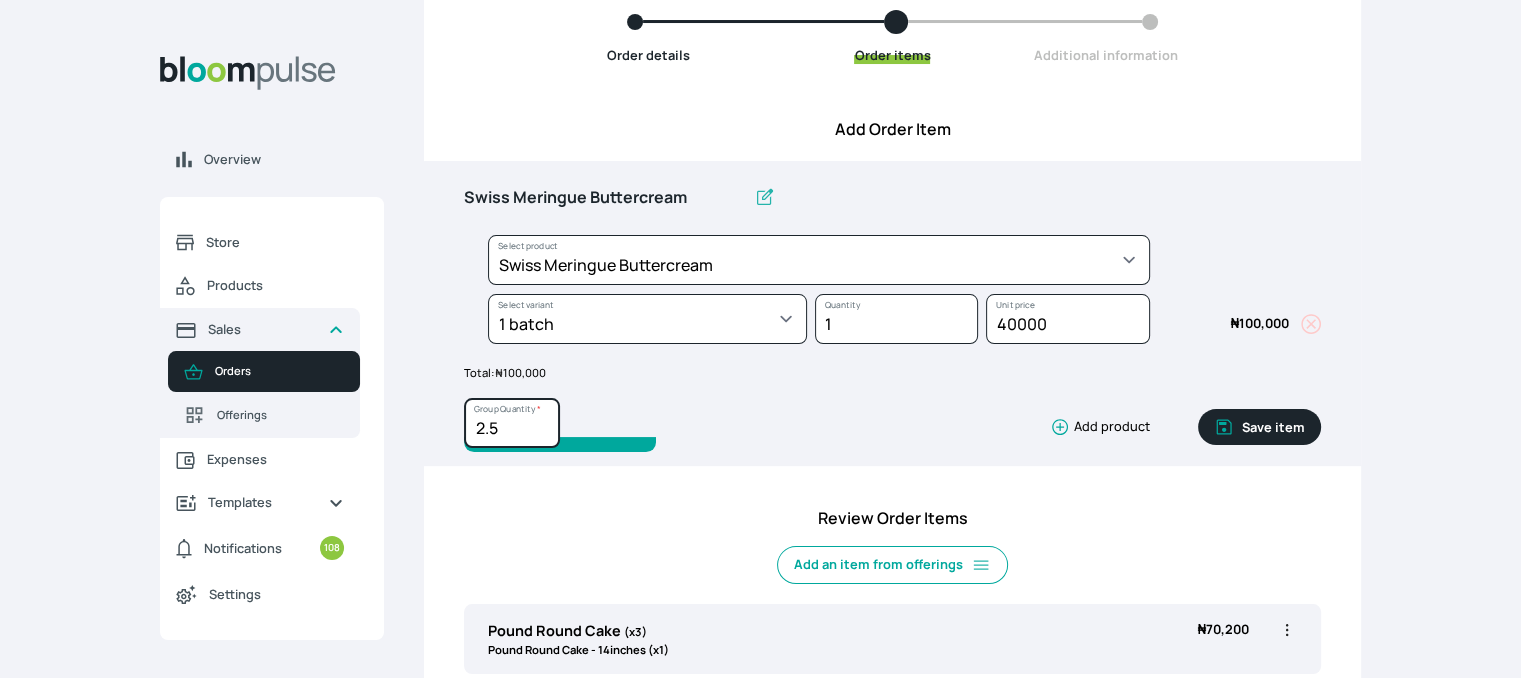 type on "2.5" 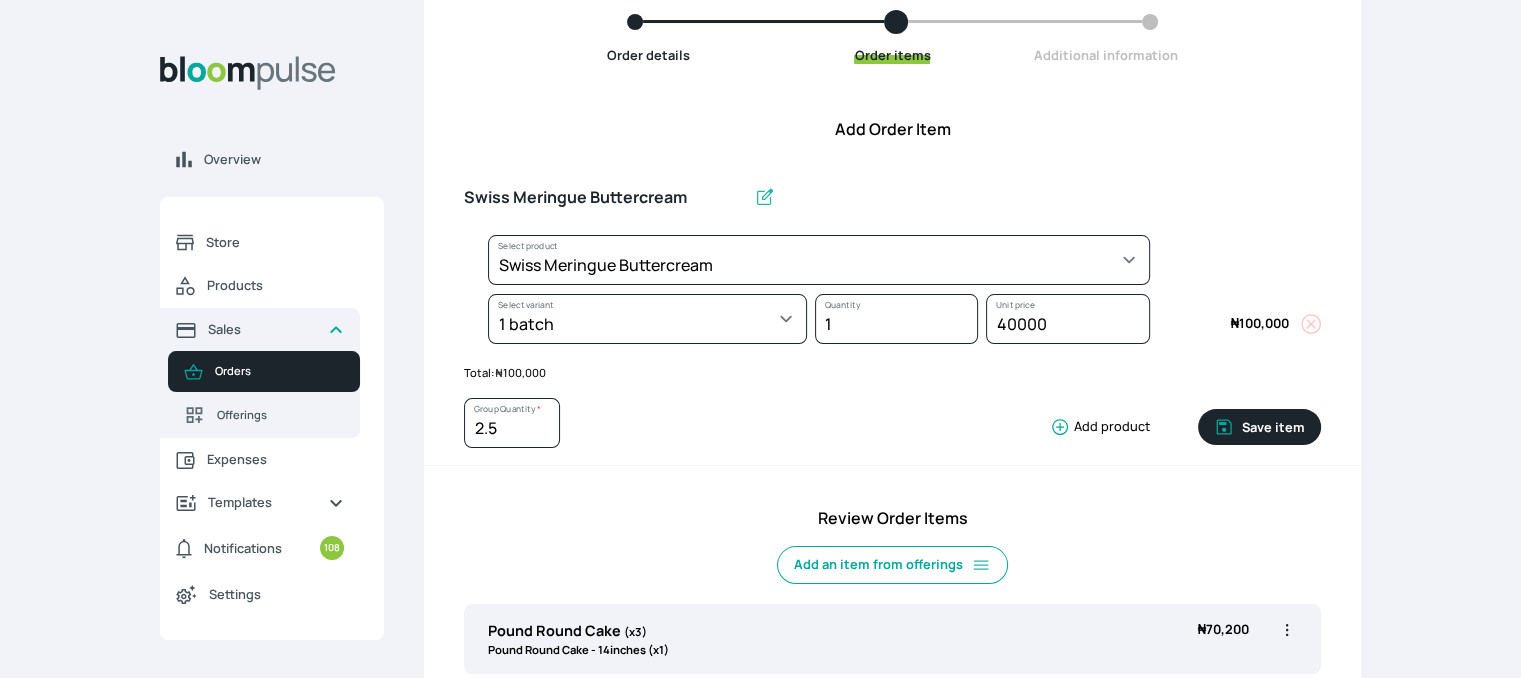 click on "2.5 Group Quantity    *" at bounding box center (560, 423) 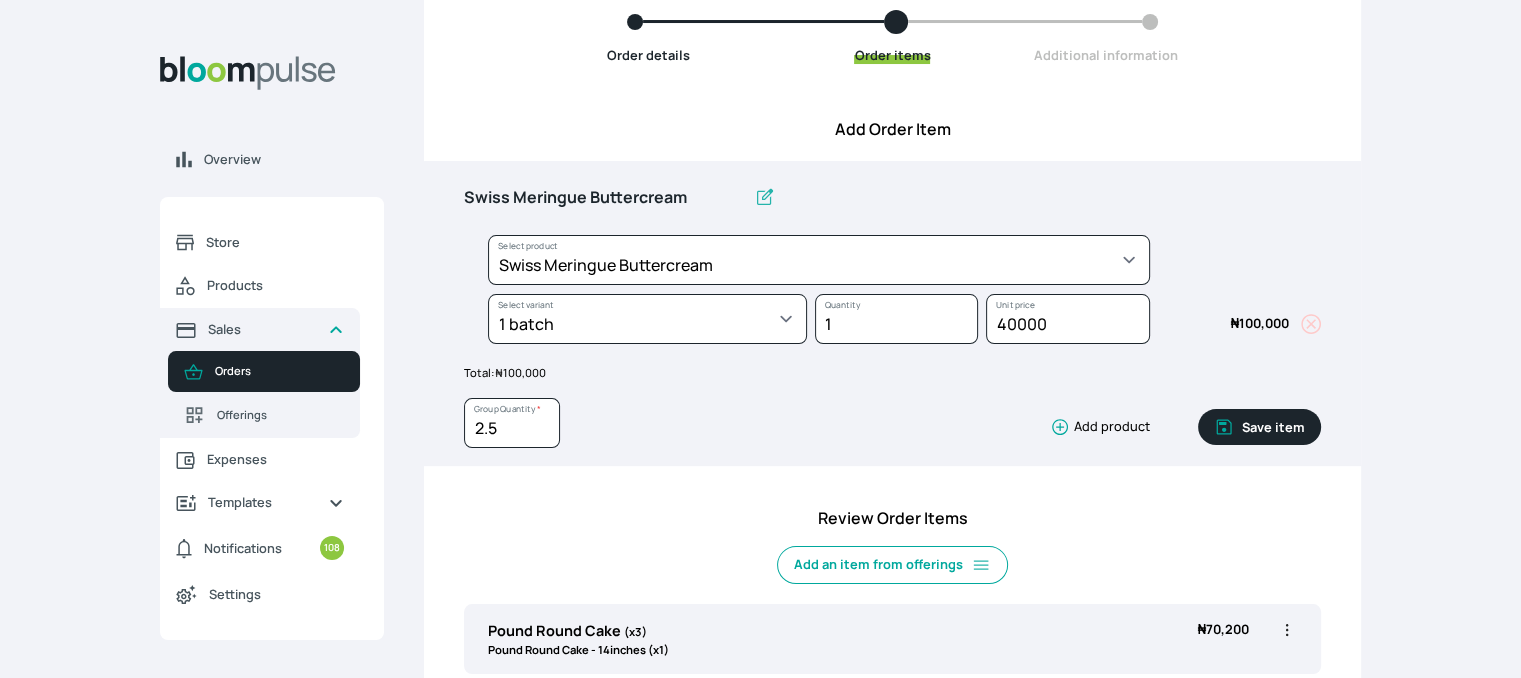 click on "Save item" at bounding box center (1259, 427) 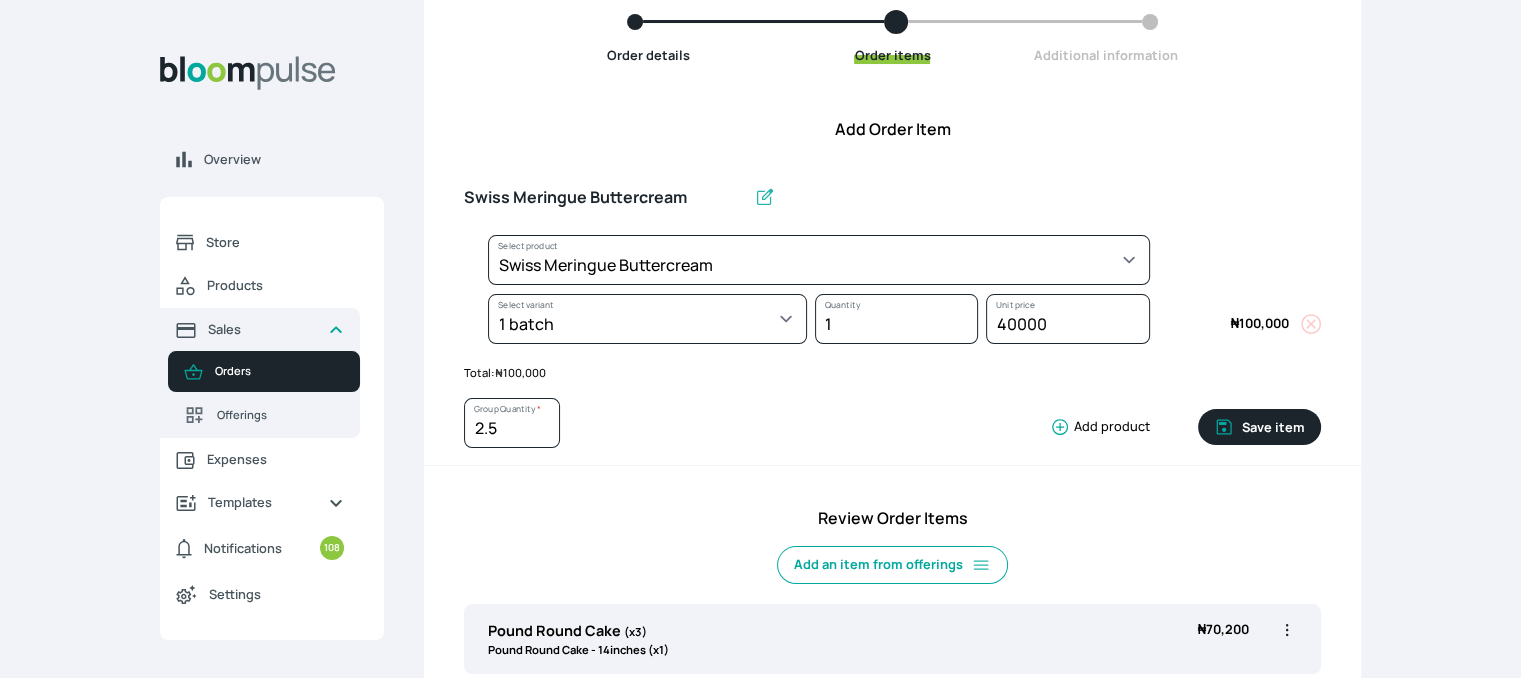 type 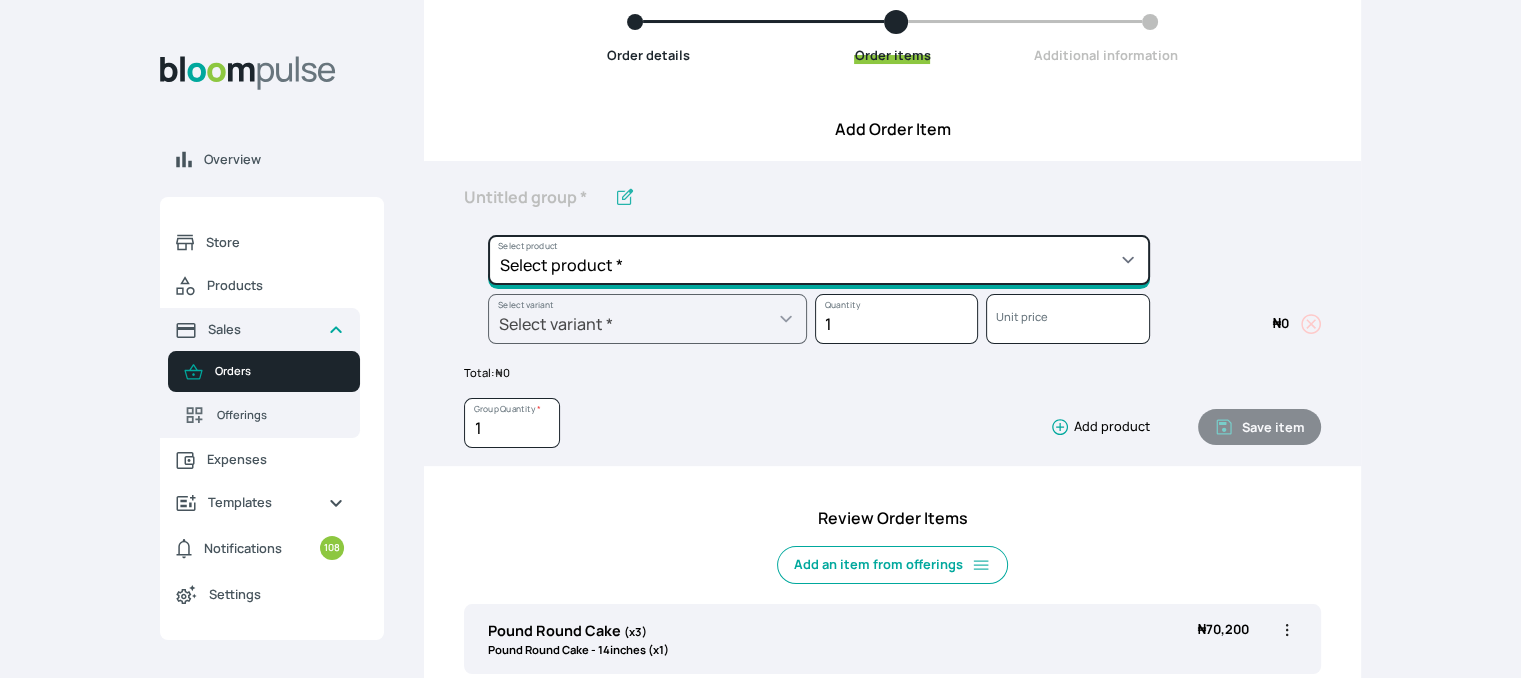 click on "Select product *  Cake Decoration for 8inches High  Chocolate oil based Round Cake  Geneose Sponge square Cake  Pound Square Cake  35cl zobo Mocktail  Banana Bread Batter BBQ Chicken  Bento Cake Budget Friendly Whippedcream Decoration Cake Decoration for 6inches High Cake Decoration for 6inches Low Cake loaf Chocolate Cake Batter Chocolate Ganache Chocolate oil based Batter Chocolate oil based square Cake Chocolate Round Cake Chop Life Package 2 Classic Banana Bread Loaf Coconut Banana Bread Loaf Cookies and Cream oil based Batter Cookies and cream oil based Round Cake Cupcakes Custom Made Whippedcream Decoration Doughnut Batter Fondant 1 Recipe  Fruit Cake Fruit Cake Batter Geneose Sponge Cake Batter Geneose Sponge Round Cake Meat Pie Meat Pie per 1 Mini puff Pound Cake Batter Pound Round Cake  Puff puff Redvelvet Cake Batter Redvelvet oil based Batter Redvelvet oil based Round Cake Redvelvet Round Cake Royal Buttercream  Small chops Stick Meat Sugar Doughnut  Swiss Meringue Buttercream  Valentine Love Box" at bounding box center (819, 260) 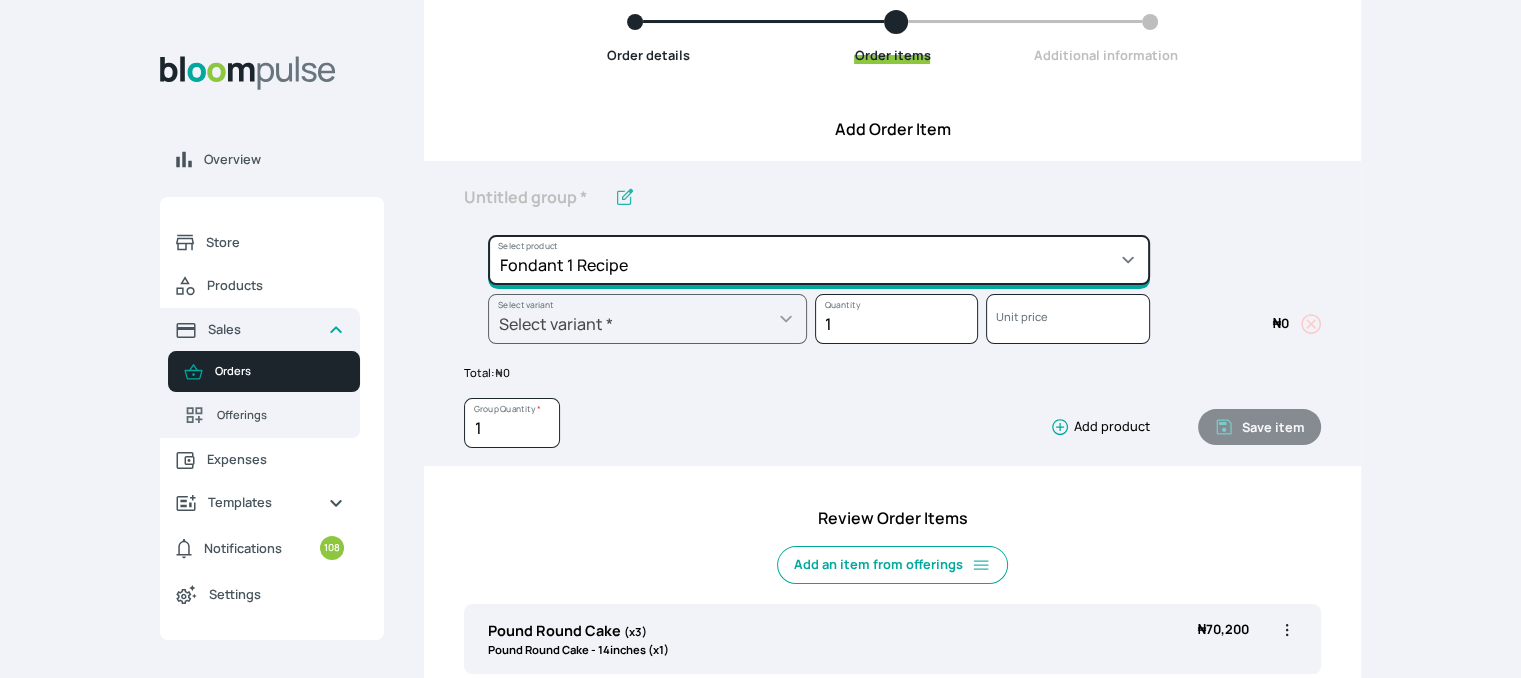 click on "Select product *  Cake Decoration for 8inches High  Chocolate oil based Round Cake  Geneose Sponge square Cake  Pound Square Cake  35cl zobo Mocktail  Banana Bread Batter BBQ Chicken  Bento Cake Budget Friendly Whippedcream Decoration Cake Decoration for 6inches High Cake Decoration for 6inches Low Cake loaf Chocolate Cake Batter Chocolate Ganache Chocolate oil based Batter Chocolate oil based square Cake Chocolate Round Cake Chop Life Package 2 Classic Banana Bread Loaf Coconut Banana Bread Loaf Cookies and Cream oil based Batter Cookies and cream oil based Round Cake Cupcakes Custom Made Whippedcream Decoration Doughnut Batter Fondant 1 Recipe  Fruit Cake Fruit Cake Batter Geneose Sponge Cake Batter Geneose Sponge Round Cake Meat Pie Meat Pie per 1 Mini puff Pound Cake Batter Pound Round Cake  Puff puff Redvelvet Cake Batter Redvelvet oil based Batter Redvelvet oil based Round Cake Redvelvet Round Cake Royal Buttercream  Small chops Stick Meat Sugar Doughnut  Swiss Meringue Buttercream  Valentine Love Box" at bounding box center [819, 260] 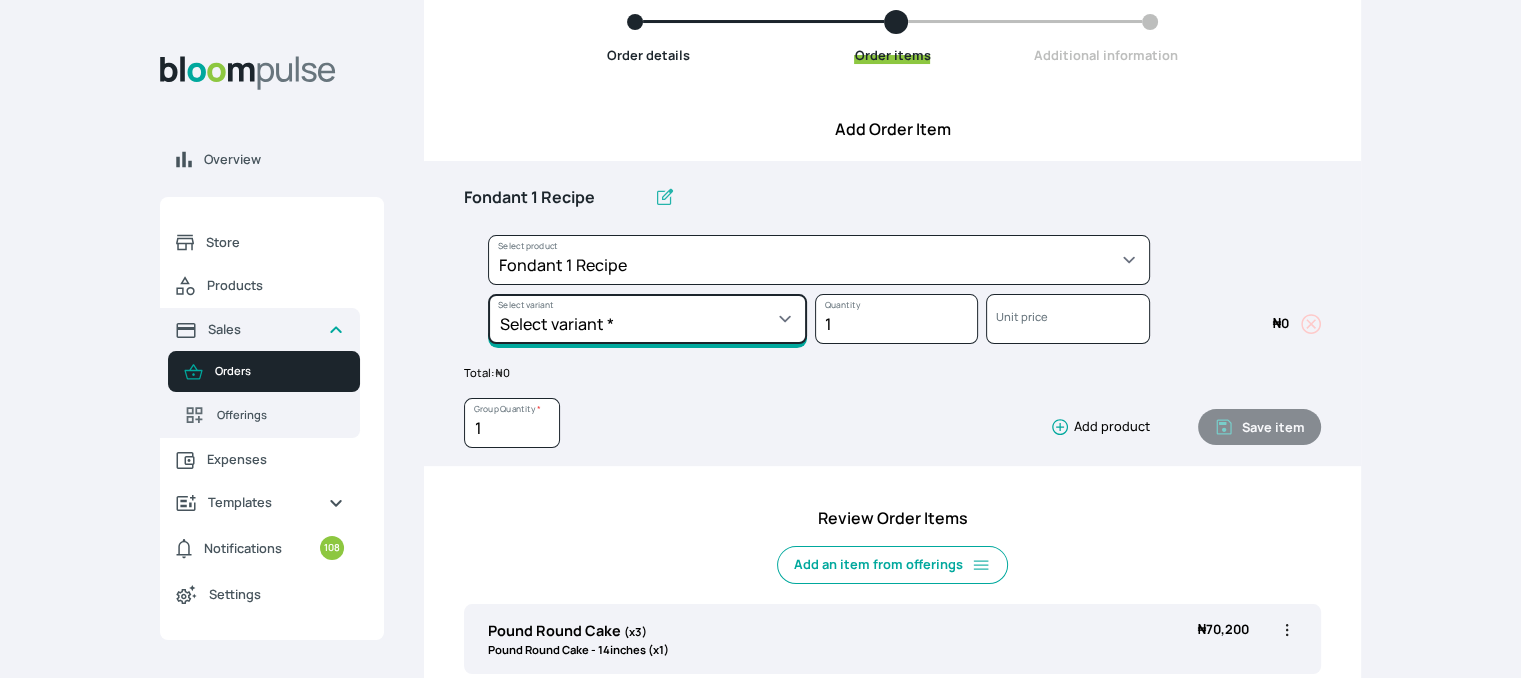 click on "Select variant * Regular" at bounding box center [647, 319] 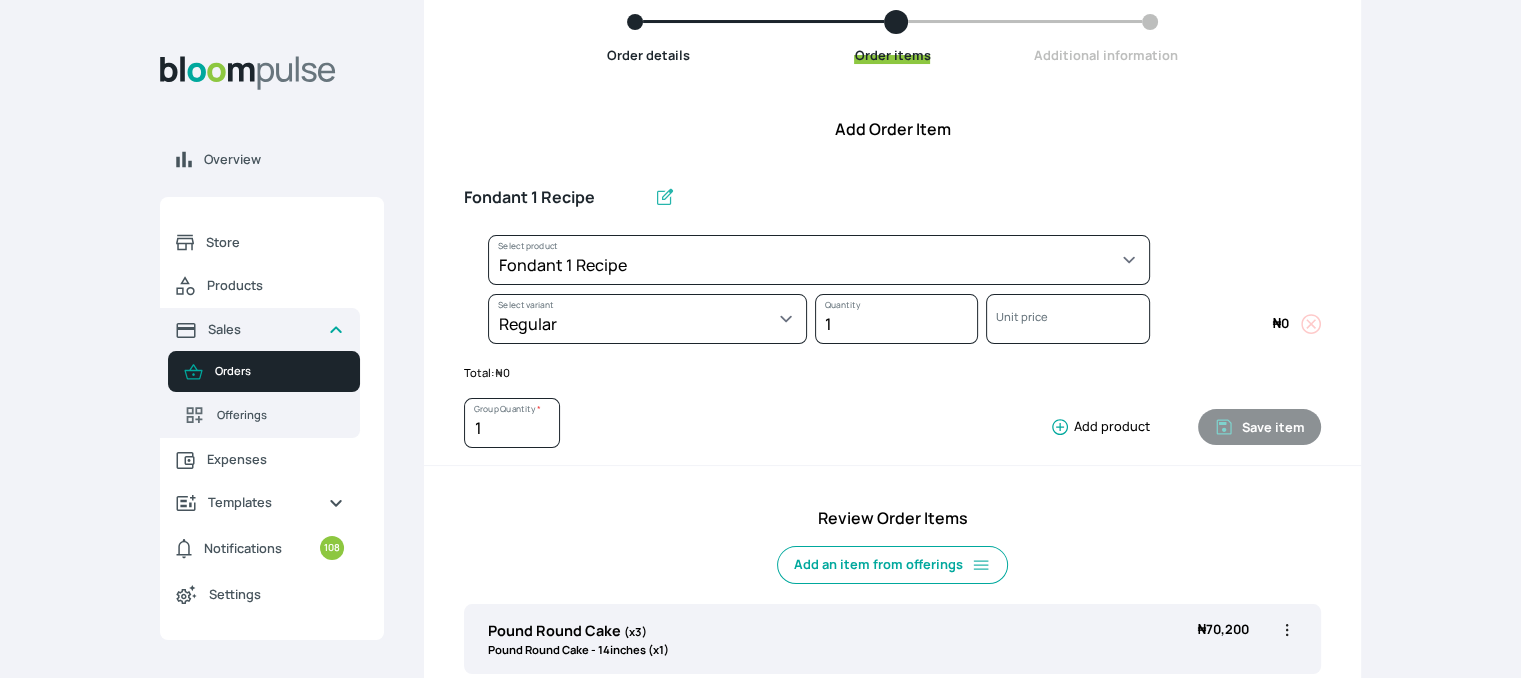 select on "8010db02-07cd-44bd-8936-1cca38eae19c" 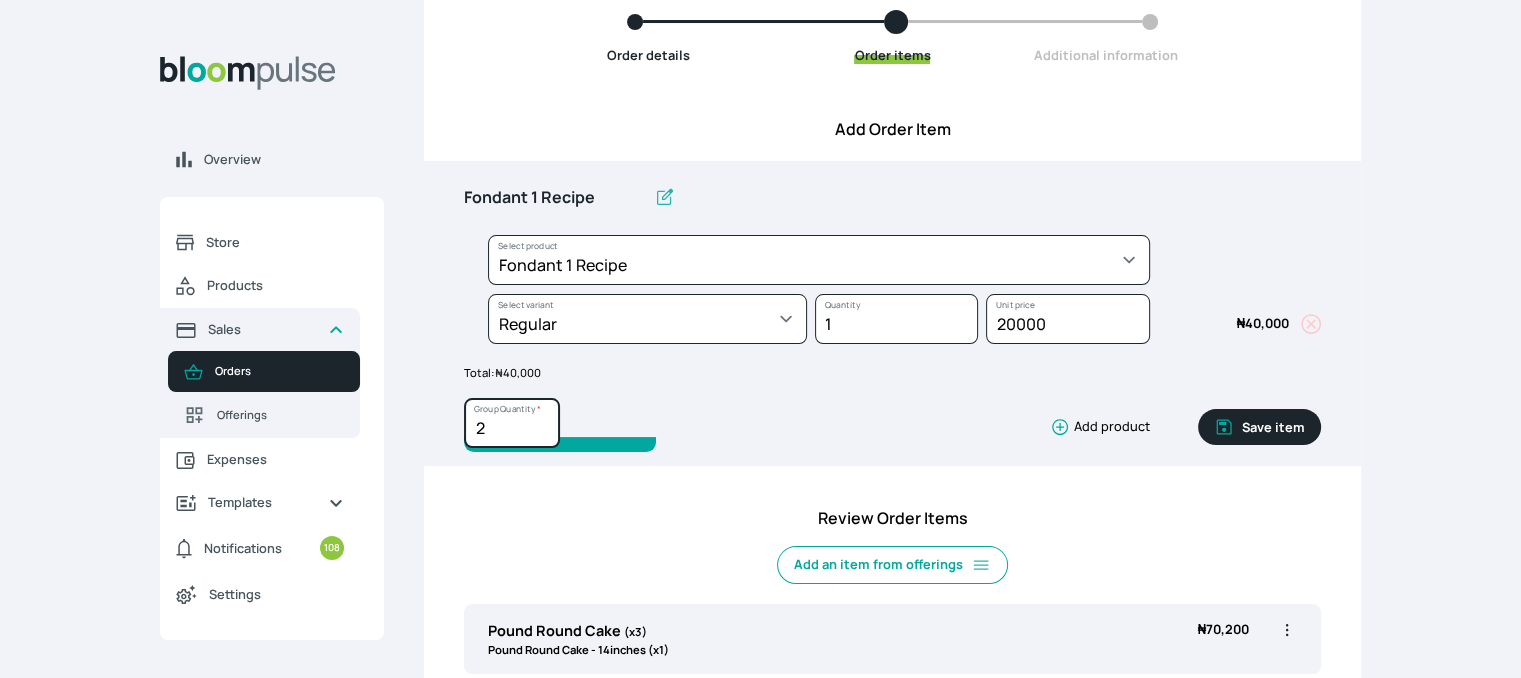 click on "2" at bounding box center [512, 423] 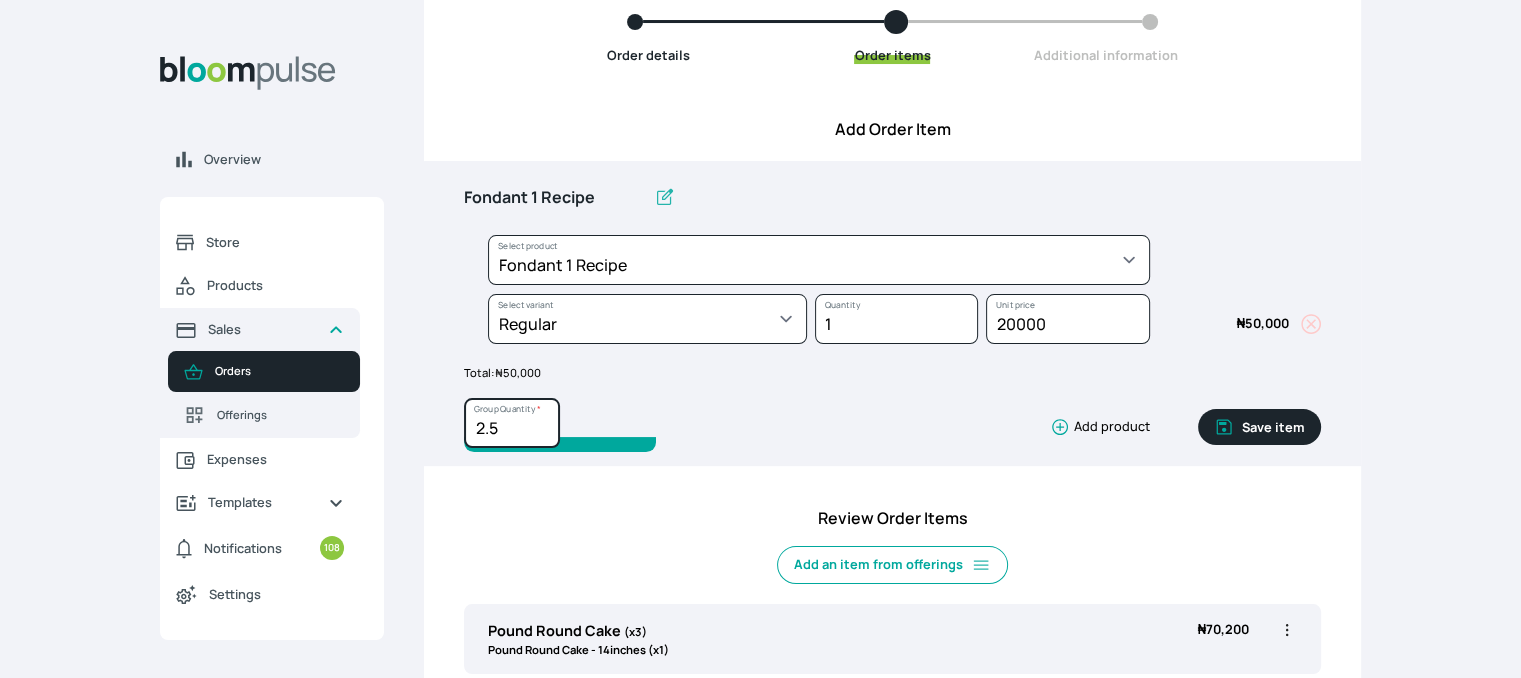 type on "2.5" 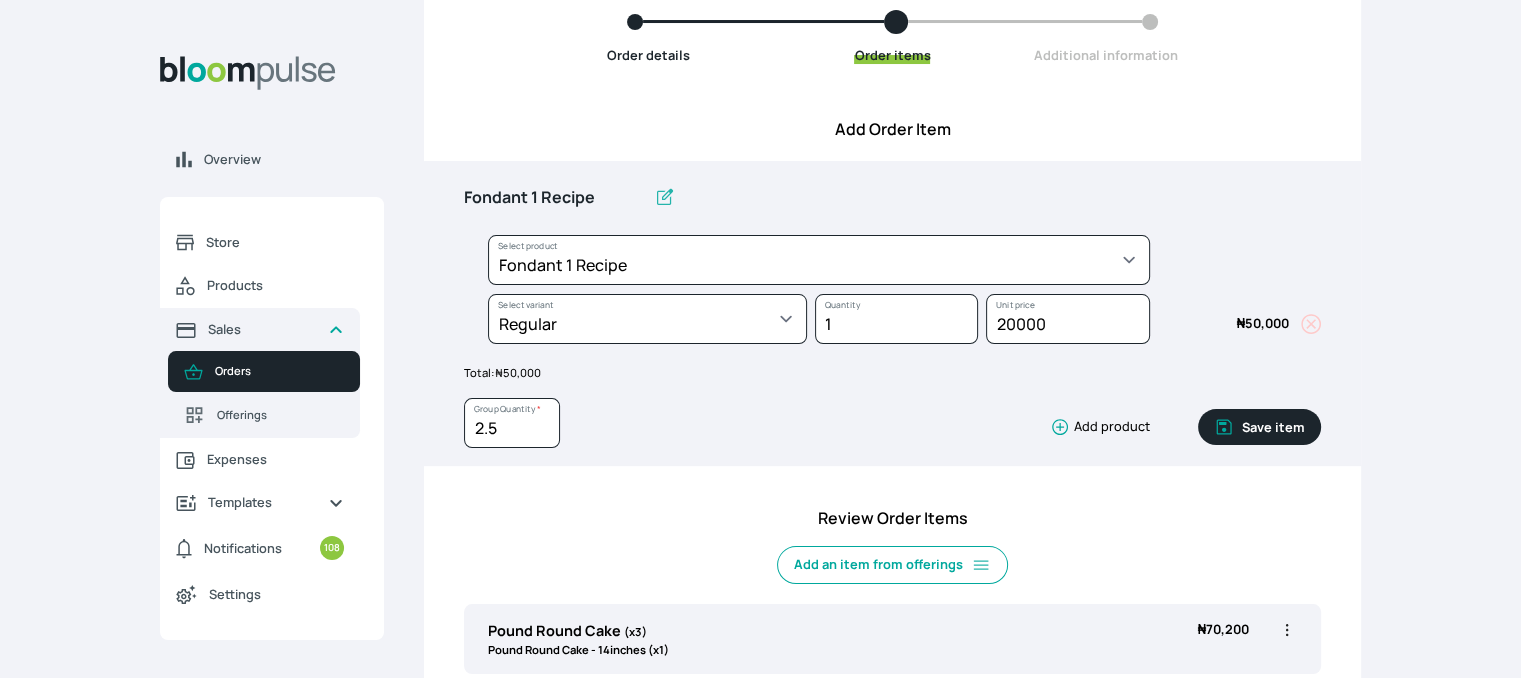 click on "Save item" at bounding box center [1259, 427] 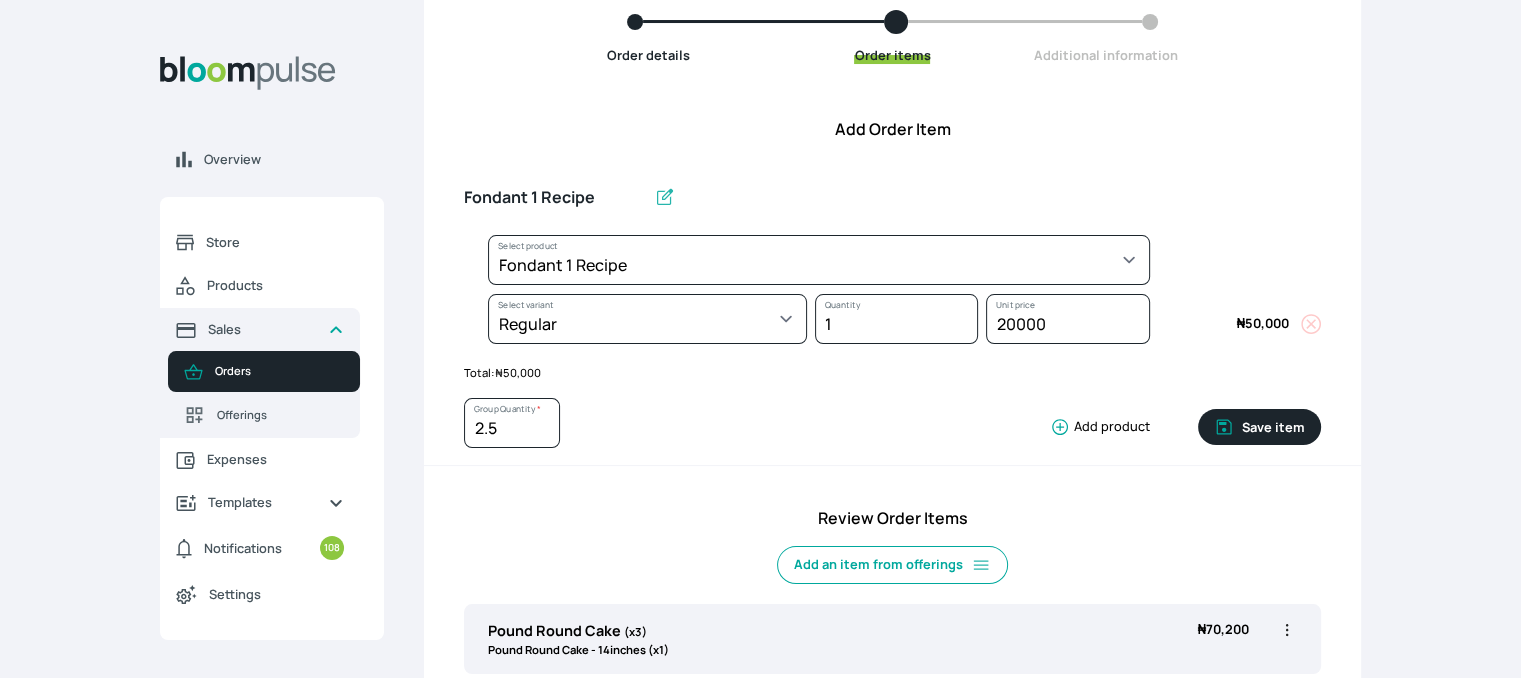 type 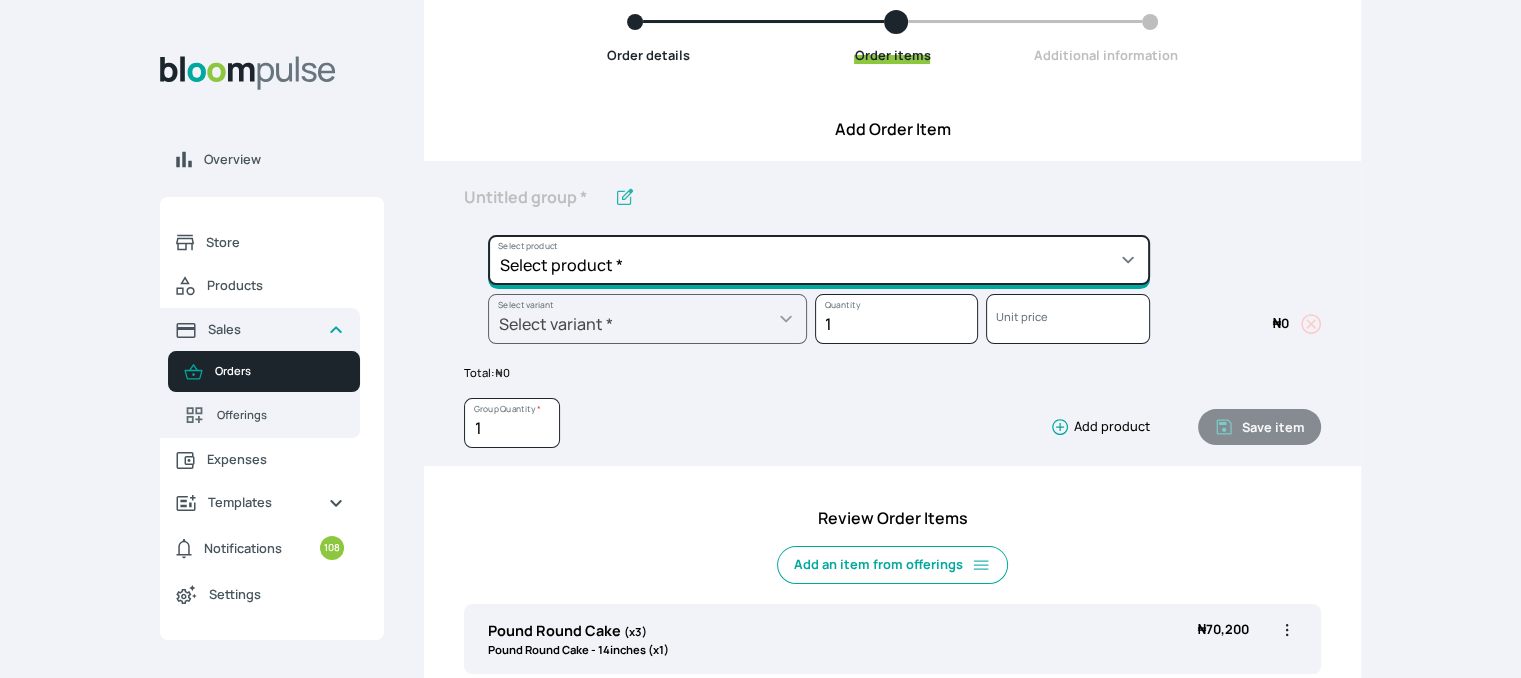 click on "Select product *  Cake Decoration for 8inches High  Chocolate oil based Round Cake  Geneose Sponge square Cake  Pound Square Cake  35cl zobo Mocktail  Banana Bread Batter BBQ Chicken  Bento Cake Budget Friendly Whippedcream Decoration Cake Decoration for 6inches High Cake Decoration for 6inches Low Cake loaf Chocolate Cake Batter Chocolate Ganache Chocolate oil based Batter Chocolate oil based square Cake Chocolate Round Cake Chop Life Package 2 Classic Banana Bread Loaf Coconut Banana Bread Loaf Cookies and Cream oil based Batter Cookies and cream oil based Round Cake Cupcakes Custom Made Whippedcream Decoration Doughnut Batter Fondant 1 Recipe  Fruit Cake Fruit Cake Batter Geneose Sponge Cake Batter Geneose Sponge Round Cake Meat Pie Meat Pie per 1 Mini puff Pound Cake Batter Pound Round Cake  Puff puff Redvelvet Cake Batter Redvelvet oil based Batter Redvelvet oil based Round Cake Redvelvet Round Cake Royal Buttercream  Small chops Stick Meat Sugar Doughnut  Swiss Meringue Buttercream  Valentine Love Box" at bounding box center [819, 260] 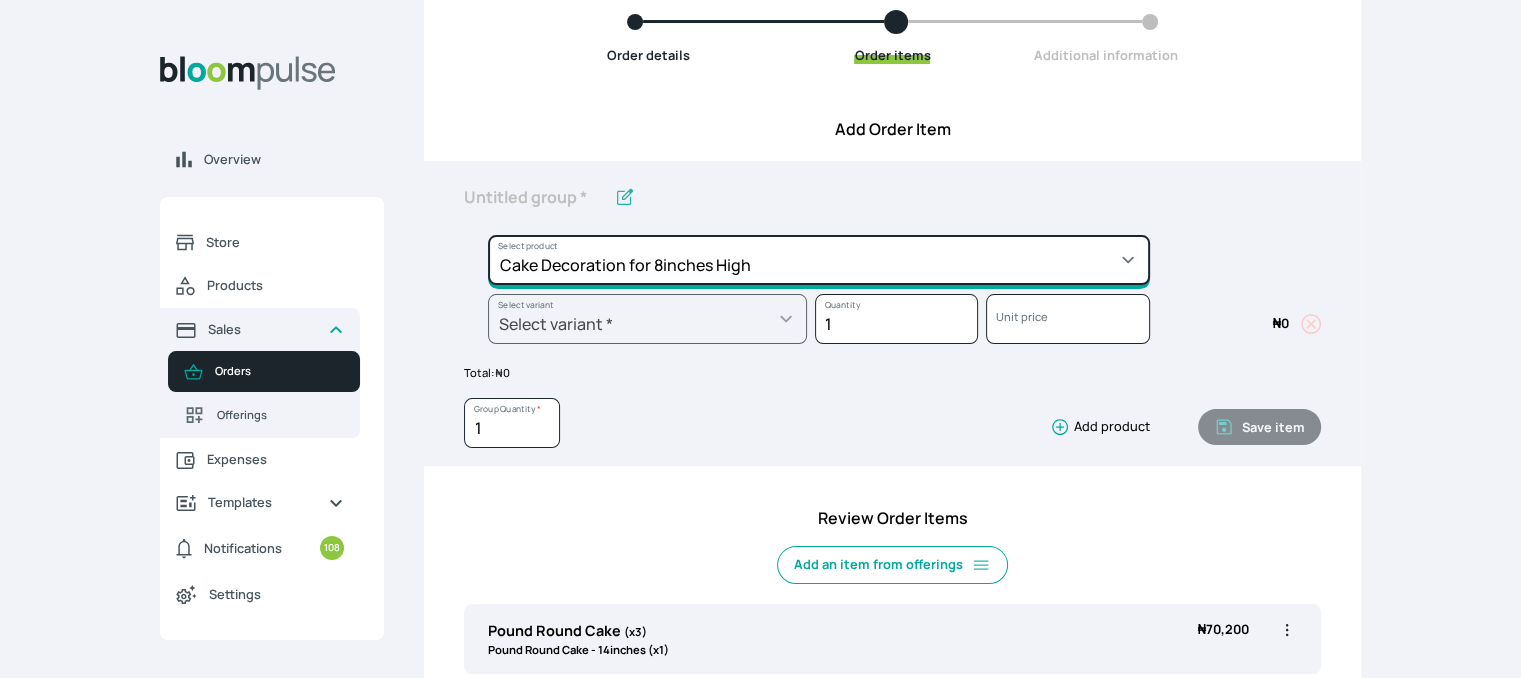 click on "Select product *  Cake Decoration for 8inches High  Chocolate oil based Round Cake  Geneose Sponge square Cake  Pound Square Cake  35cl zobo Mocktail  Banana Bread Batter BBQ Chicken  Bento Cake Budget Friendly Whippedcream Decoration Cake Decoration for 6inches High Cake Decoration for 6inches Low Cake loaf Chocolate Cake Batter Chocolate Ganache Chocolate oil based Batter Chocolate oil based square Cake Chocolate Round Cake Chop Life Package 2 Classic Banana Bread Loaf Coconut Banana Bread Loaf Cookies and Cream oil based Batter Cookies and cream oil based Round Cake Cupcakes Custom Made Whippedcream Decoration Doughnut Batter Fondant 1 Recipe  Fruit Cake Fruit Cake Batter Geneose Sponge Cake Batter Geneose Sponge Round Cake Meat Pie Meat Pie per 1 Mini puff Pound Cake Batter Pound Round Cake  Puff puff Redvelvet Cake Batter Redvelvet oil based Batter Redvelvet oil based Round Cake Redvelvet Round Cake Royal Buttercream  Small chops Stick Meat Sugar Doughnut  Swiss Meringue Buttercream  Valentine Love Box" at bounding box center [819, 260] 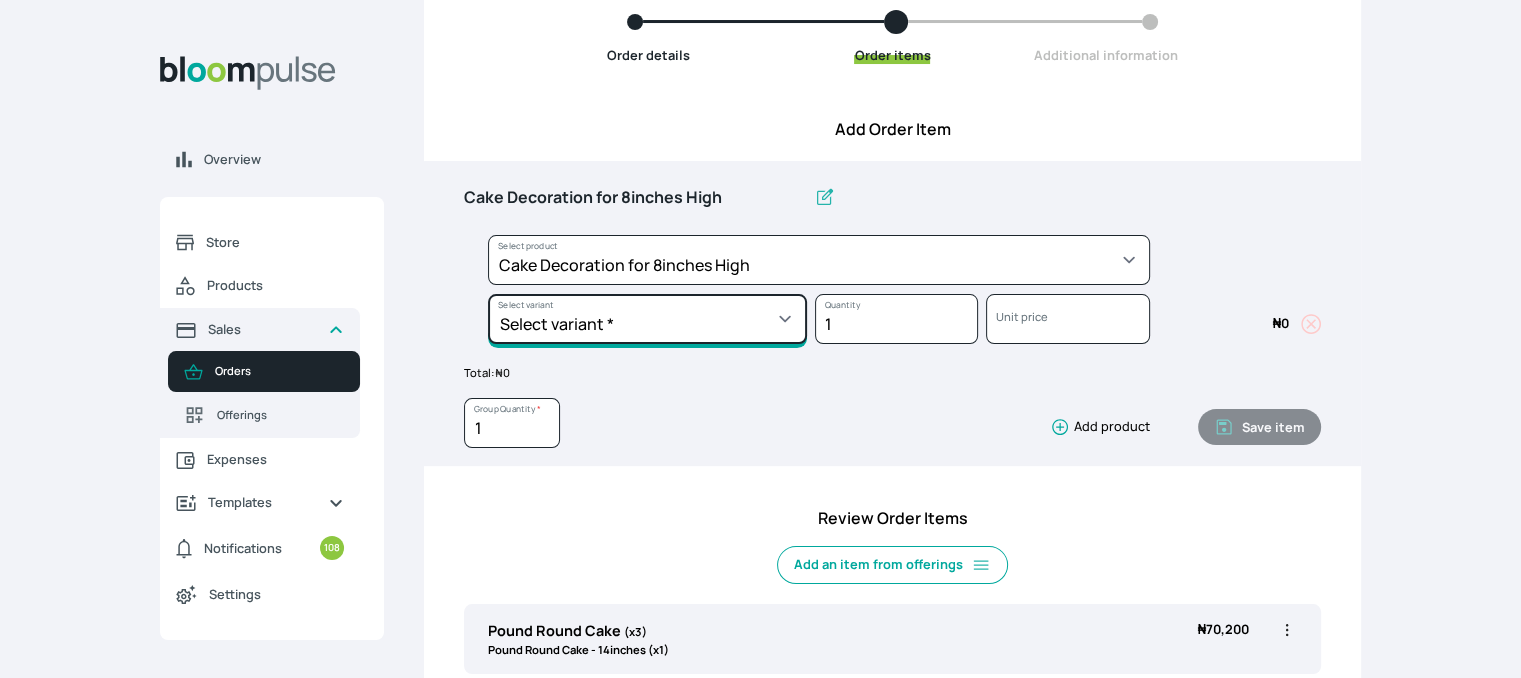 click on "Select variant * Basic Complex Regular" at bounding box center (647, 319) 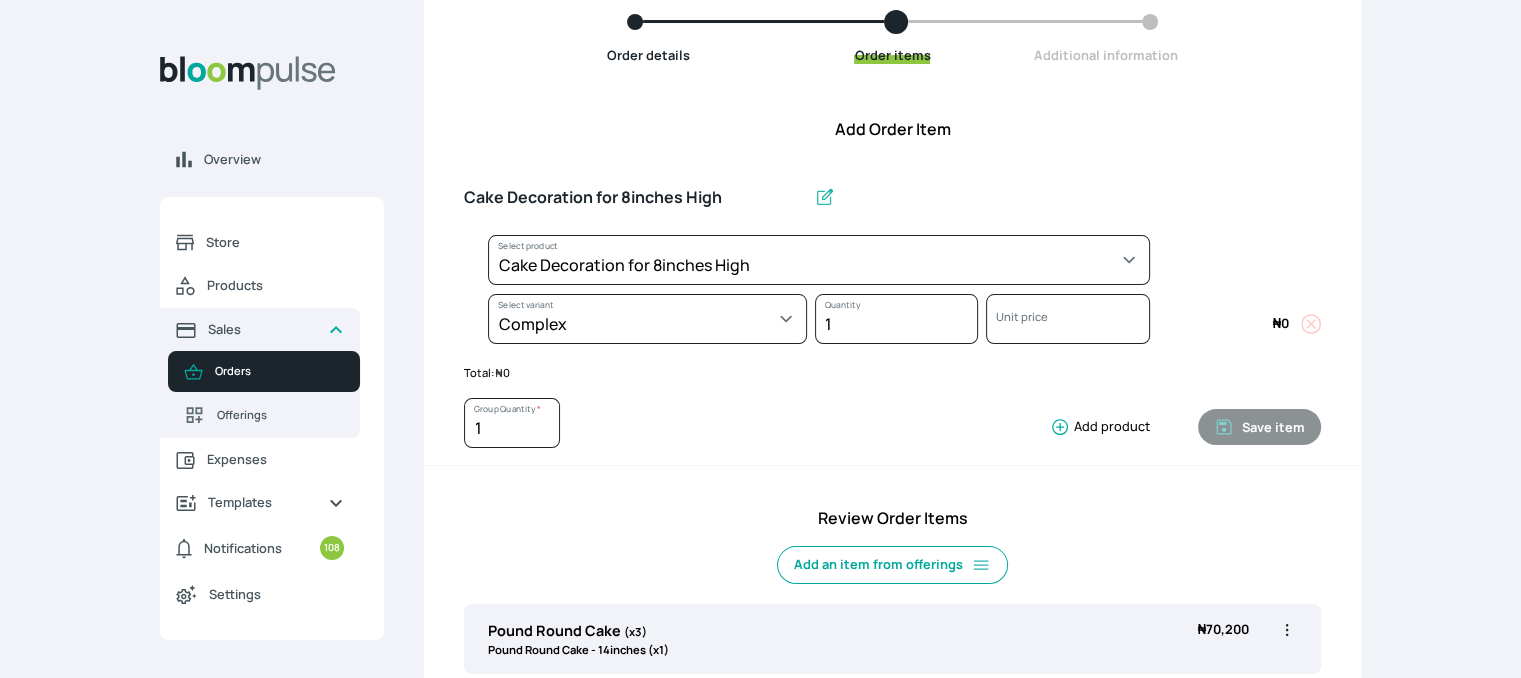 select on "023b730d-bc46-477e-b7f7-d3522e7f455b" 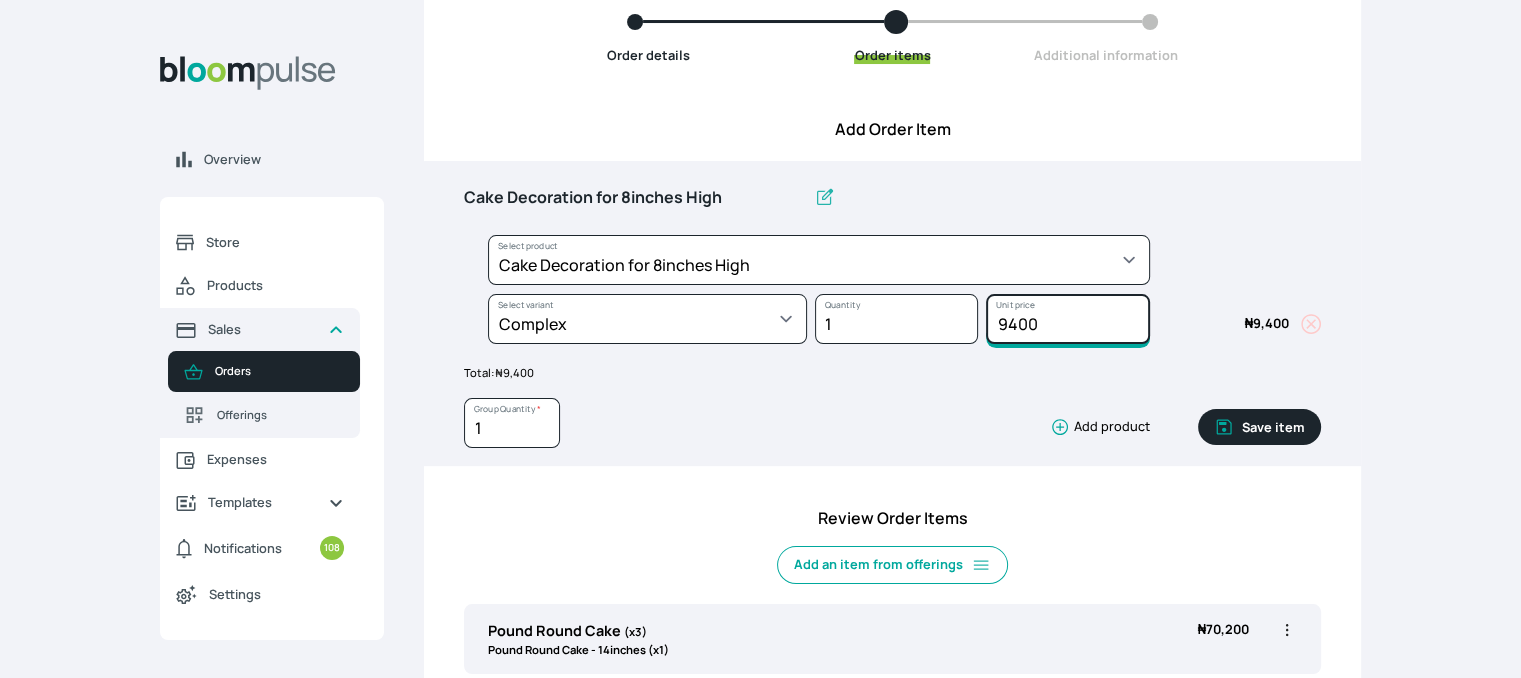 click on "9400" at bounding box center [1067, 319] 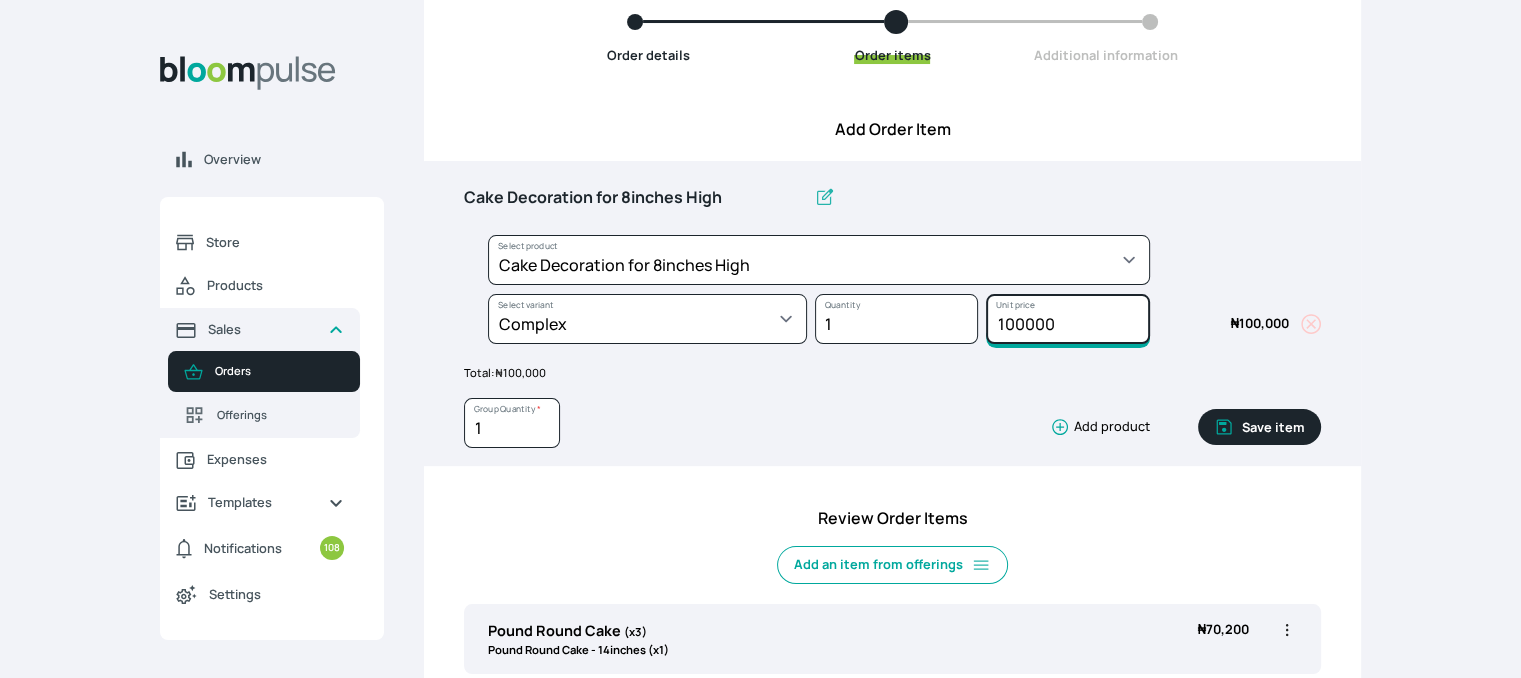 type on "100000" 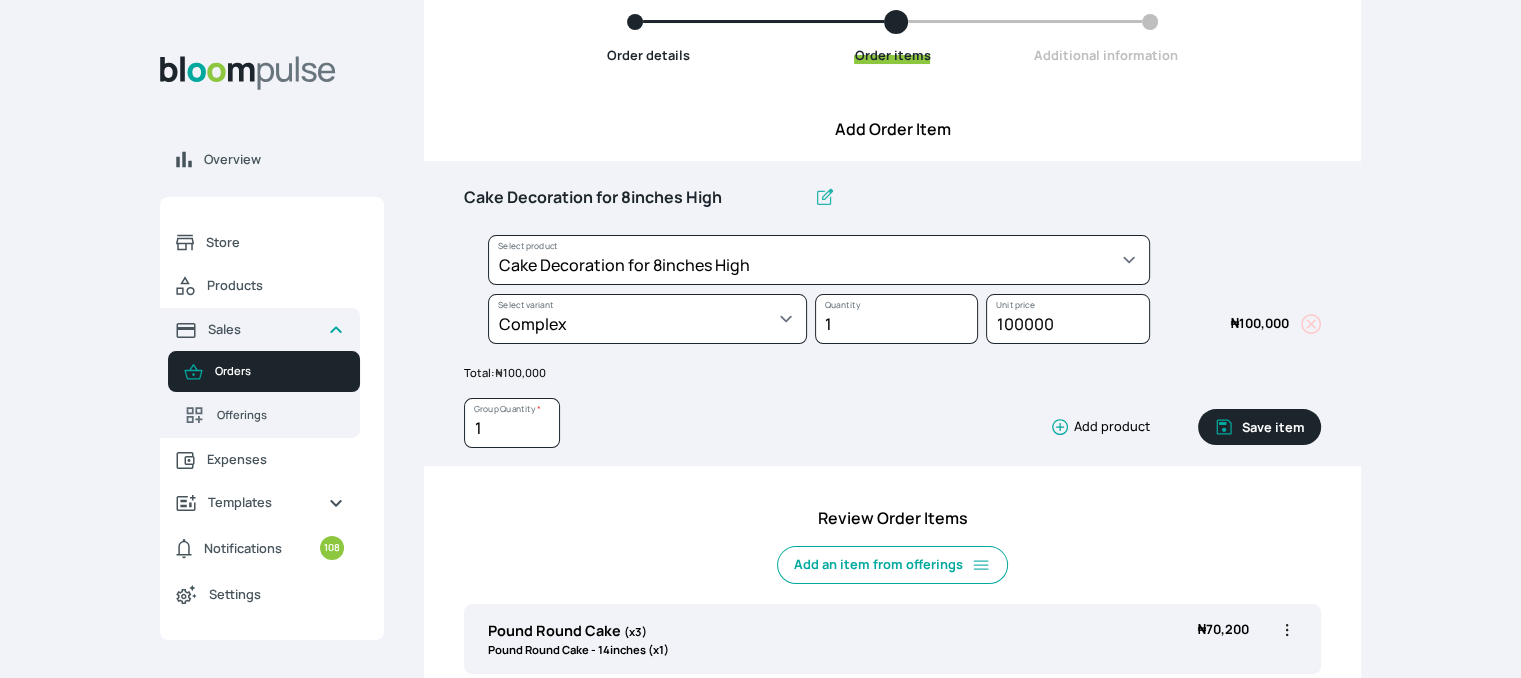 click 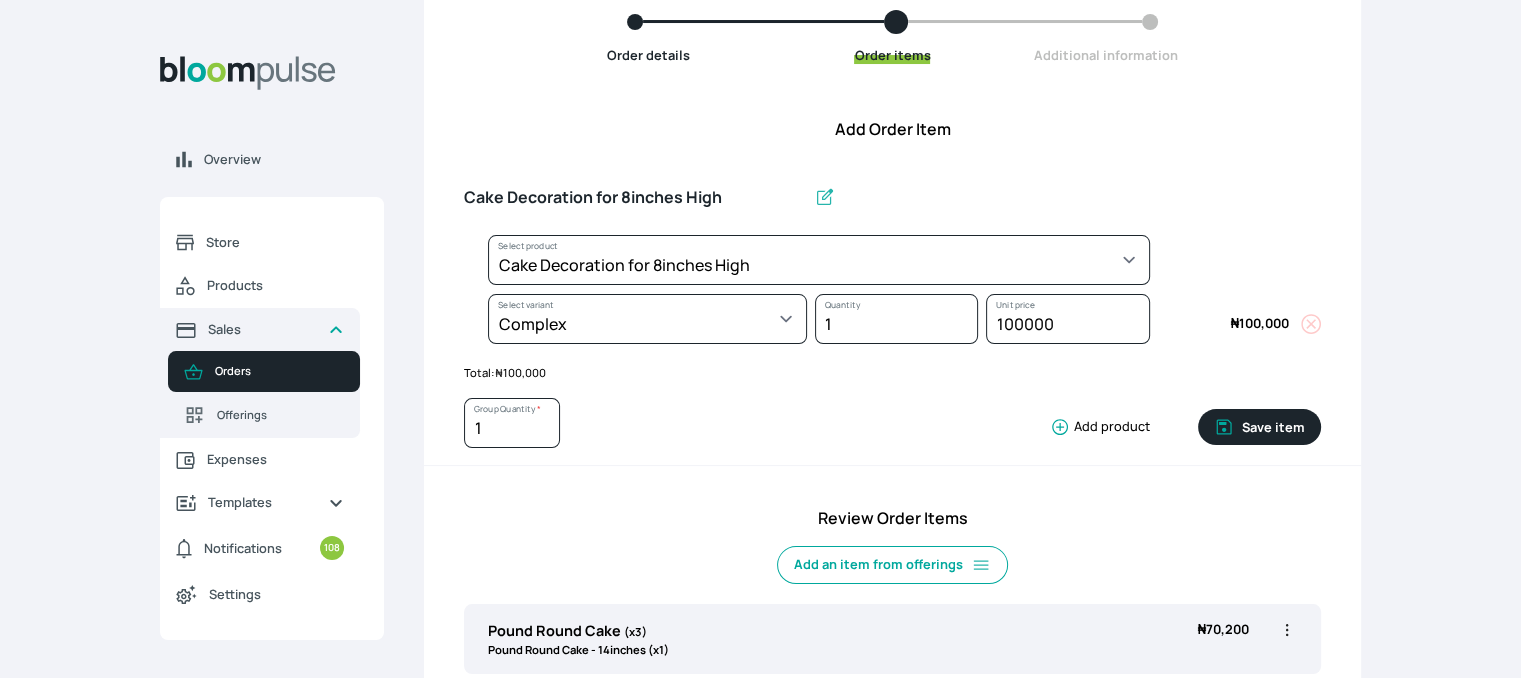 type 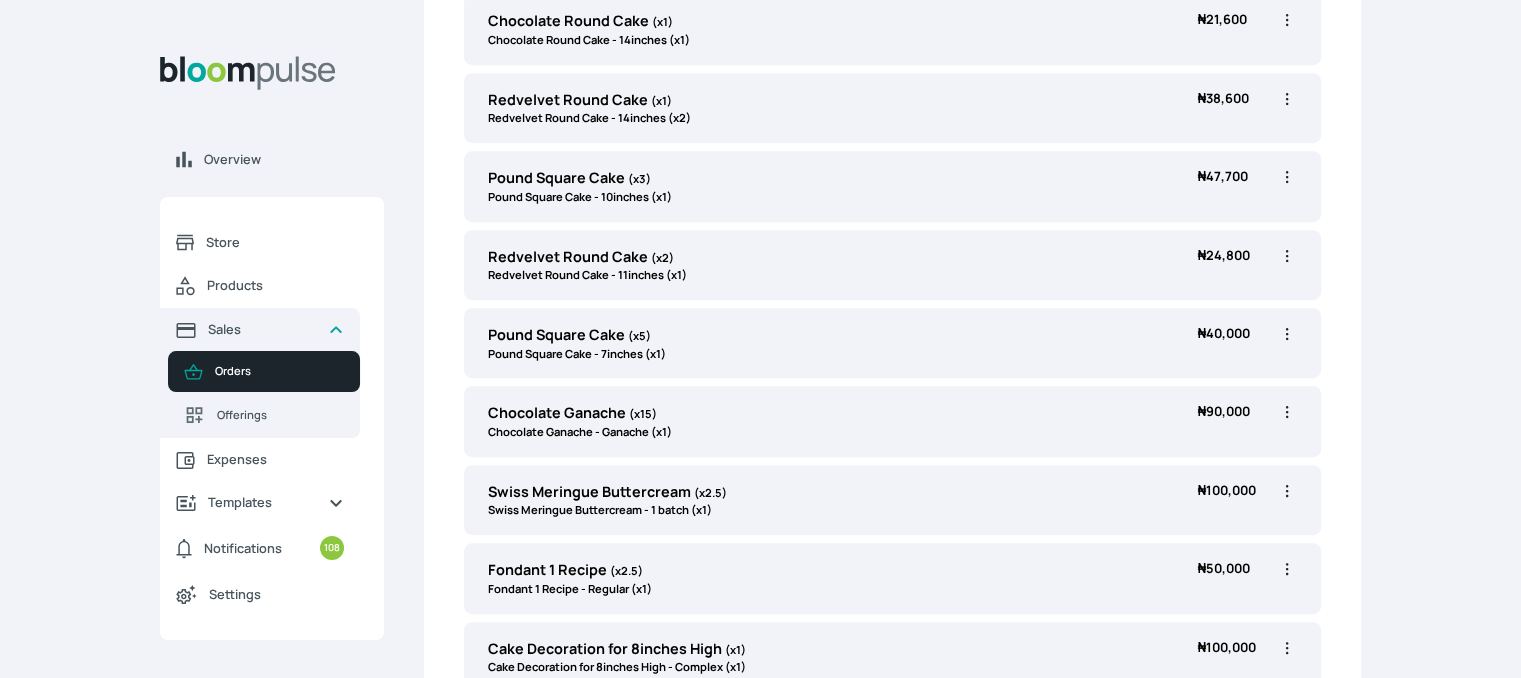scroll, scrollTop: 1192, scrollLeft: 0, axis: vertical 